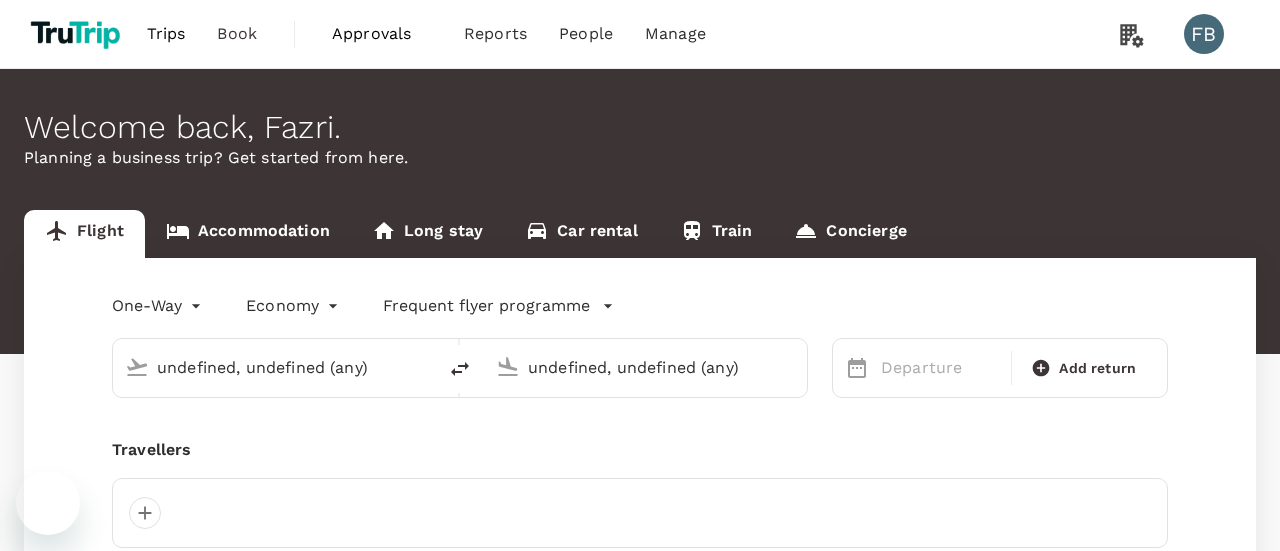 type 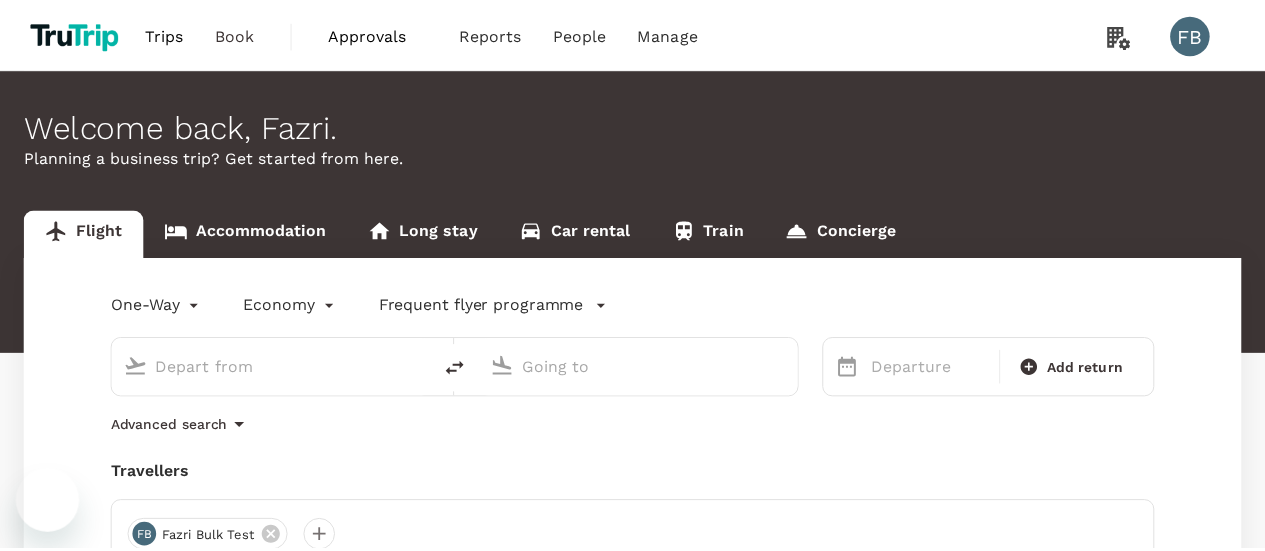 scroll, scrollTop: 0, scrollLeft: 0, axis: both 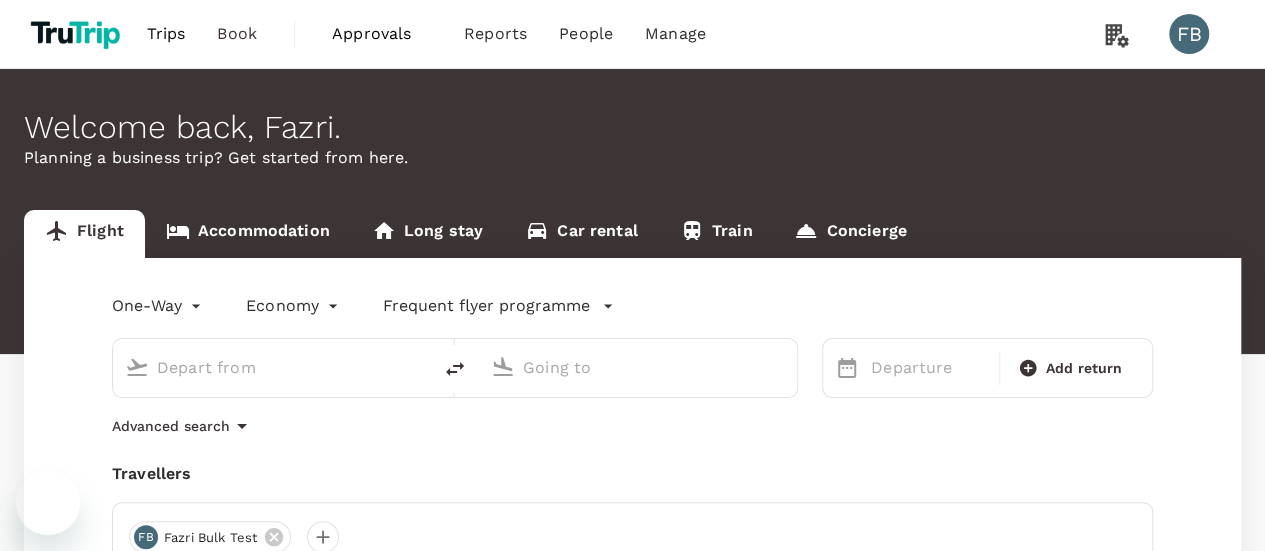type on "Kuching Intl (KCH)" 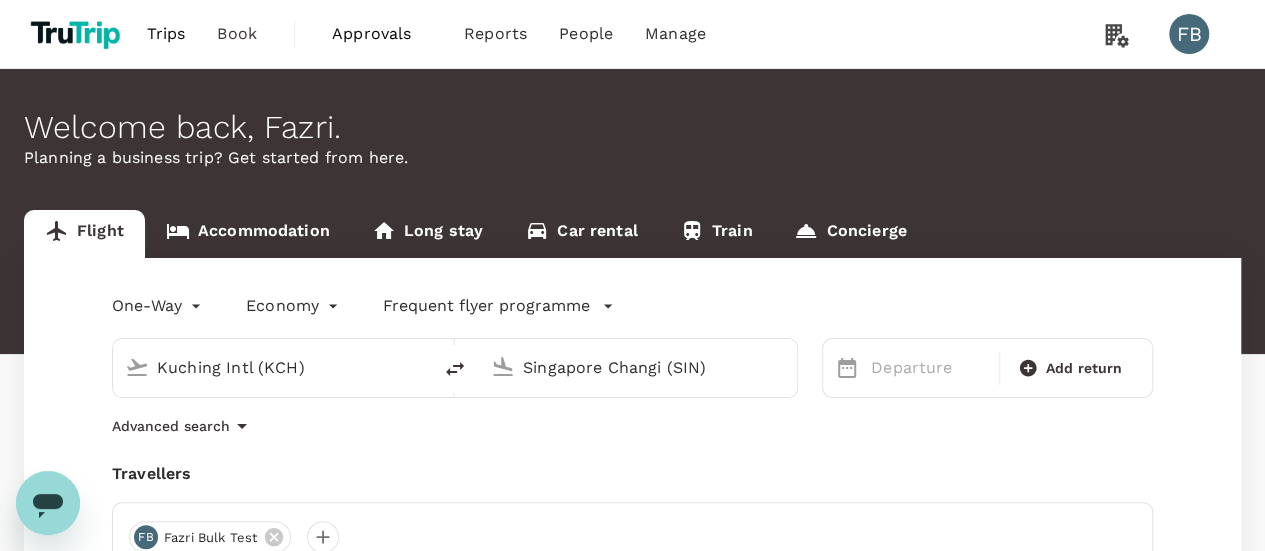 scroll, scrollTop: 0, scrollLeft: 0, axis: both 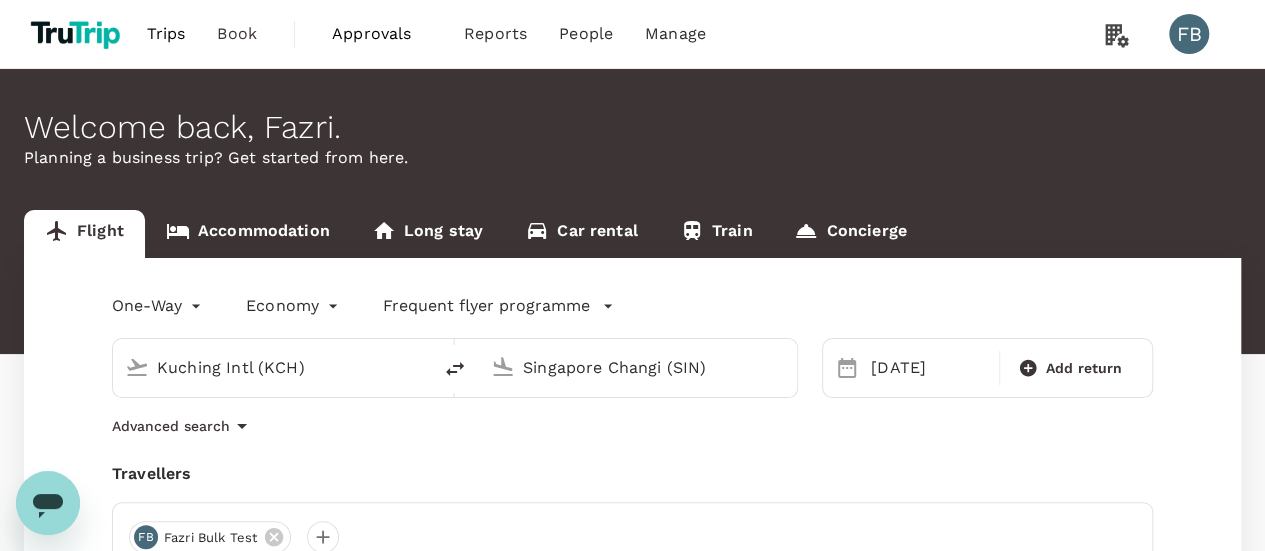 click on "Accommodation" at bounding box center (248, 234) 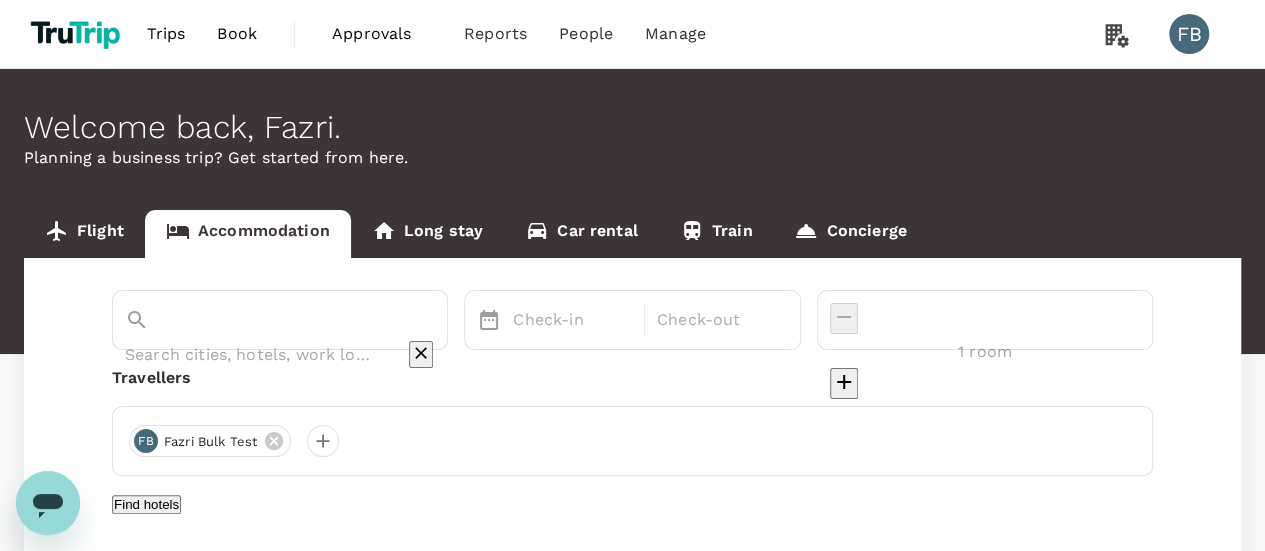 scroll, scrollTop: 172, scrollLeft: 0, axis: vertical 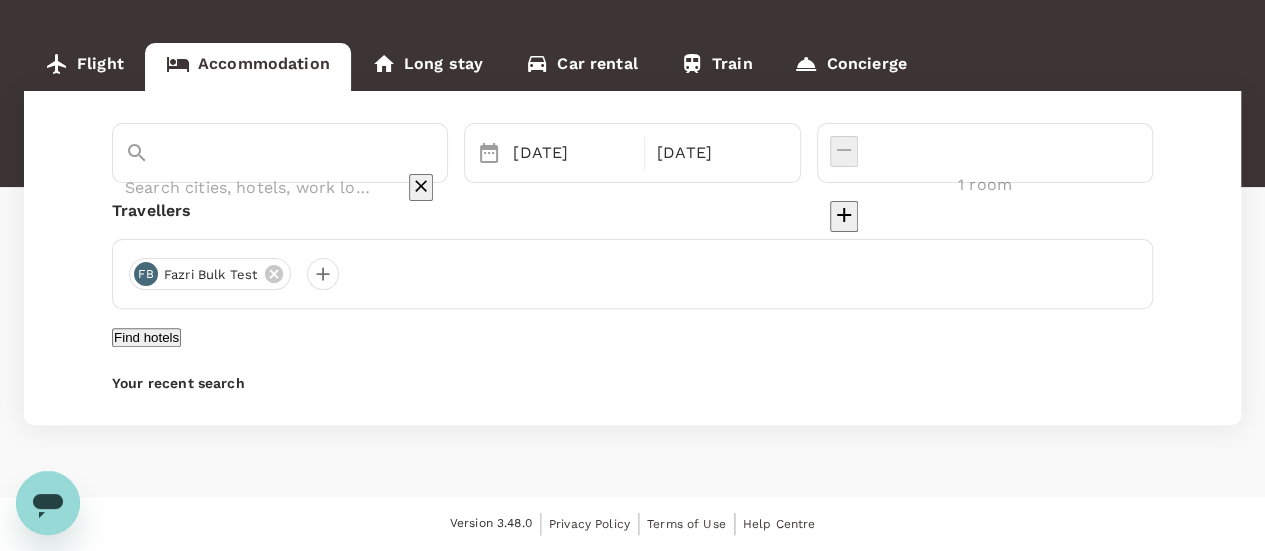 click at bounding box center (252, 187) 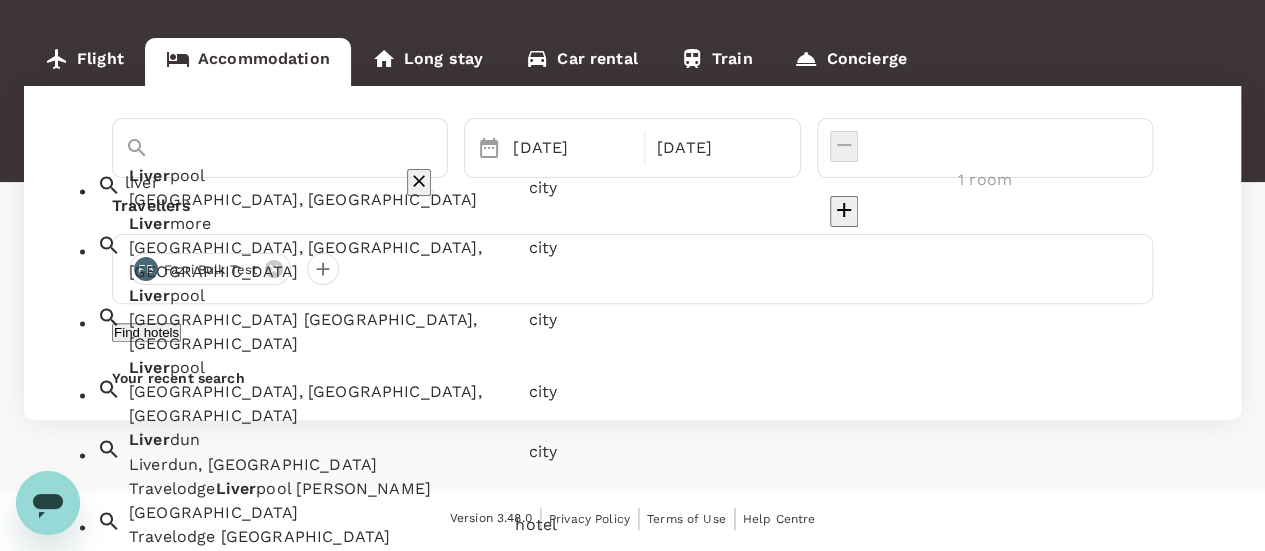 drag, startPoint x: 258, startPoint y: 209, endPoint x: 266, endPoint y: 281, distance: 72.443085 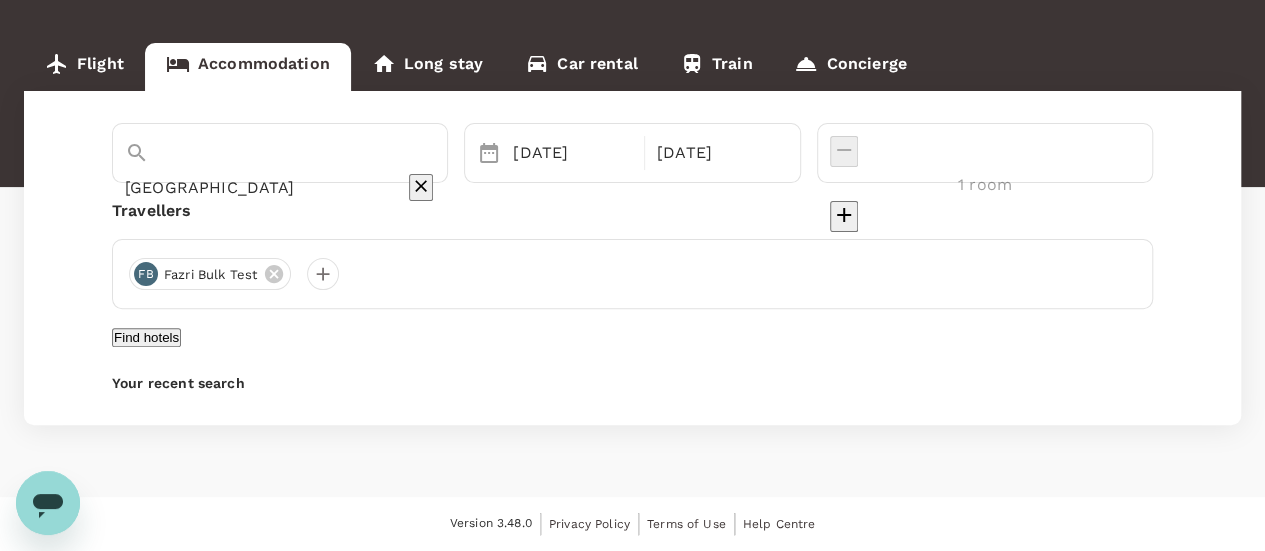 type on "Liverpool" 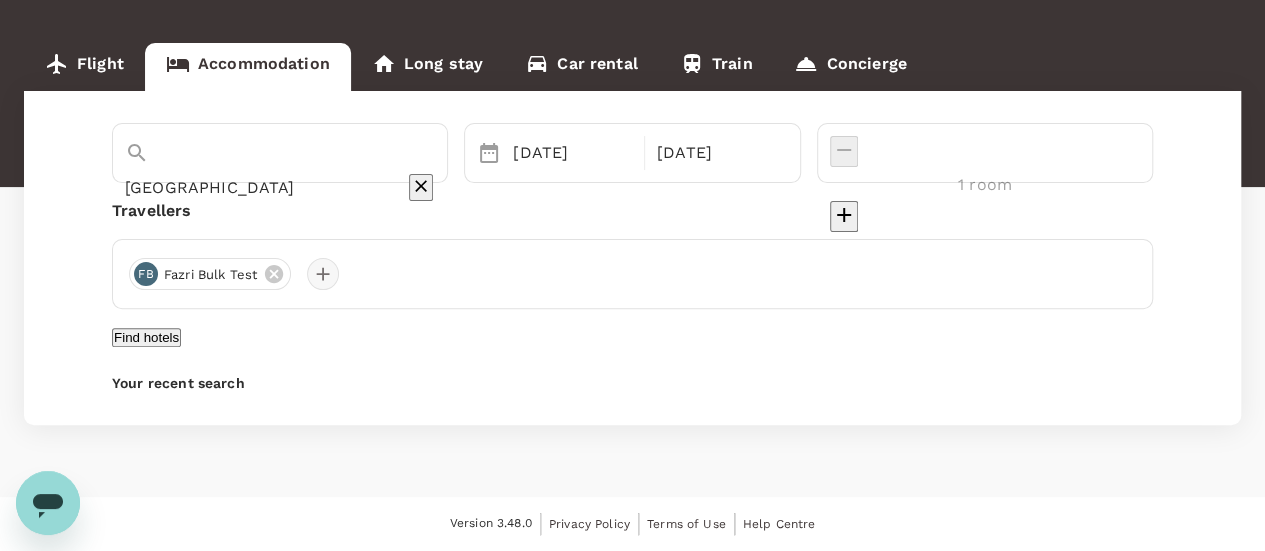click at bounding box center [323, 274] 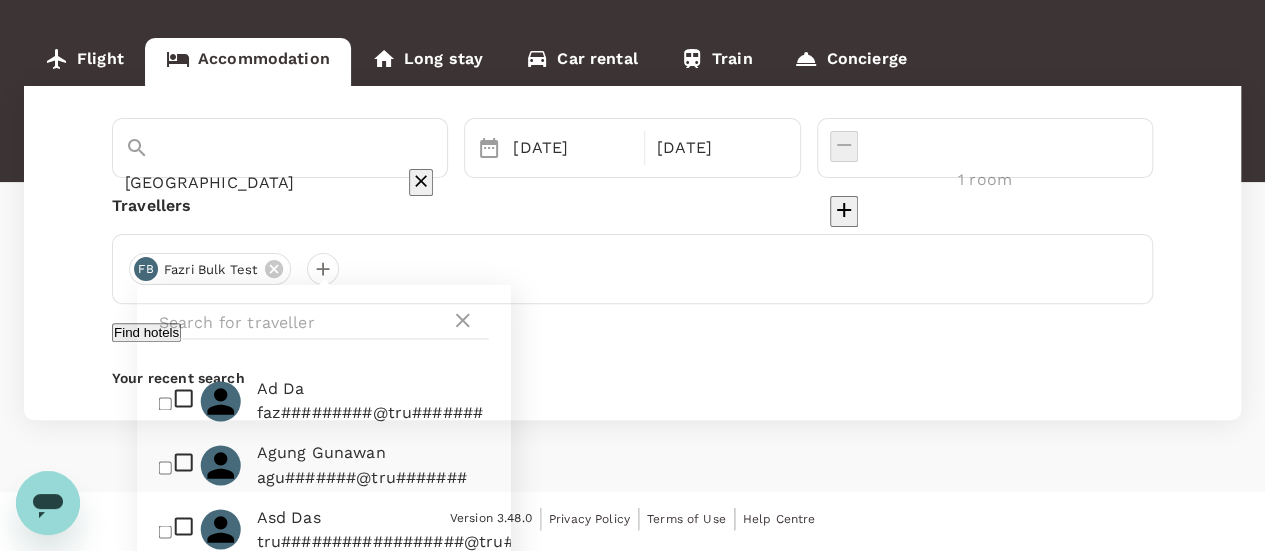click at bounding box center [165, 403] 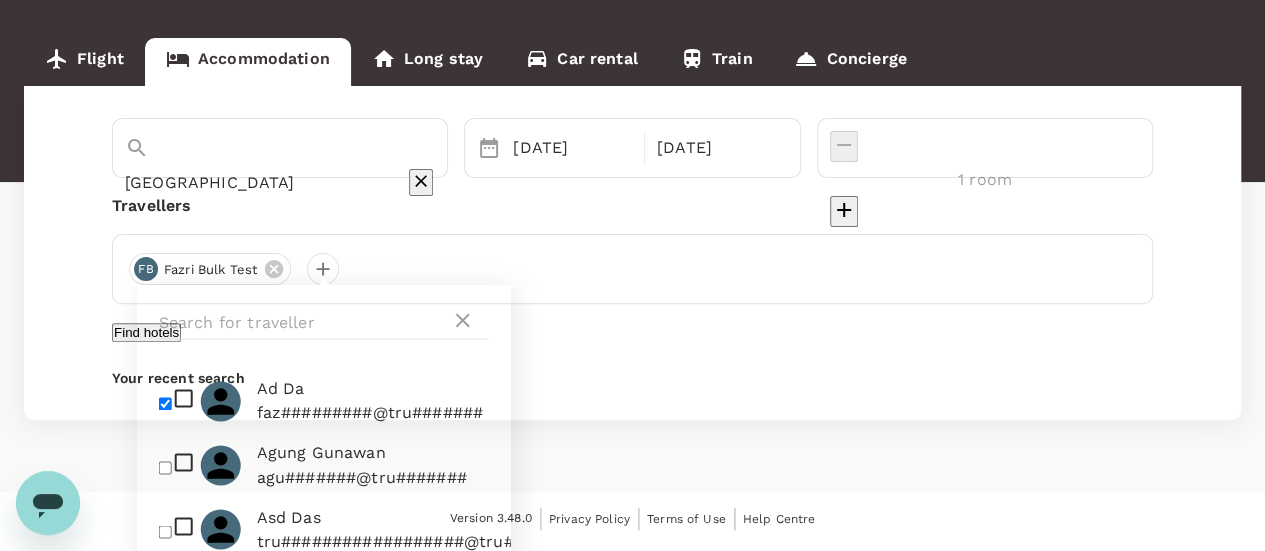 checkbox on "true" 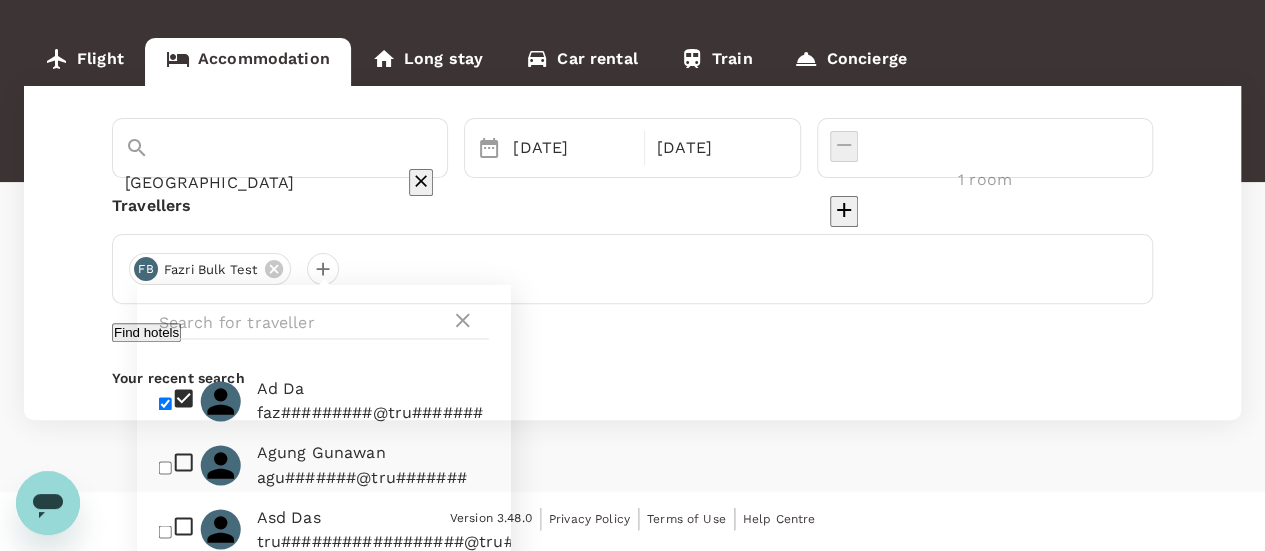click at bounding box center (165, 467) 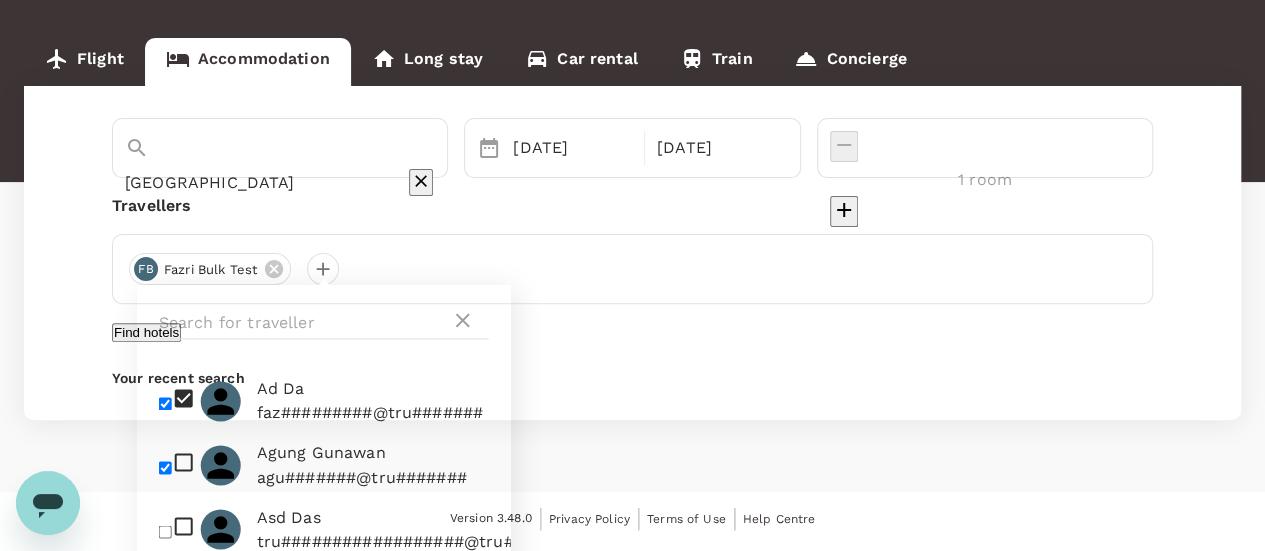 checkbox on "true" 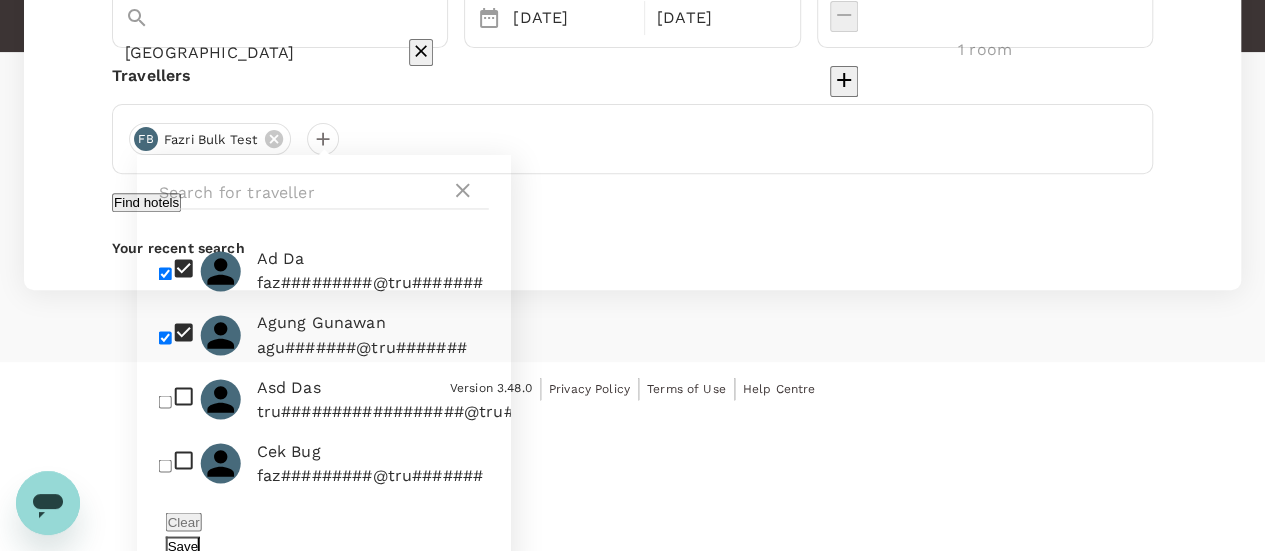 click on "Save" at bounding box center [183, 545] 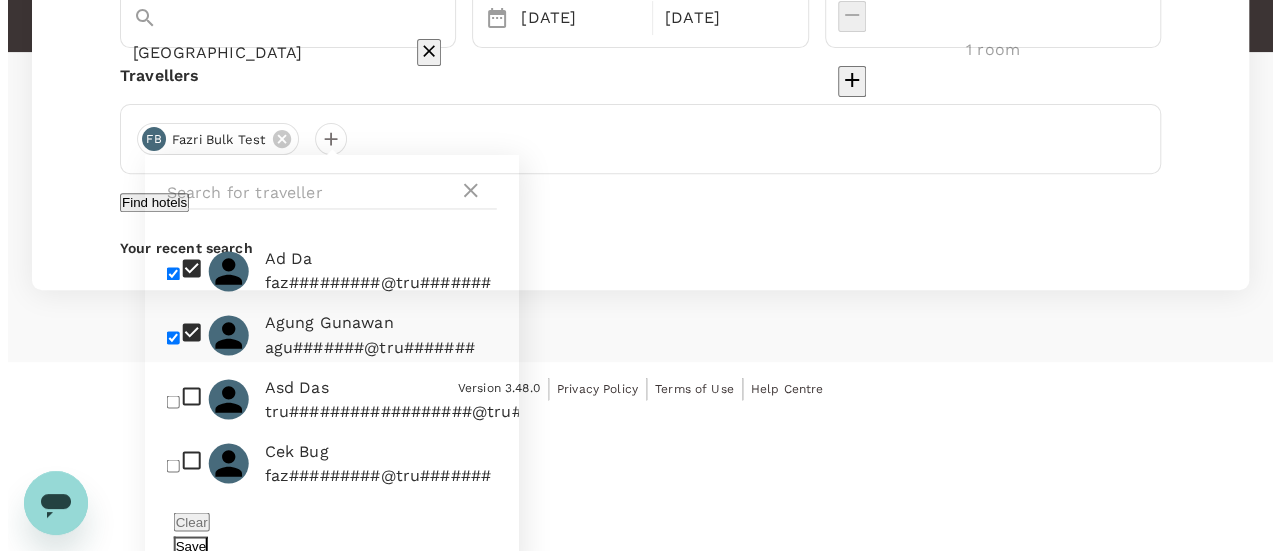 scroll, scrollTop: 192, scrollLeft: 0, axis: vertical 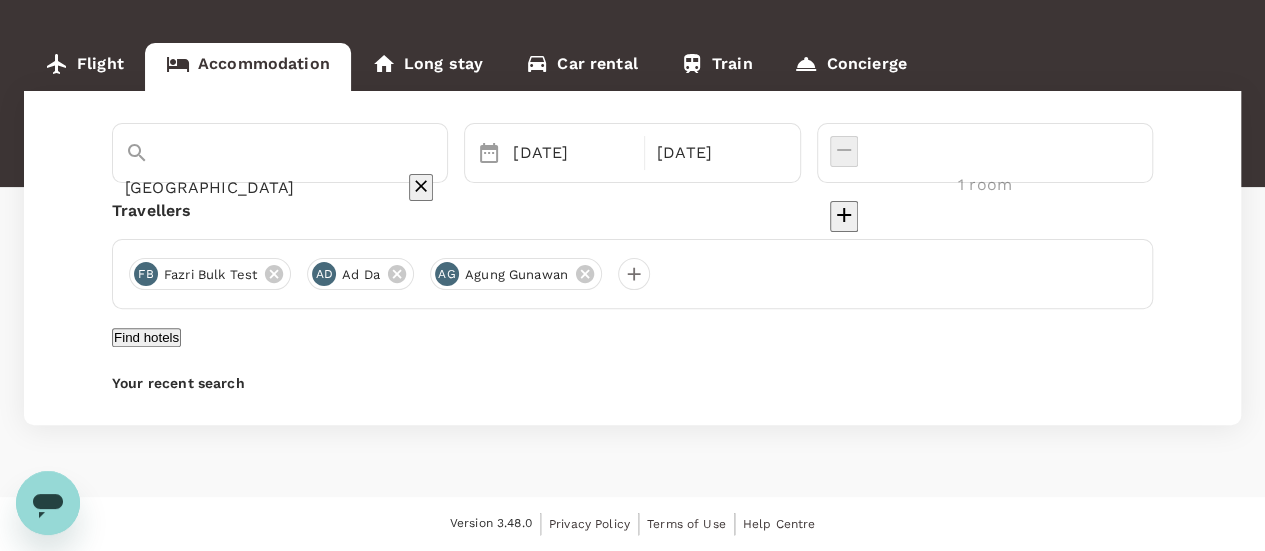 drag, startPoint x: 1125, startPoint y: 104, endPoint x: 1120, endPoint y: 126, distance: 22.561028 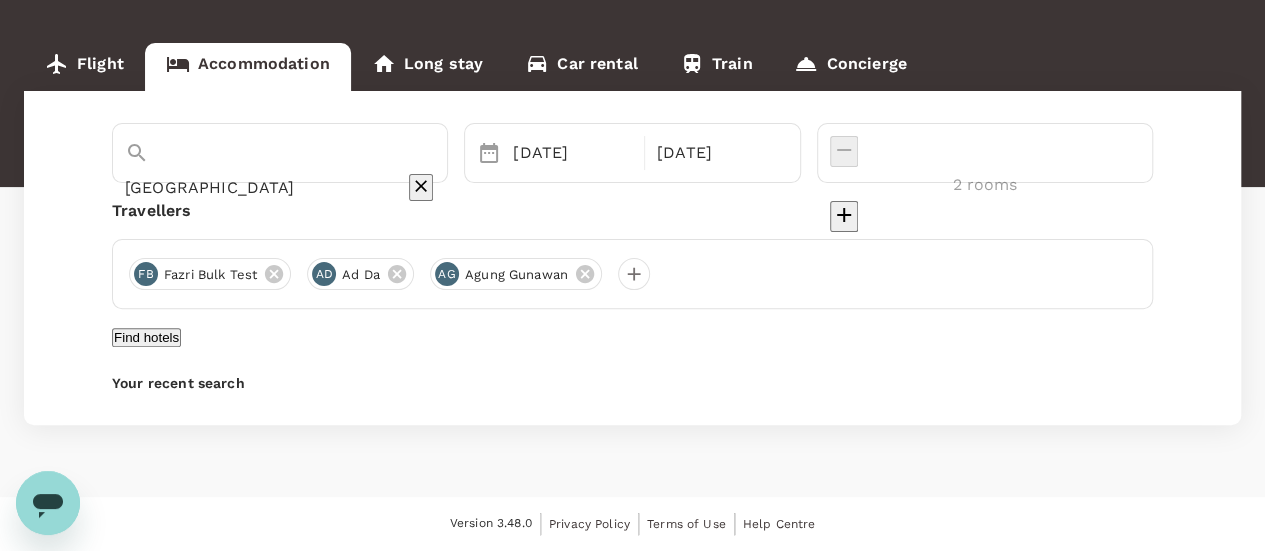 click 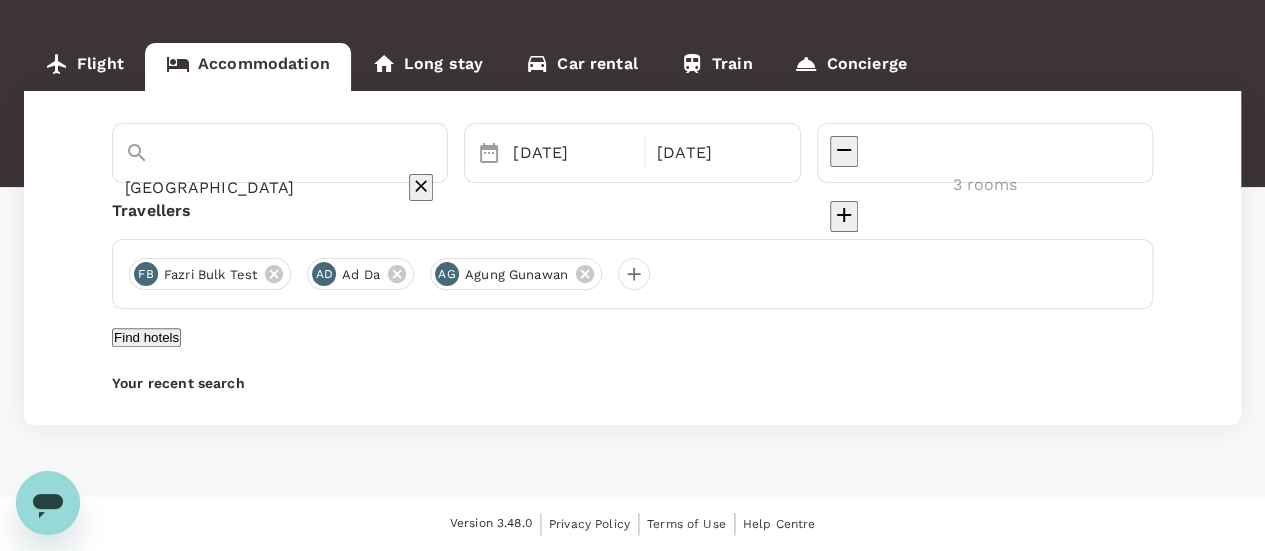 click on "Liverpool 29 Jul 01 Aug 3 rooms Travellers   FB Fazri Bulk test AD ad da AG Agung Gunawan Find hotels Your recent search" at bounding box center (632, 258) 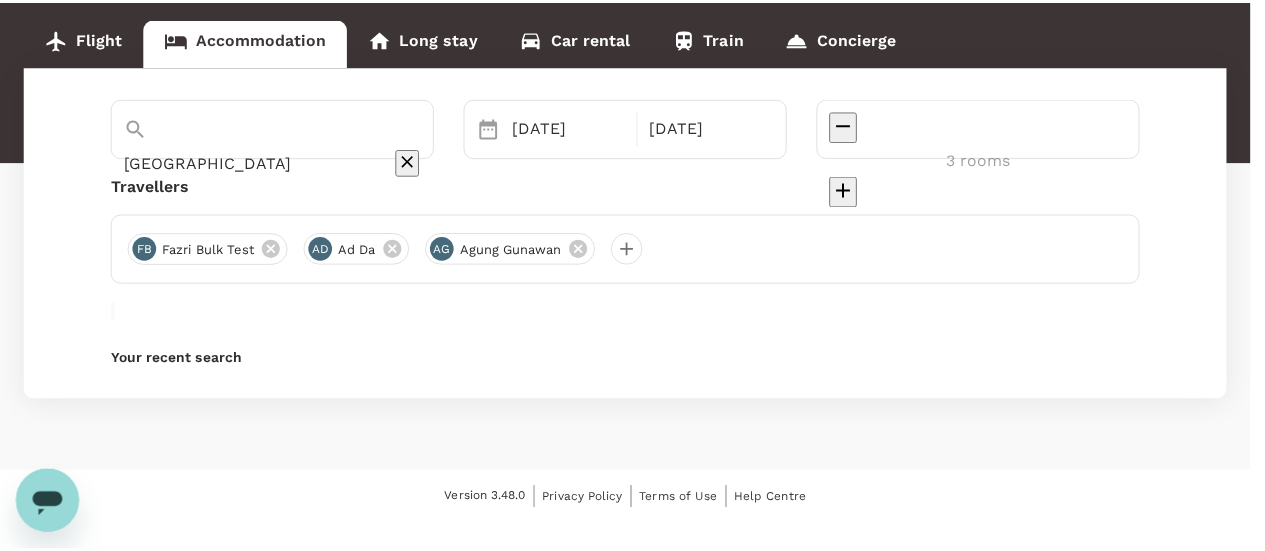 scroll, scrollTop: 192, scrollLeft: 0, axis: vertical 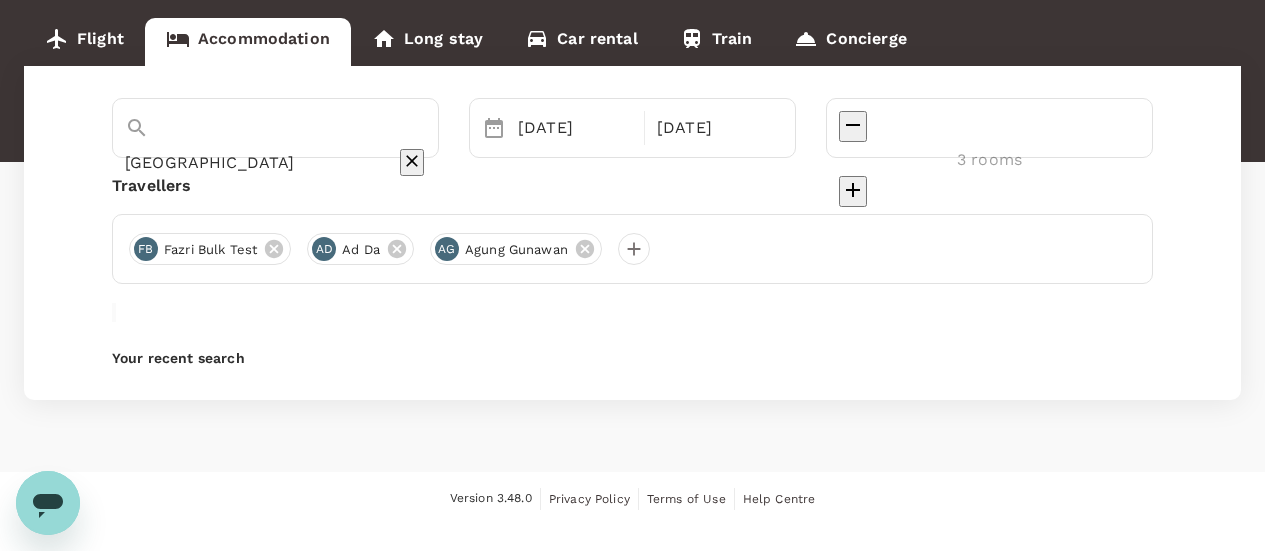 click on "Confirm" at bounding box center (73, 10730) 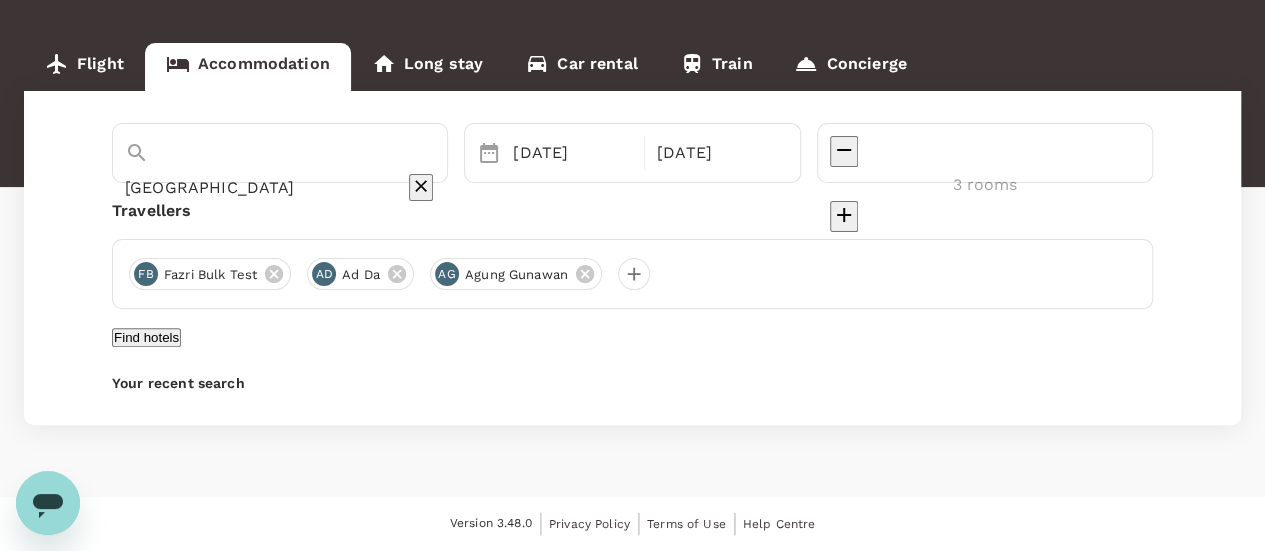 scroll, scrollTop: 0, scrollLeft: 0, axis: both 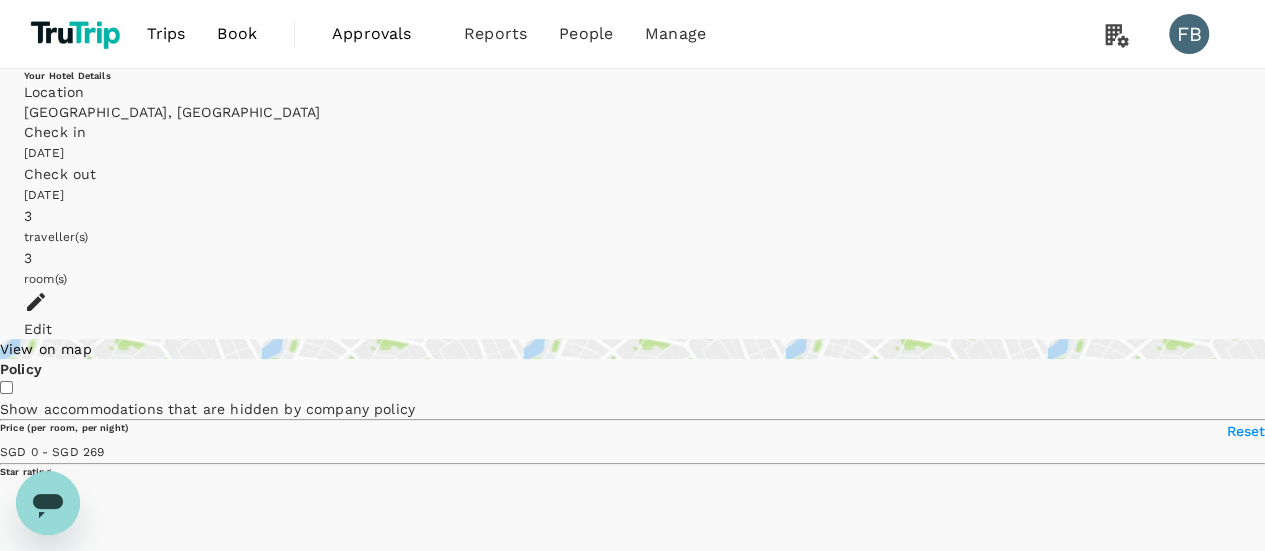 type on "291" 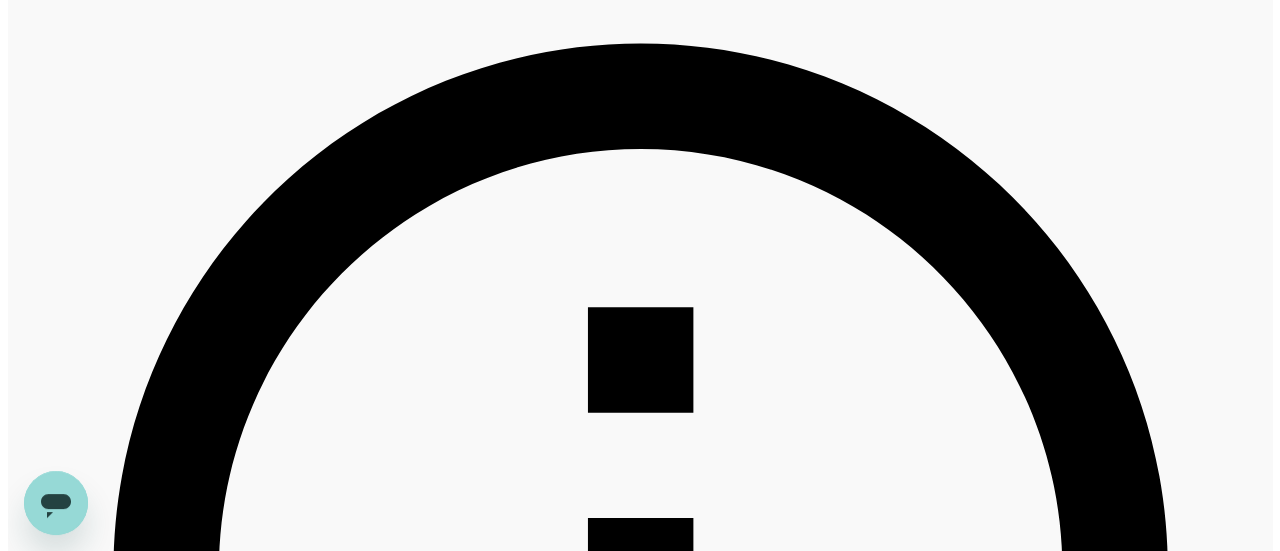 scroll, scrollTop: 0, scrollLeft: 0, axis: both 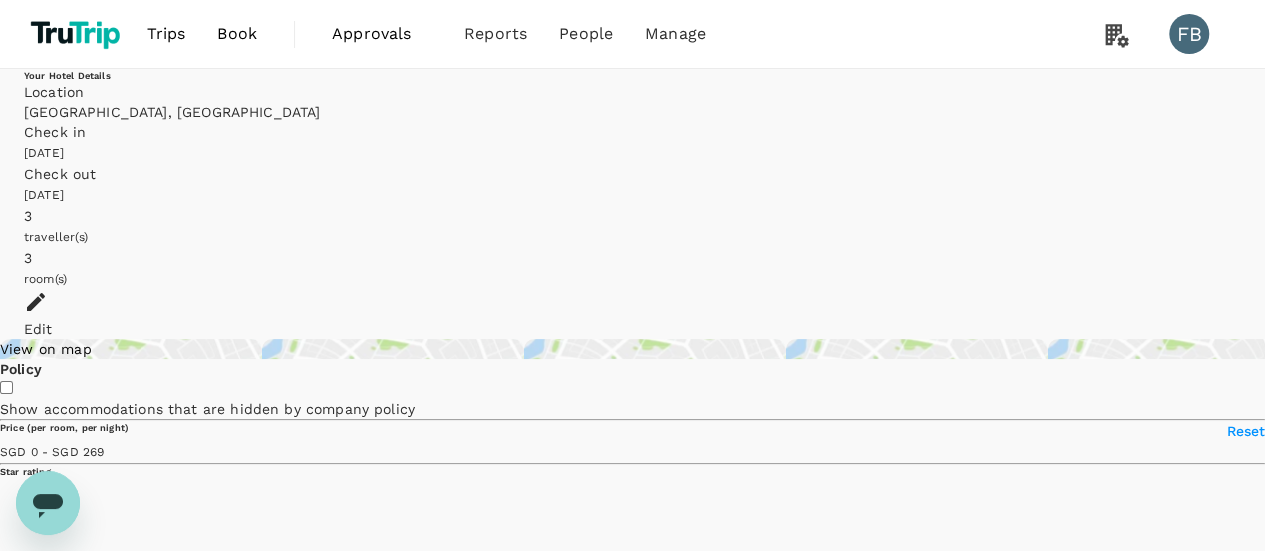click 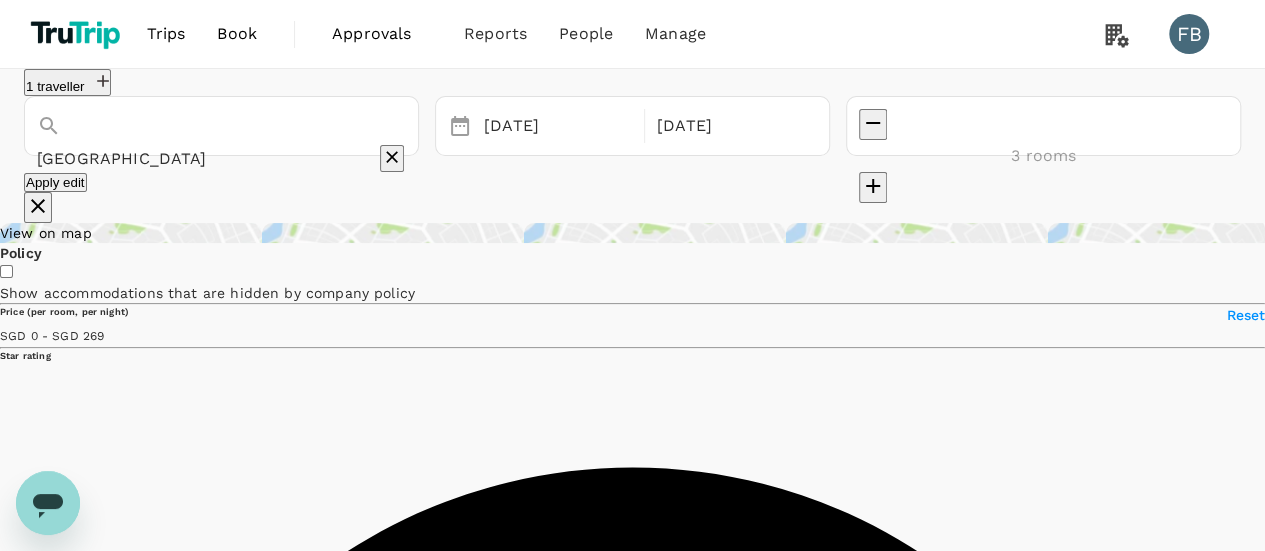 click on "Liverpool" at bounding box center (221, 142) 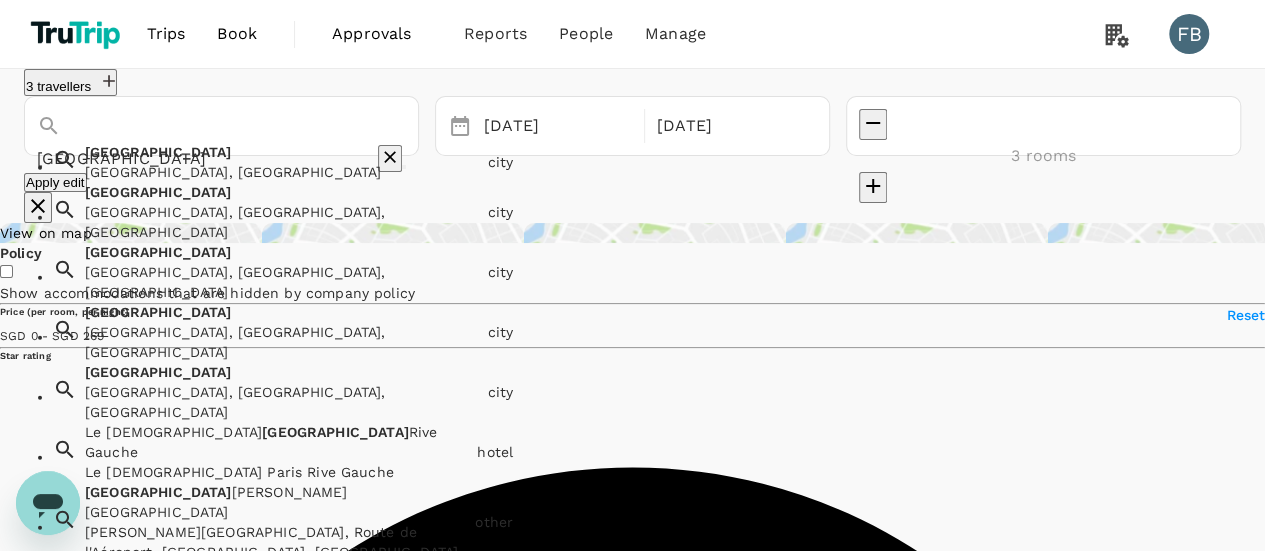 click on "Paris, France" at bounding box center [282, 172] 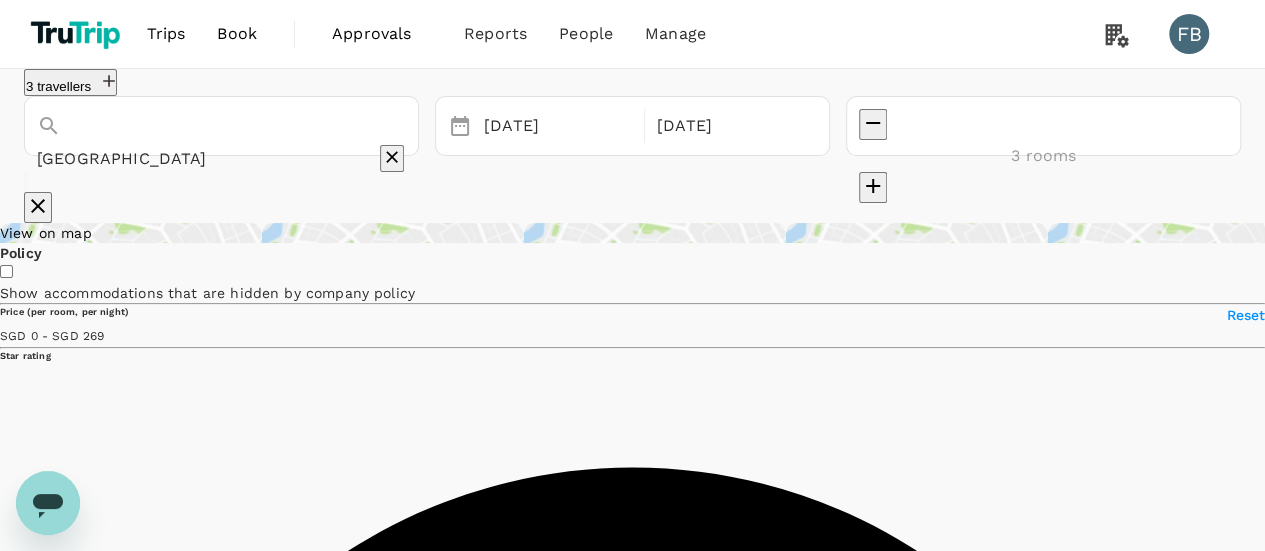 type on "Paris" 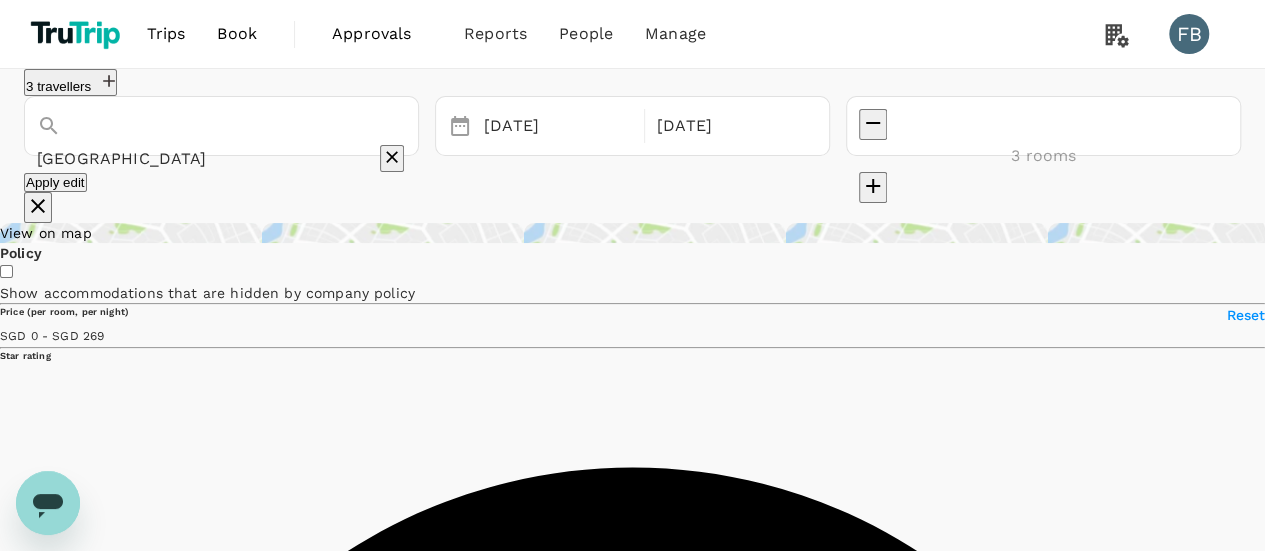 click on "3   travellers" at bounding box center [632, 82] 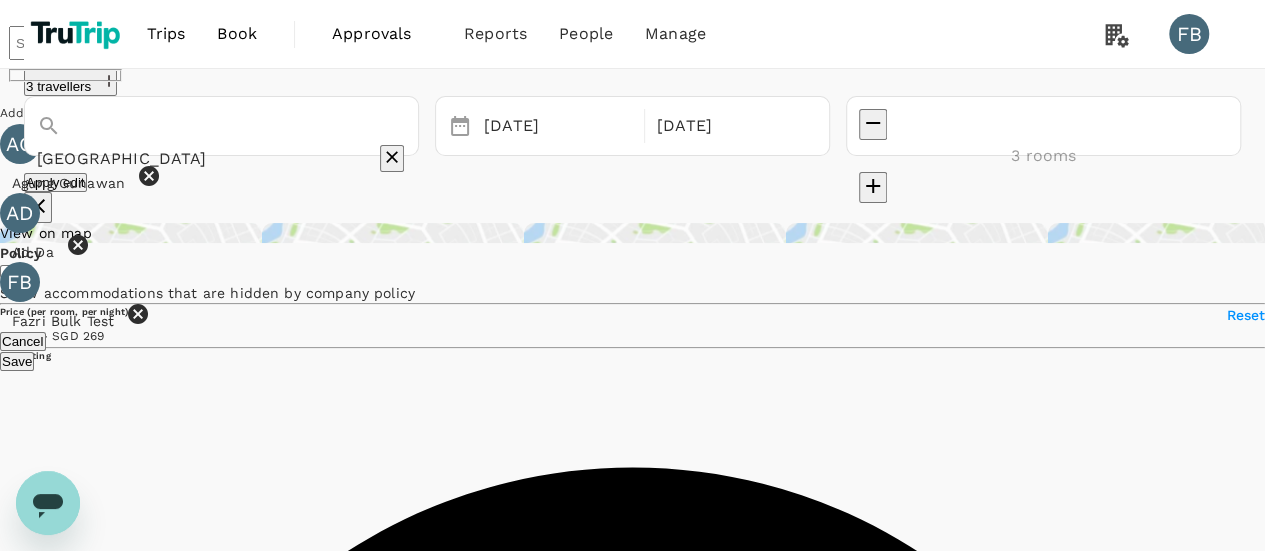 click 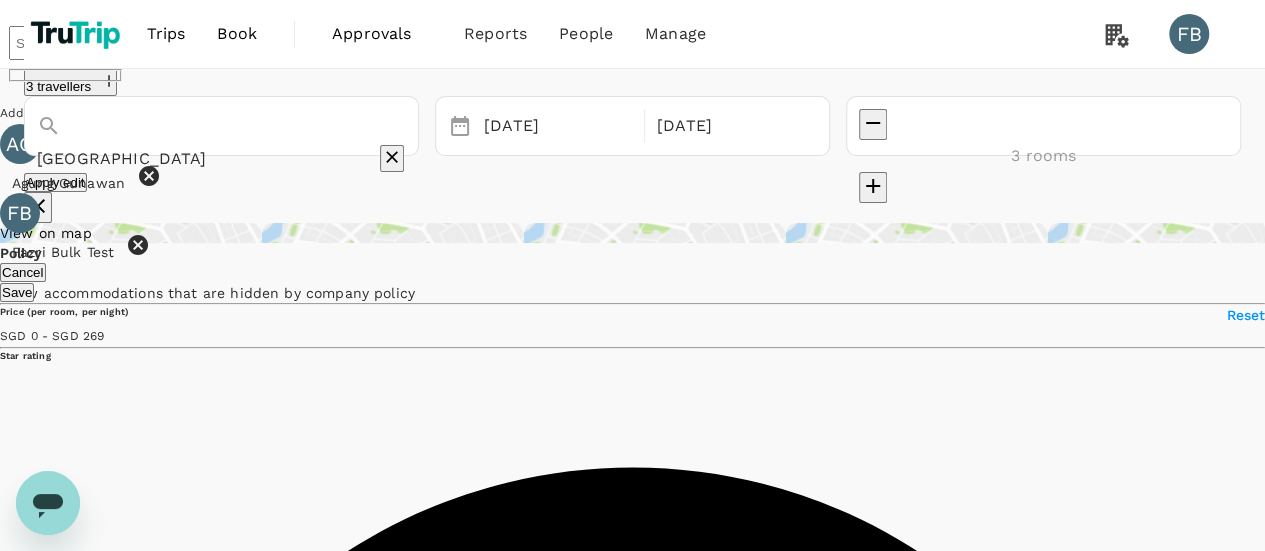 click on "Save" at bounding box center [17, 292] 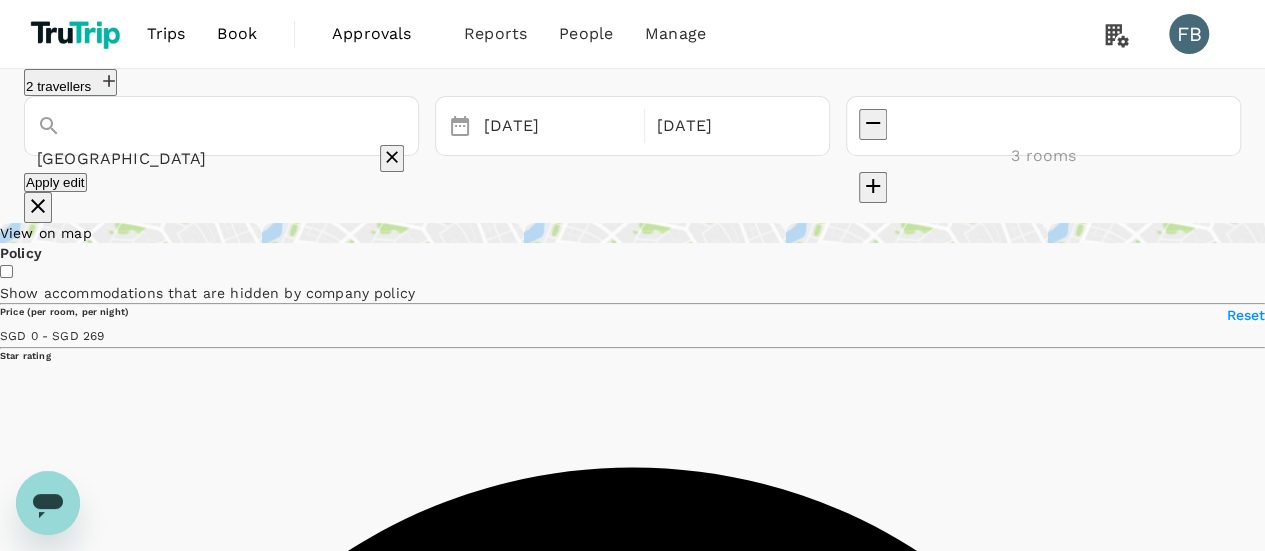 click on "Apply edit" at bounding box center (55, 182) 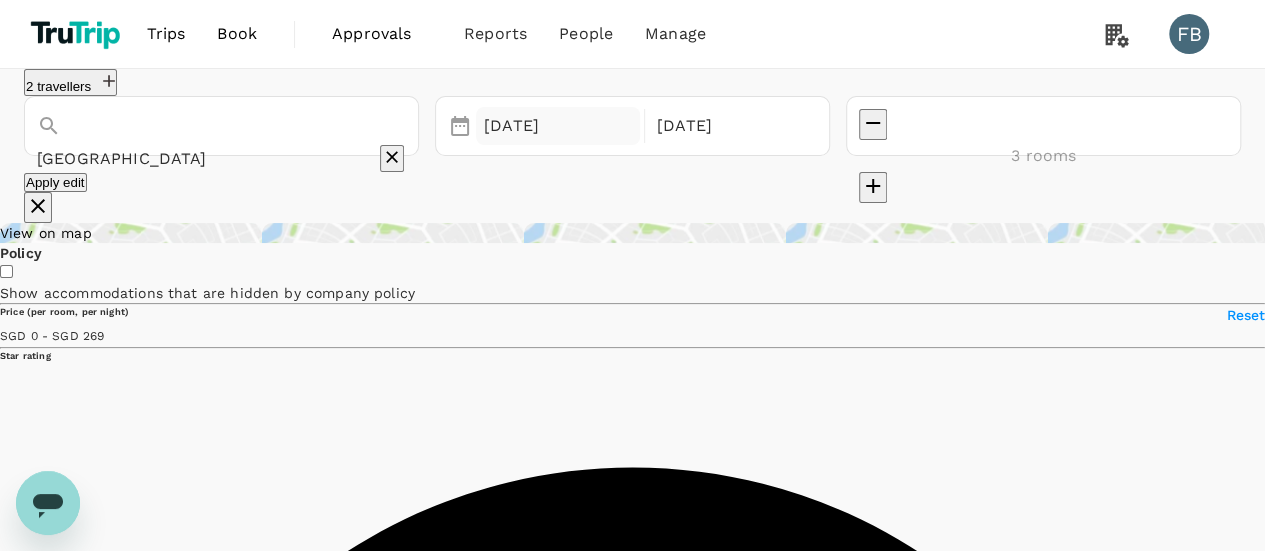 click on "29 Jul" at bounding box center [558, 126] 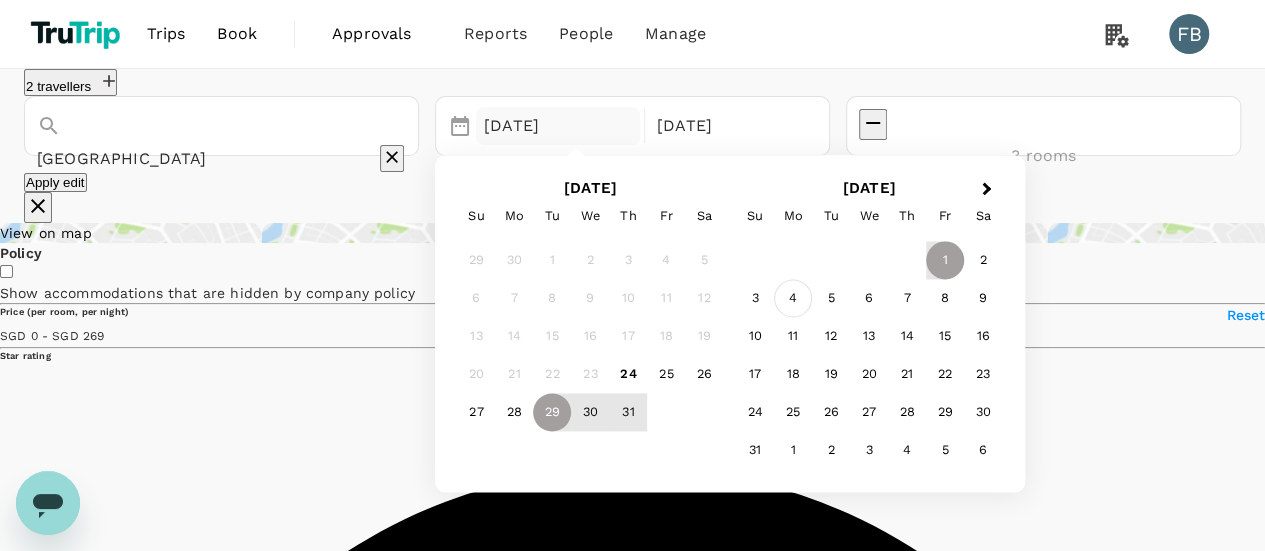 click on "4" at bounding box center [793, 299] 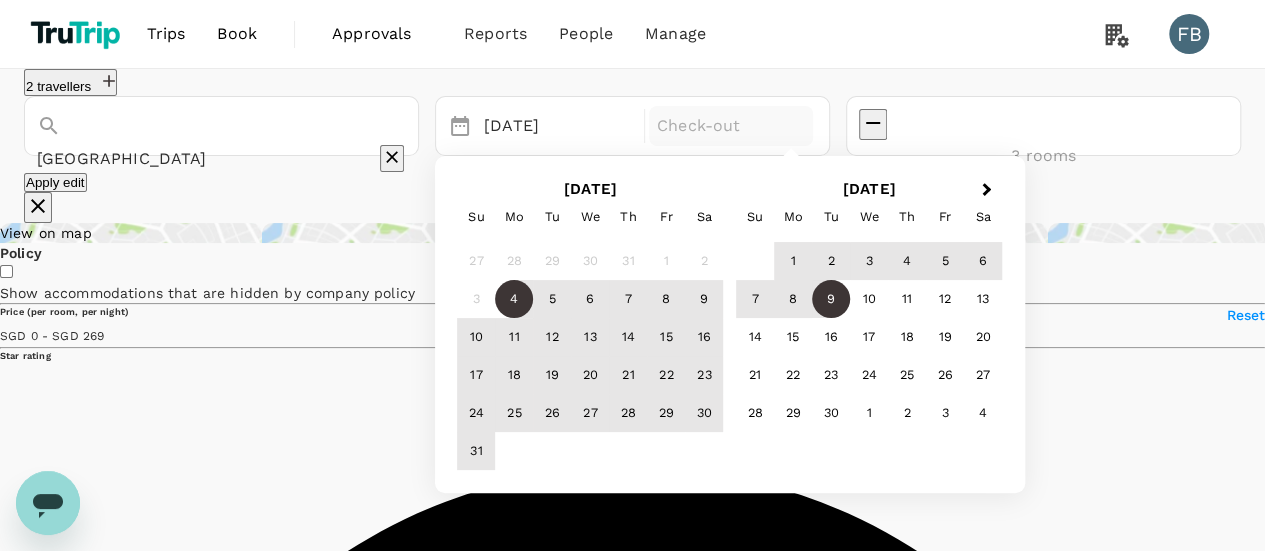 click on "10" at bounding box center [869, 299] 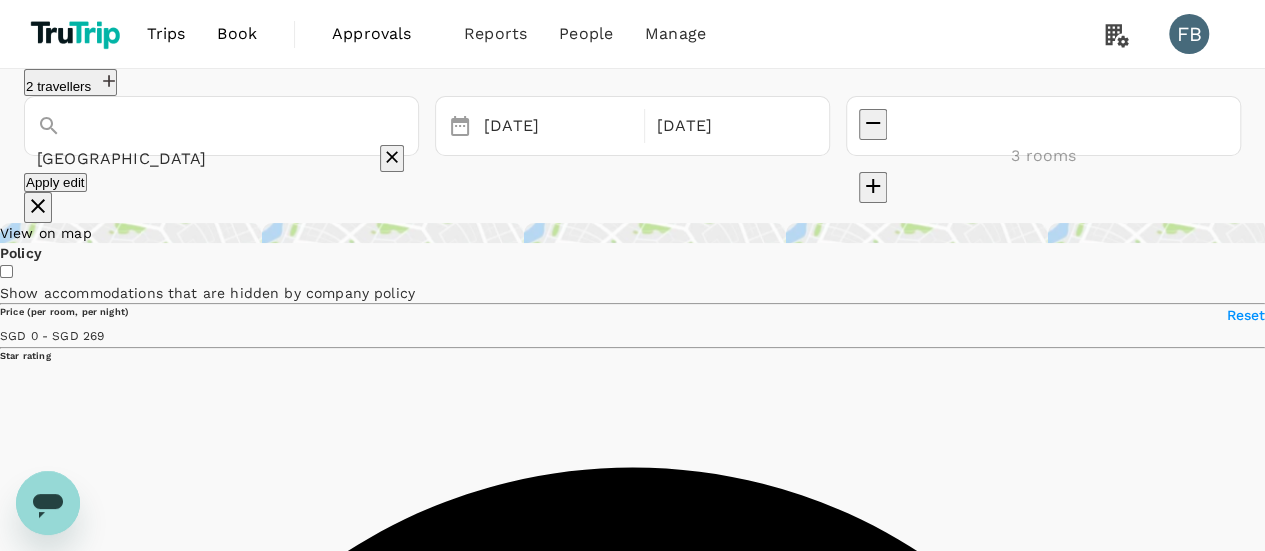 click on "3 rooms" at bounding box center [1043, 156] 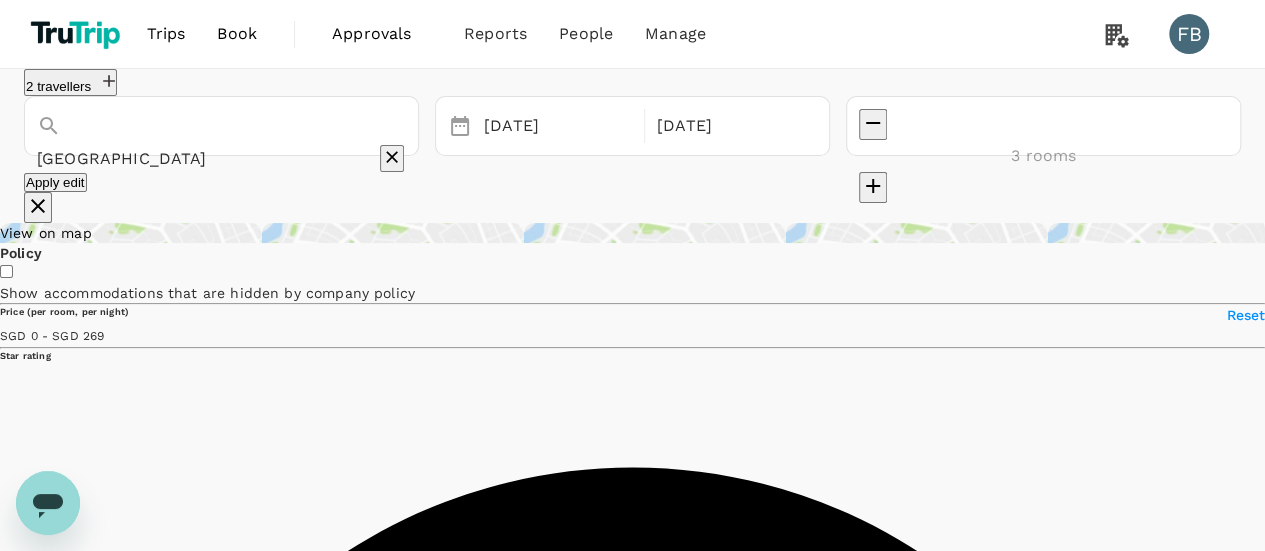 click 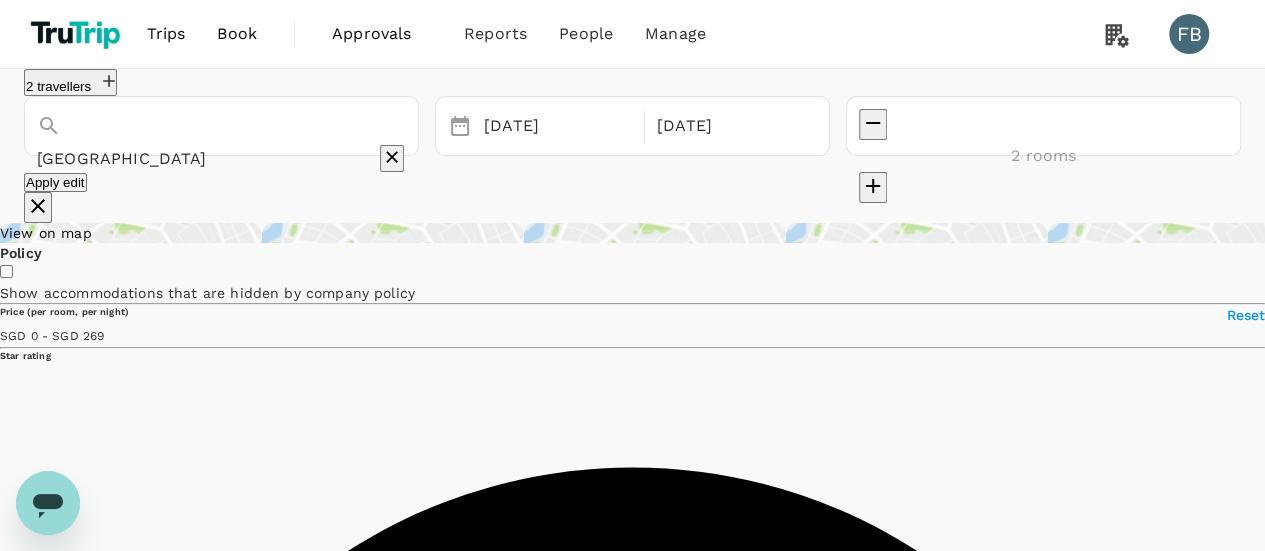 click on "Apply edit" at bounding box center (55, 182) 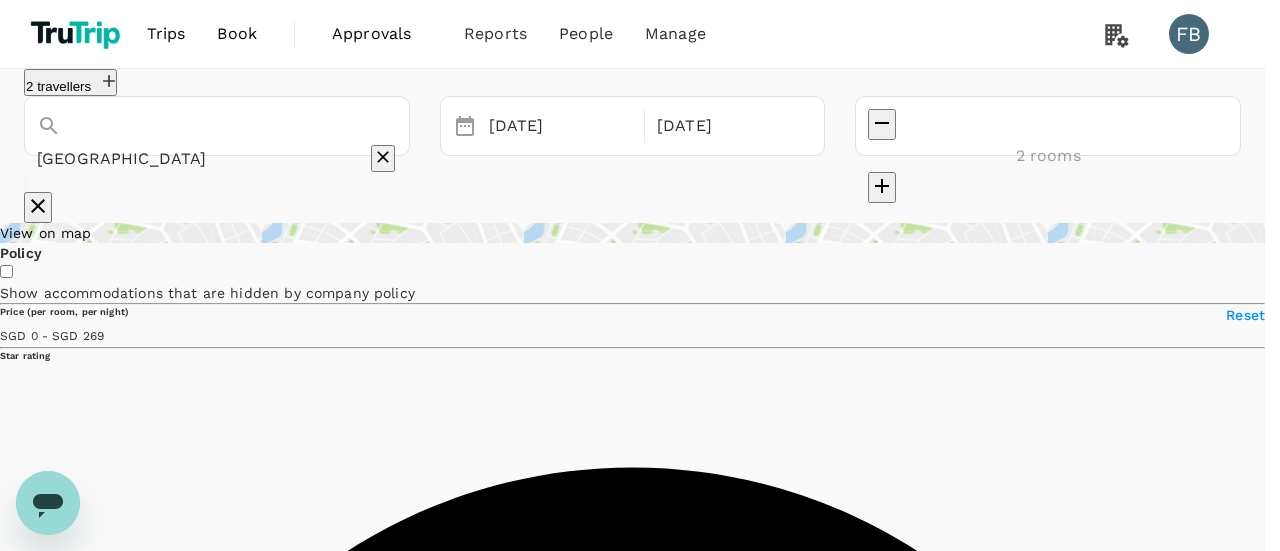 type on "291" 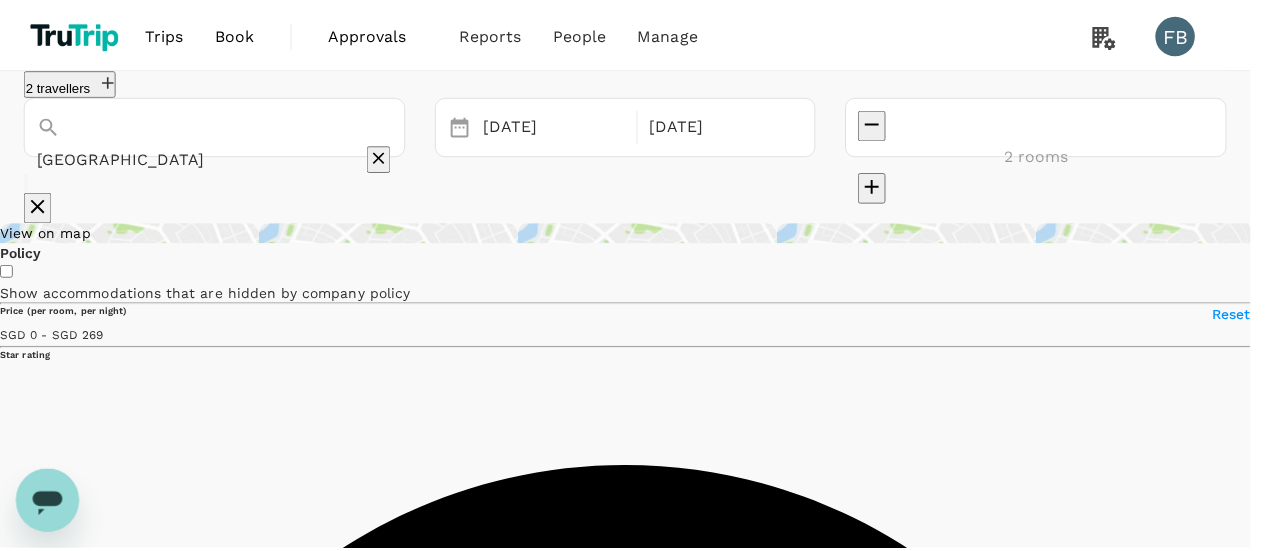 scroll, scrollTop: 192, scrollLeft: 0, axis: vertical 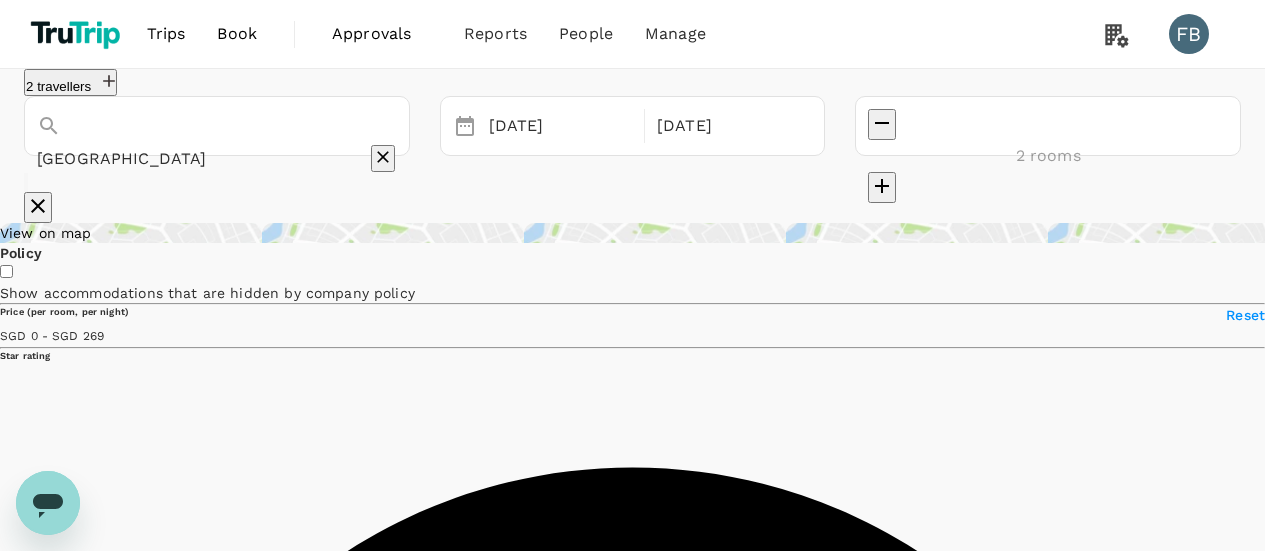 click on "No group" at bounding box center [32, 154513] 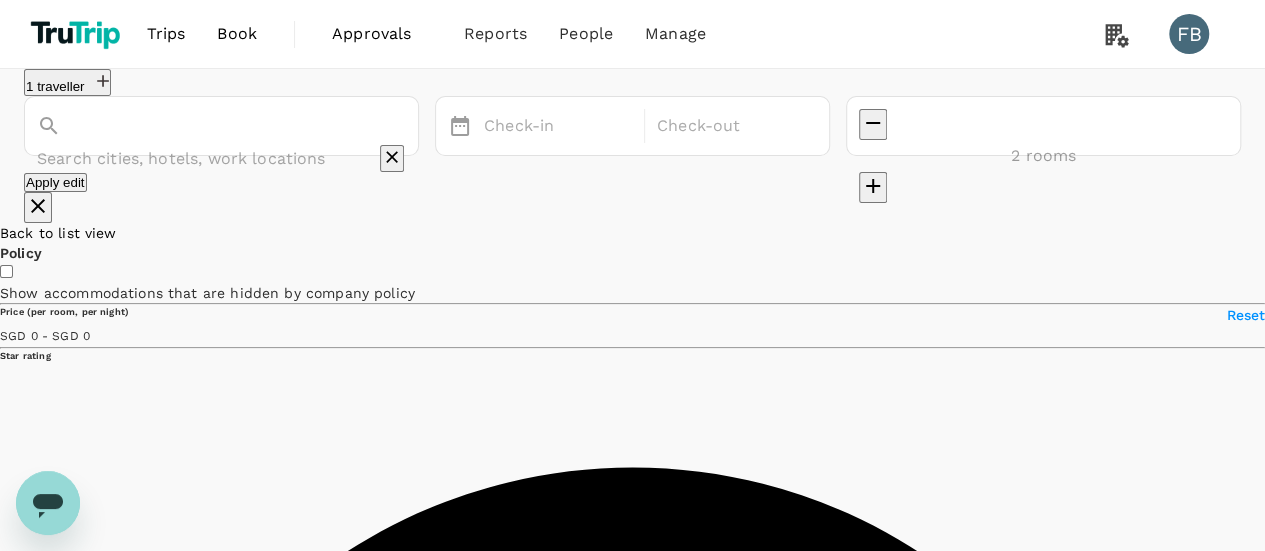 type on "Paris" 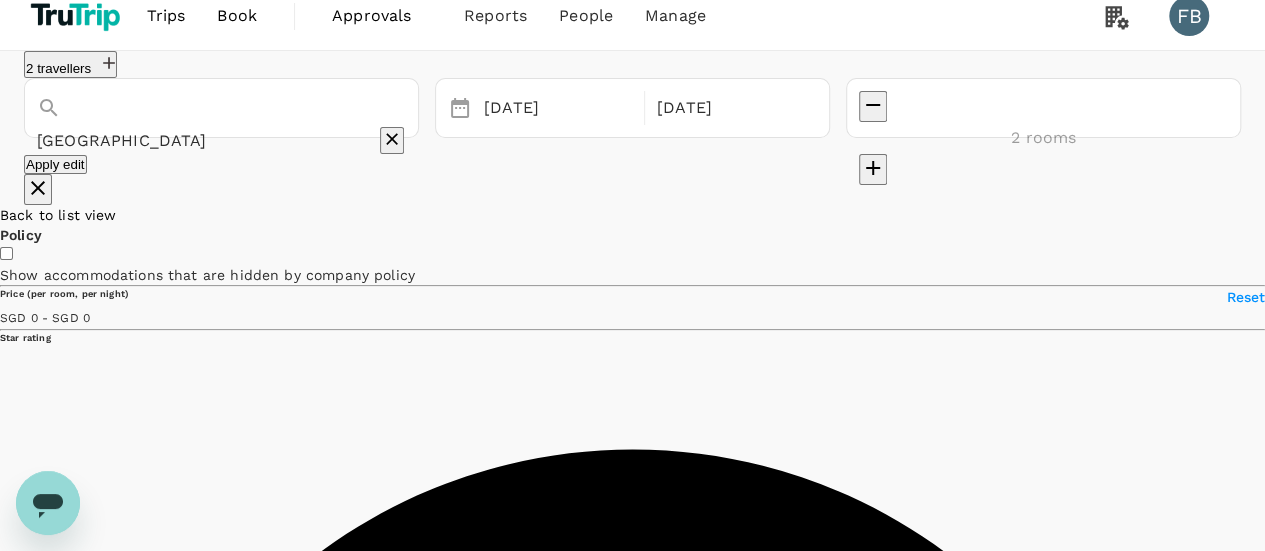 scroll, scrollTop: 0, scrollLeft: 0, axis: both 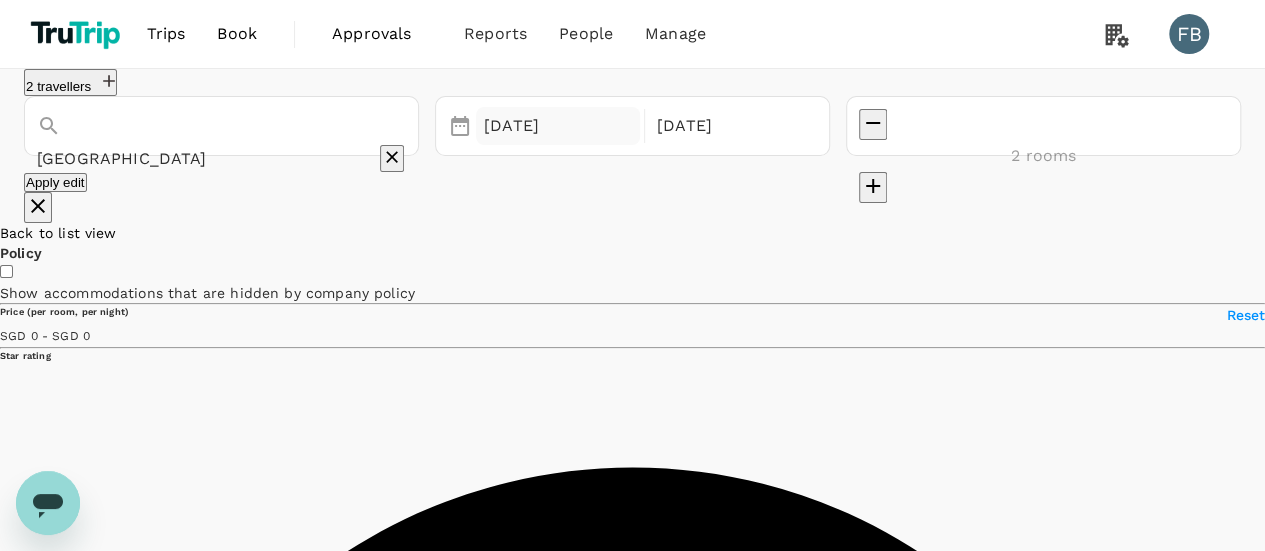 click on "04 Aug" at bounding box center [558, 126] 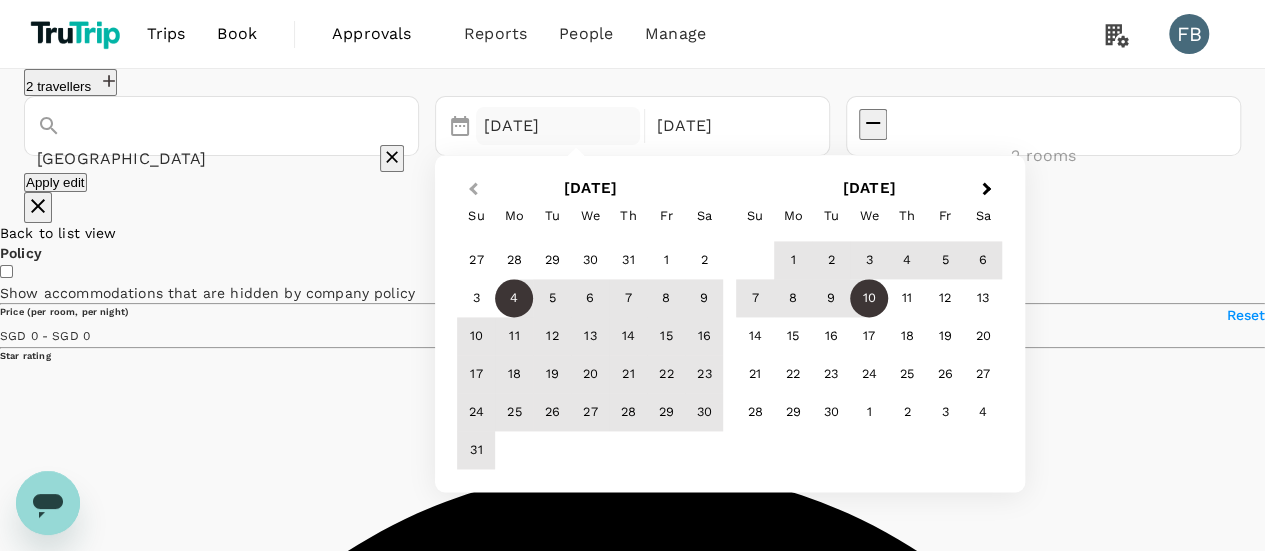 click on "Previous Month" at bounding box center (471, 190) 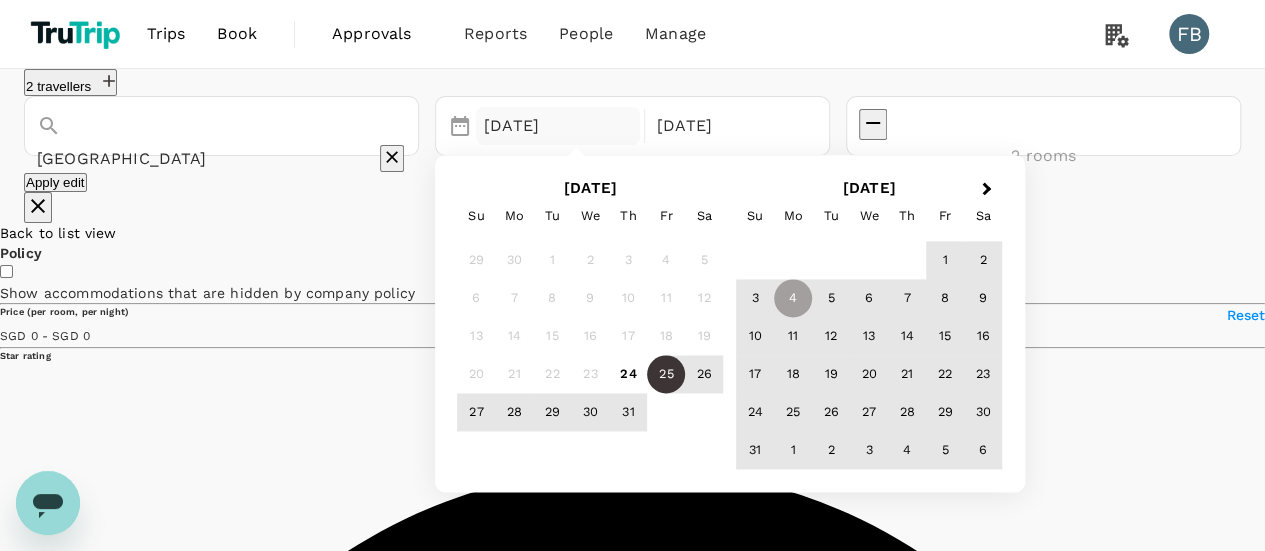 click on "25" at bounding box center [666, 375] 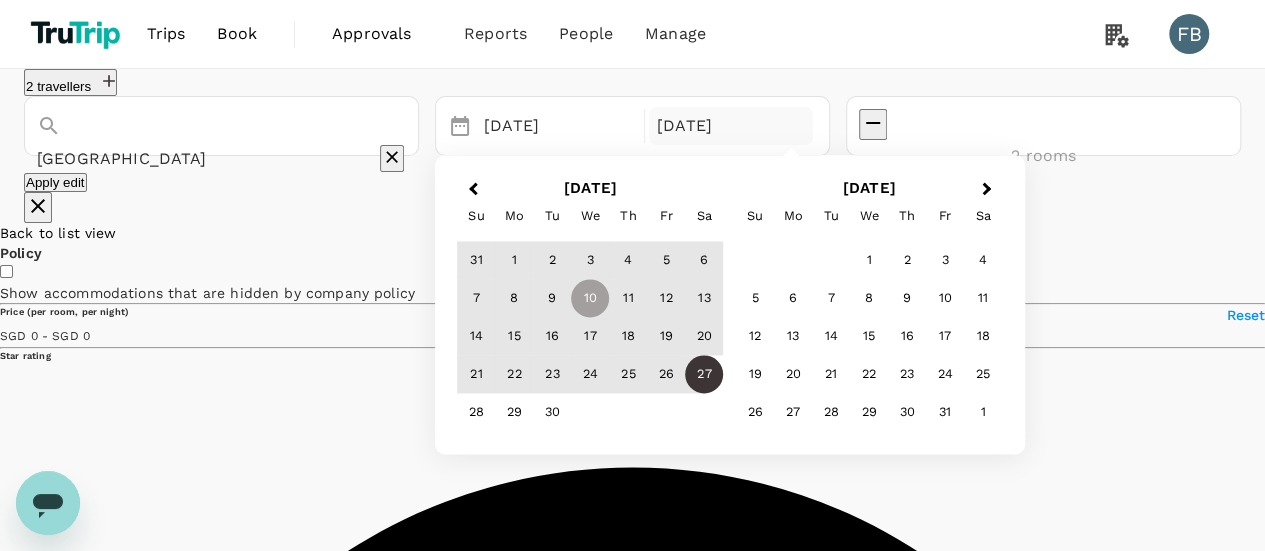 click on "27" at bounding box center [704, 375] 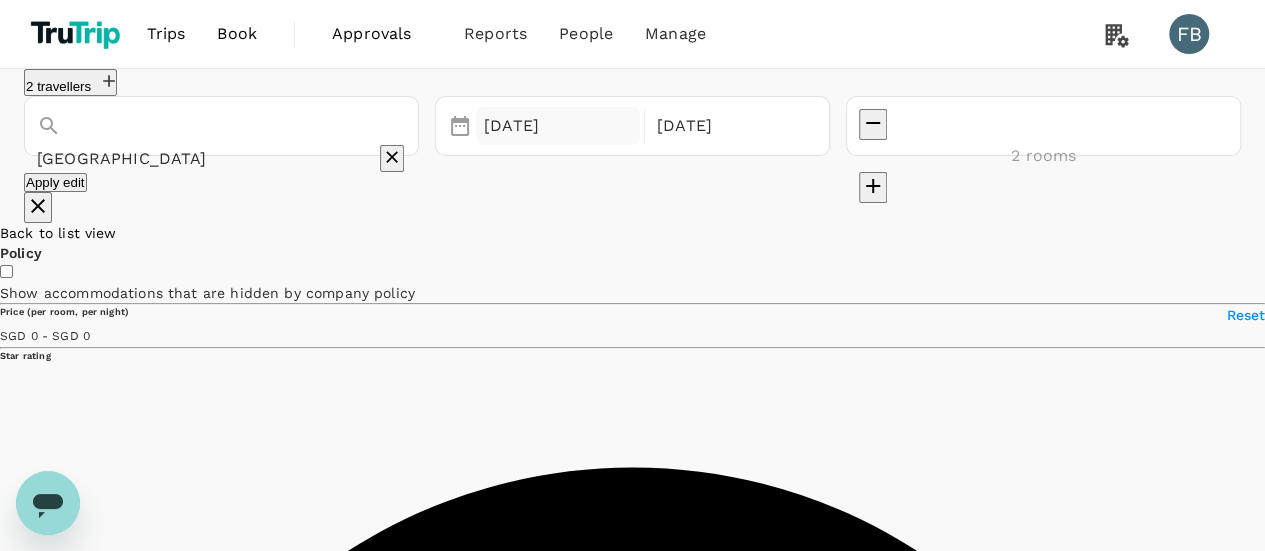 click on "25 Jul" at bounding box center (558, 126) 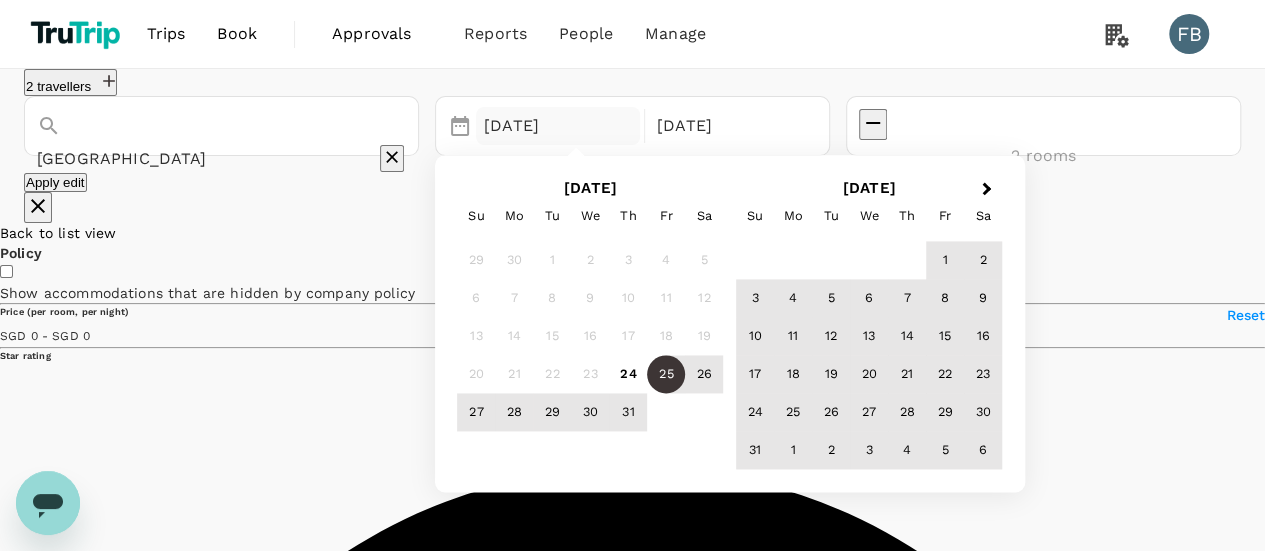 click on "26" at bounding box center [704, 375] 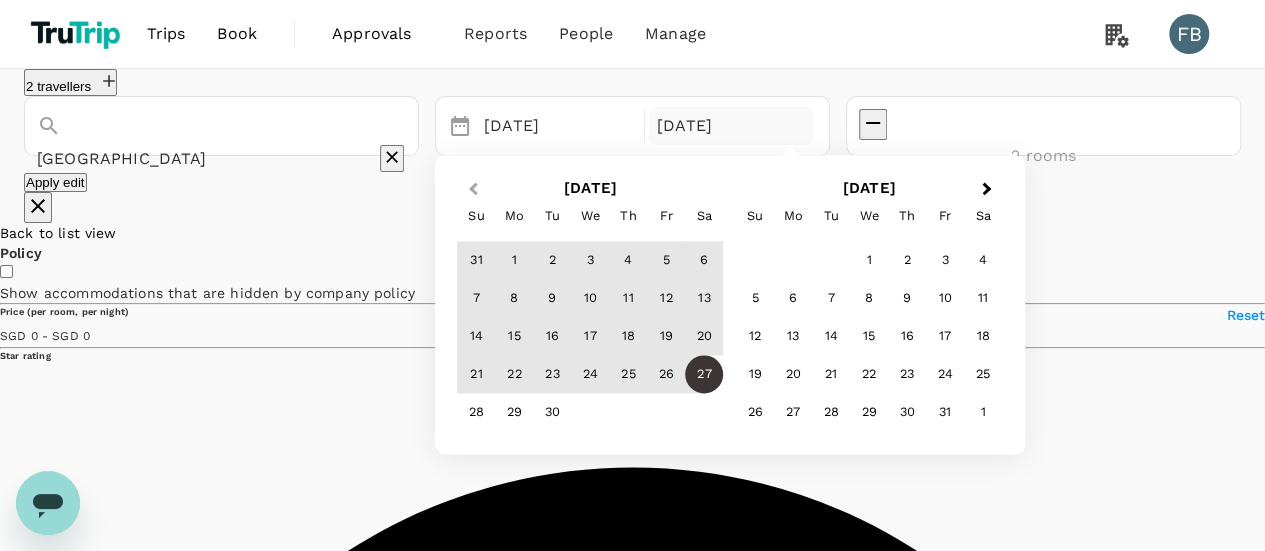 click on "Previous Month" at bounding box center [471, 190] 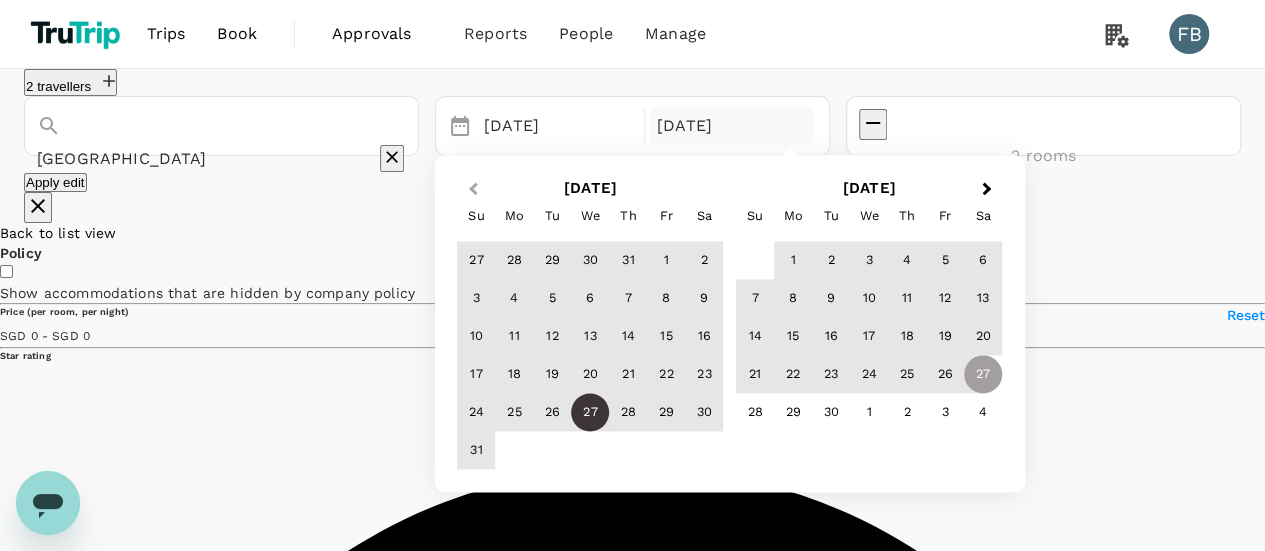 click on "Previous Month" at bounding box center (471, 190) 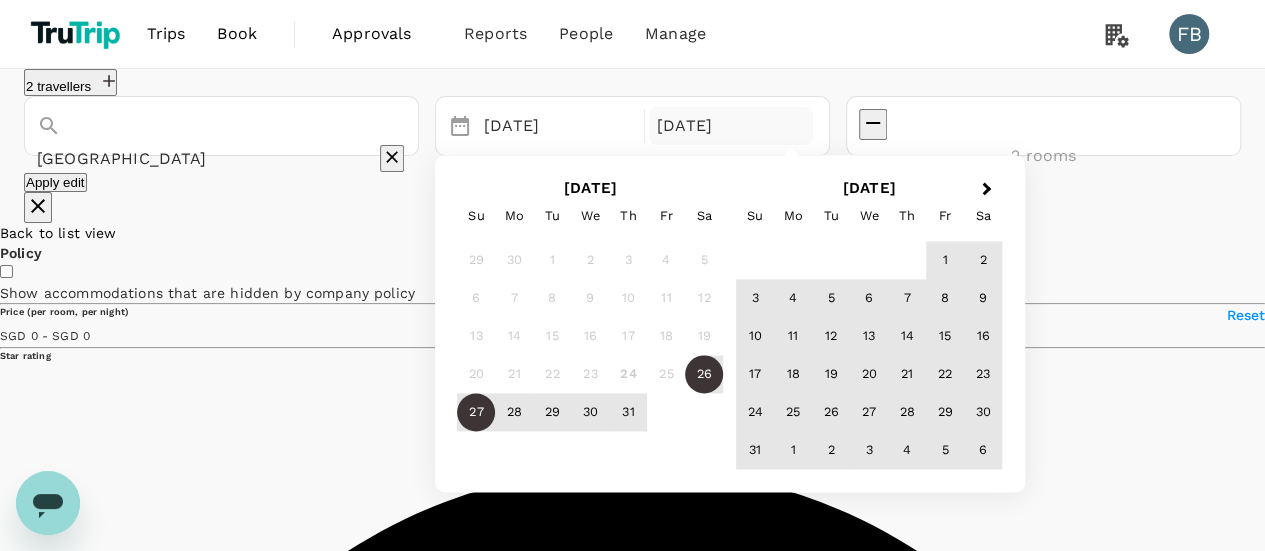 click on "26" at bounding box center (704, 375) 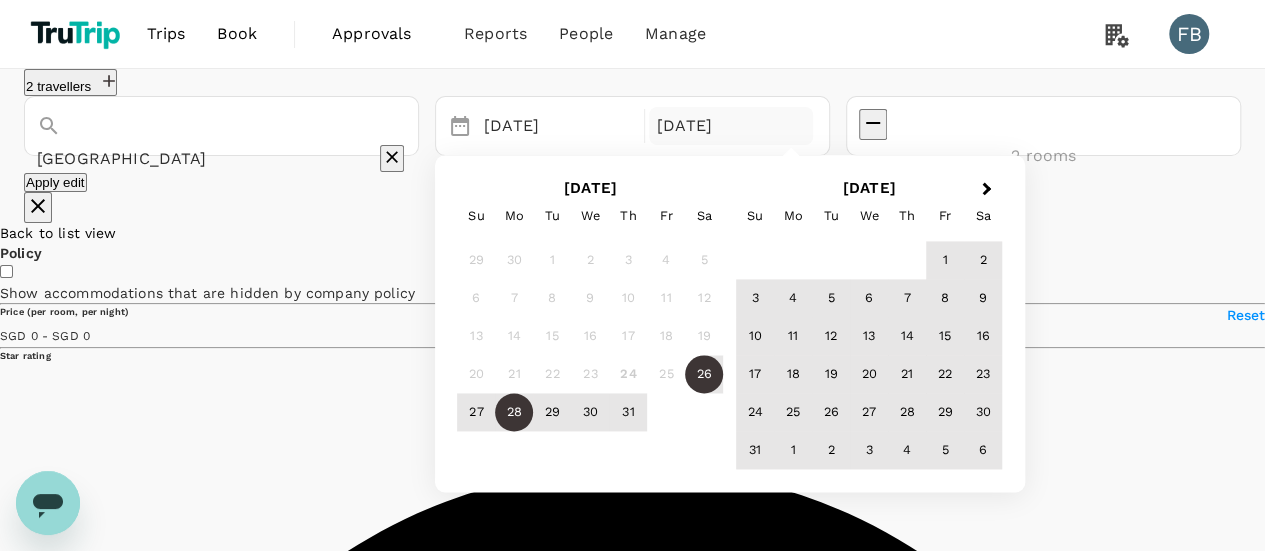 click on "28" at bounding box center (514, 413) 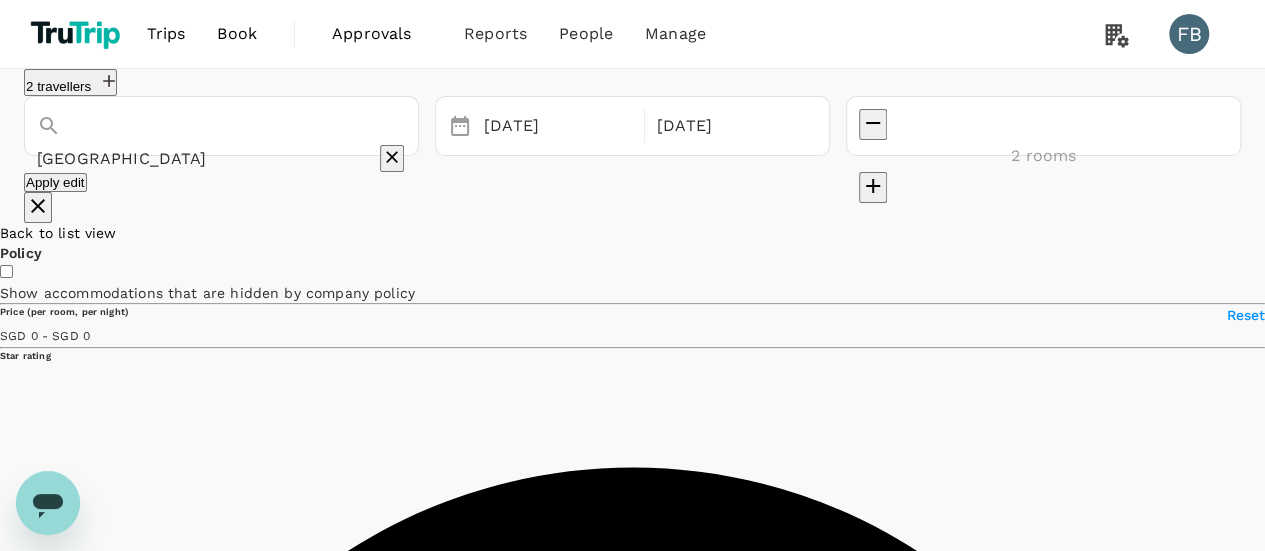 click on "2   travellers Paris Selected date: Saturday, July 26th, 2025 26 Jul Selected date: Monday, July 28th, 2025 28 Jul 2 rooms Apply edit" at bounding box center (632, 130) 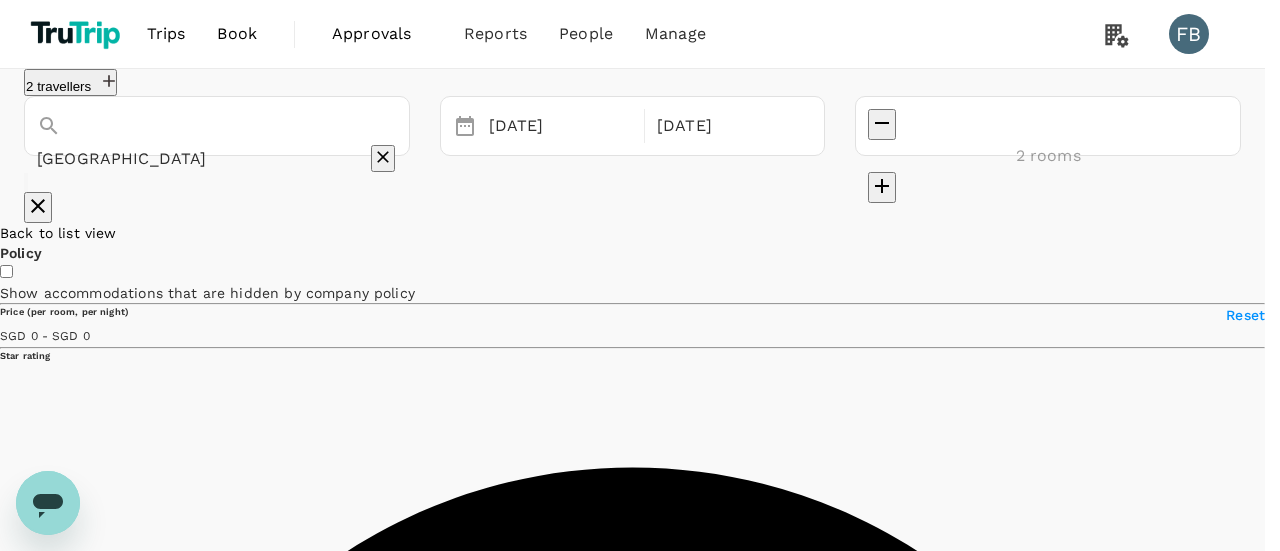 click on "Confirm" at bounding box center [73, 20716] 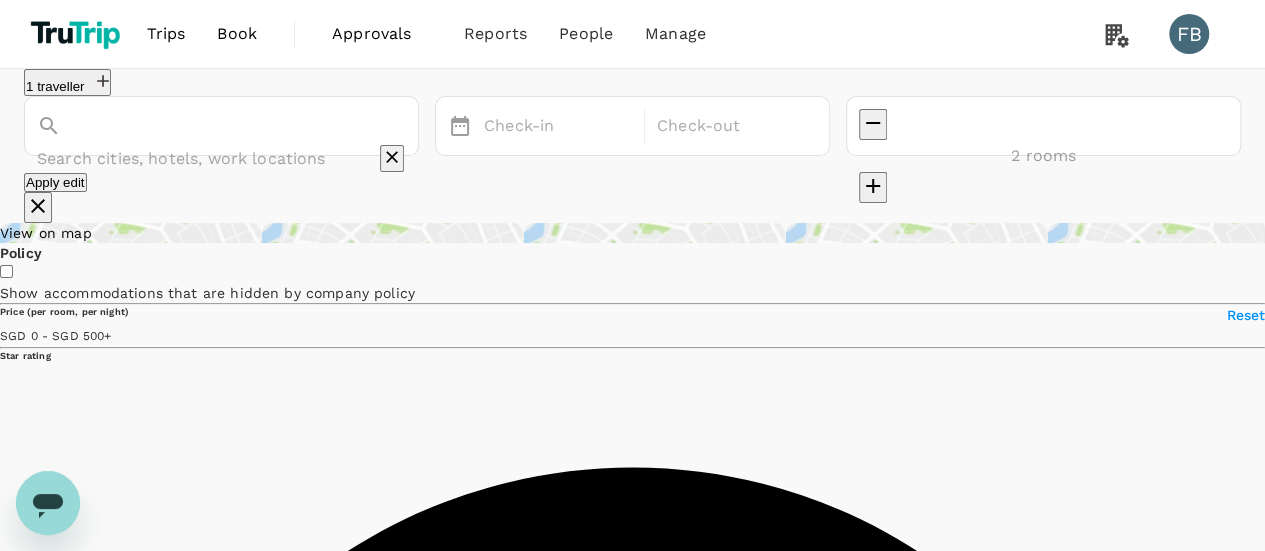 type on "Paris" 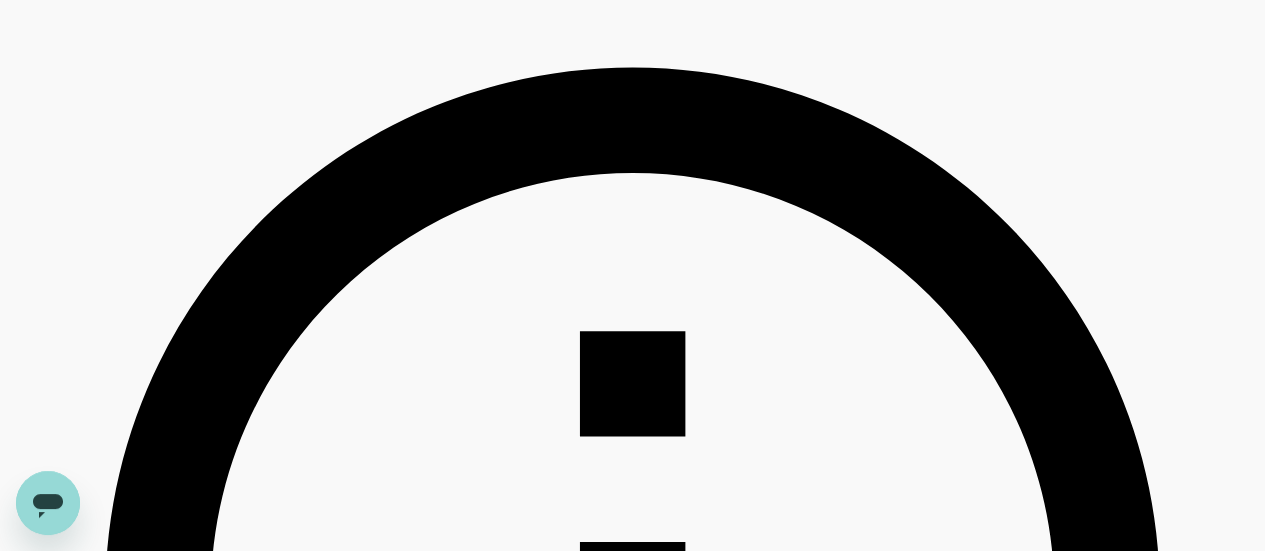 scroll, scrollTop: 0, scrollLeft: 0, axis: both 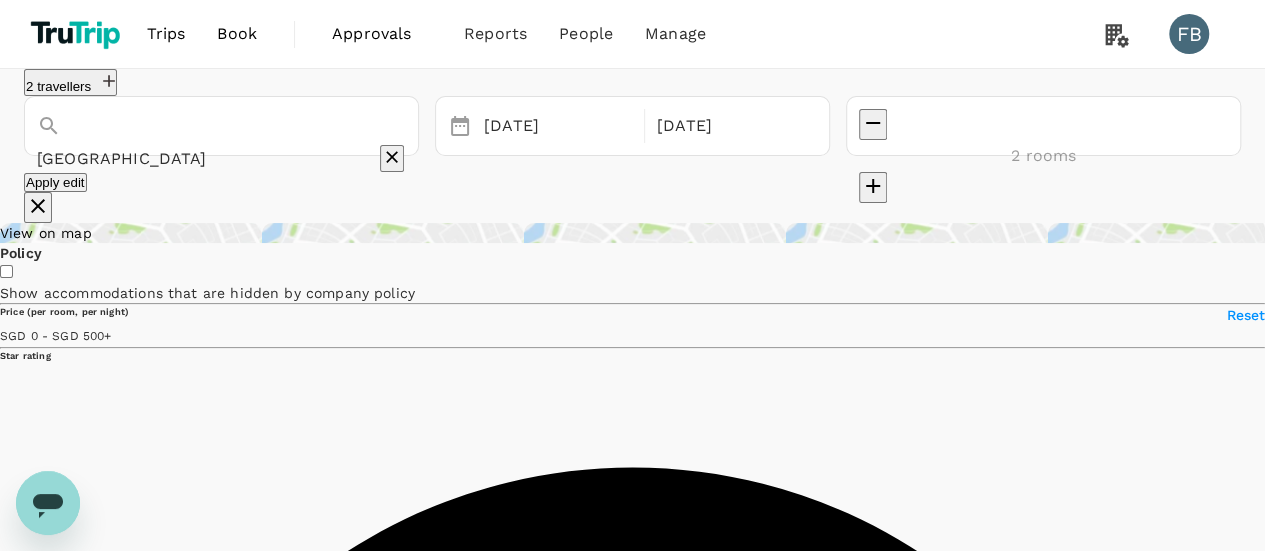 type on "541" 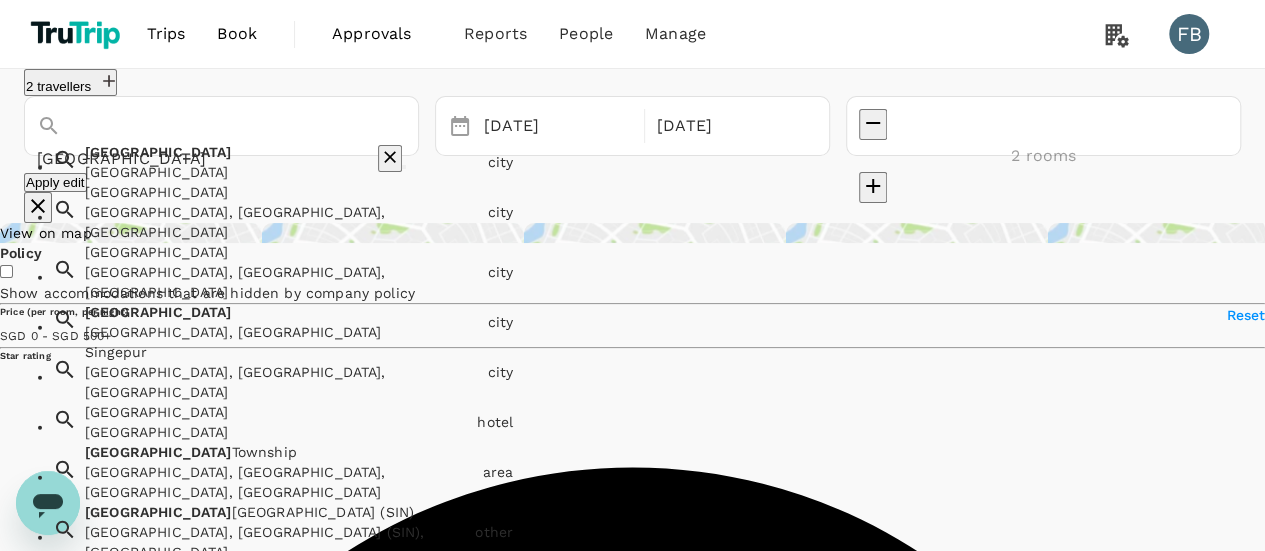 click on "Singapore" at bounding box center [282, 172] 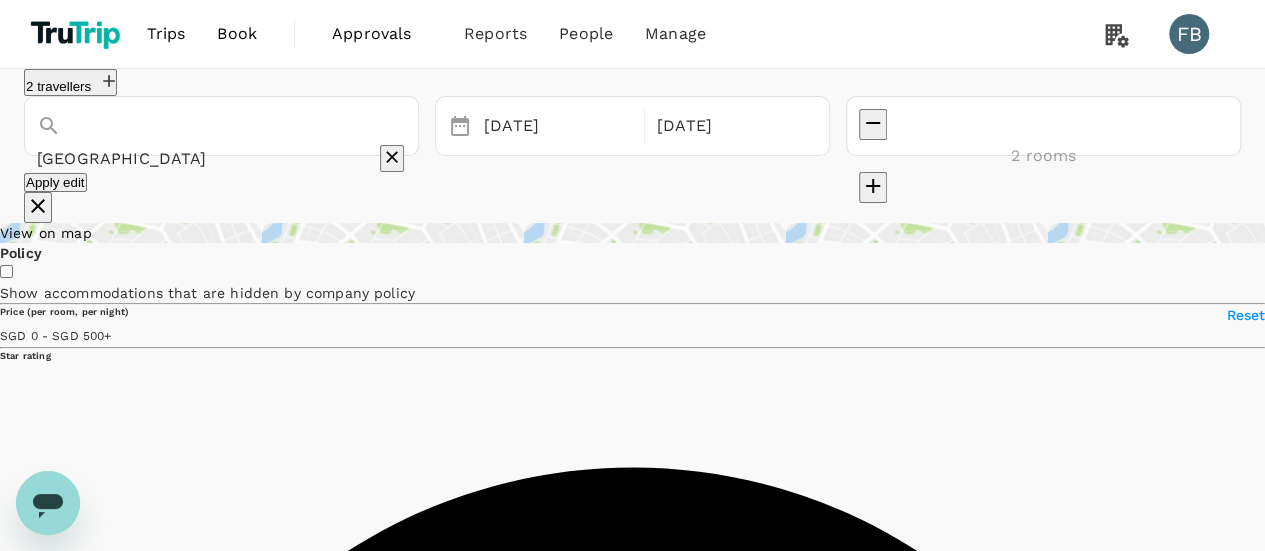 type on "Singapore" 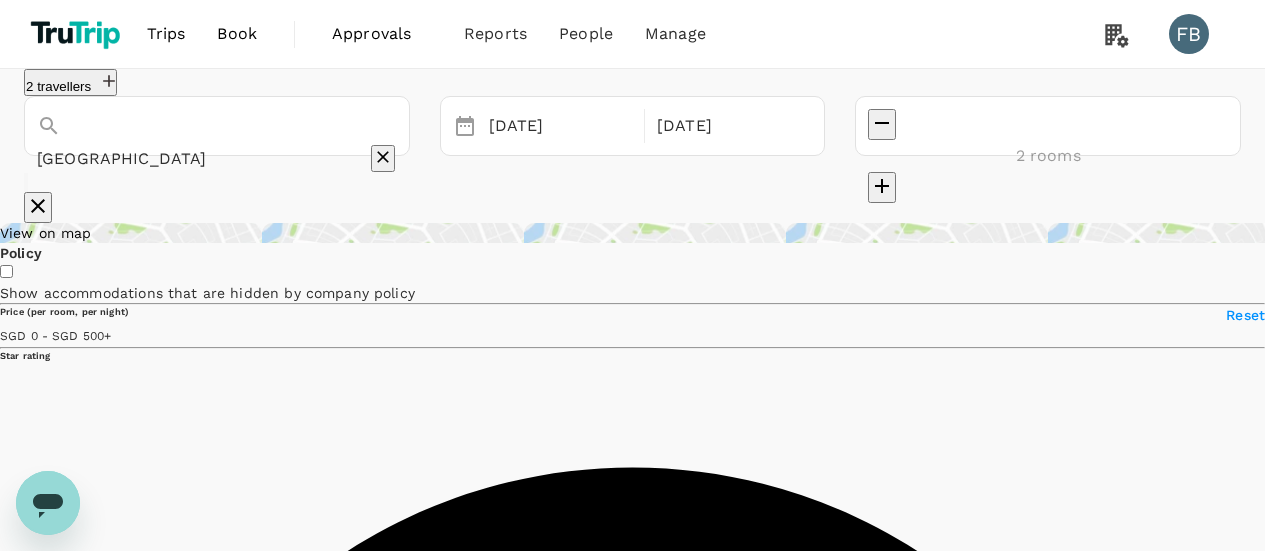 click on "Confirm" at bounding box center [632, 159382] 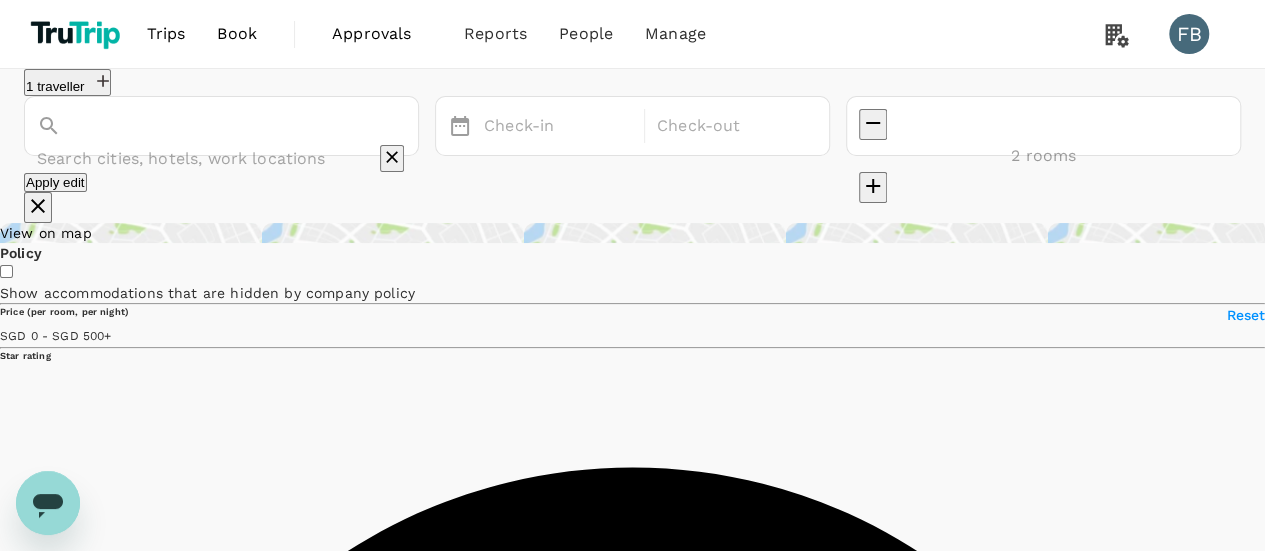 type on "2 rooms" 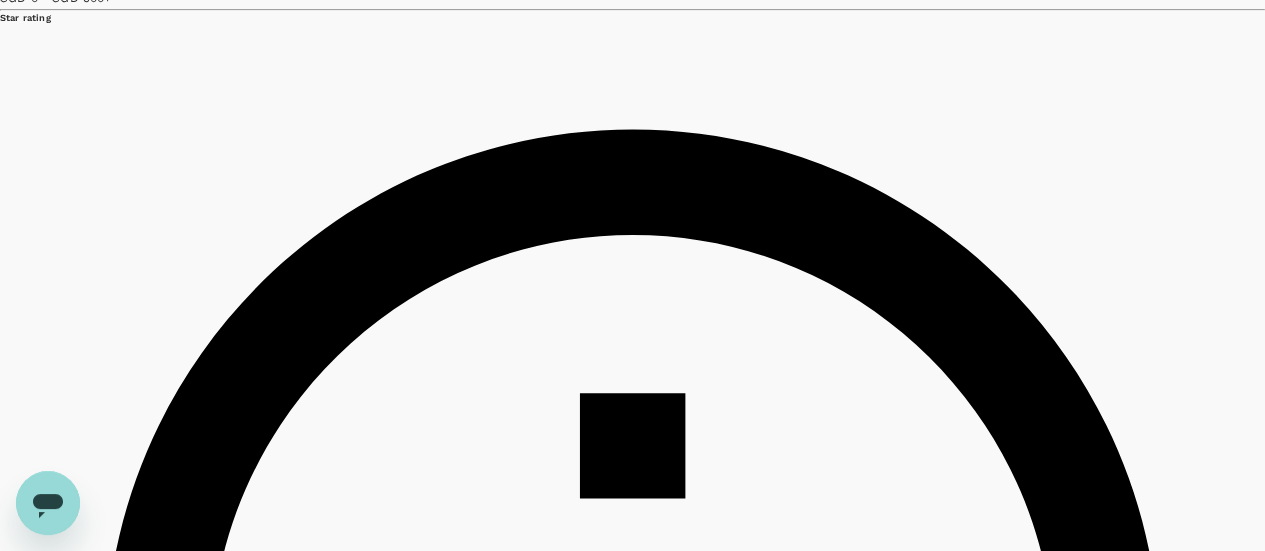 scroll, scrollTop: 400, scrollLeft: 0, axis: vertical 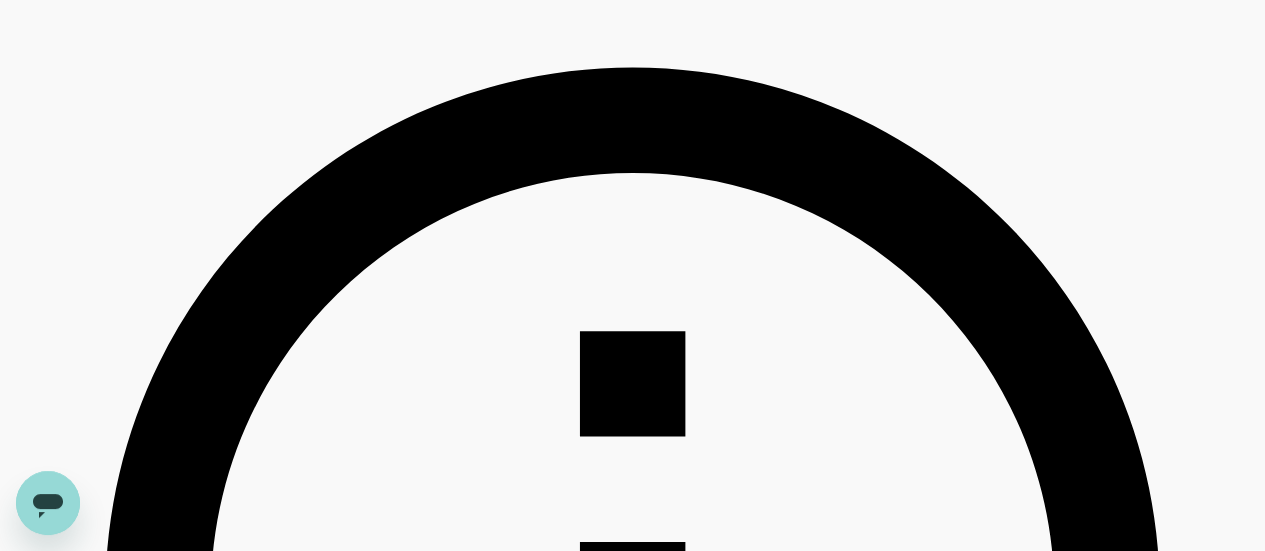 drag, startPoint x: 272, startPoint y: 248, endPoint x: 124, endPoint y: 239, distance: 148.27339 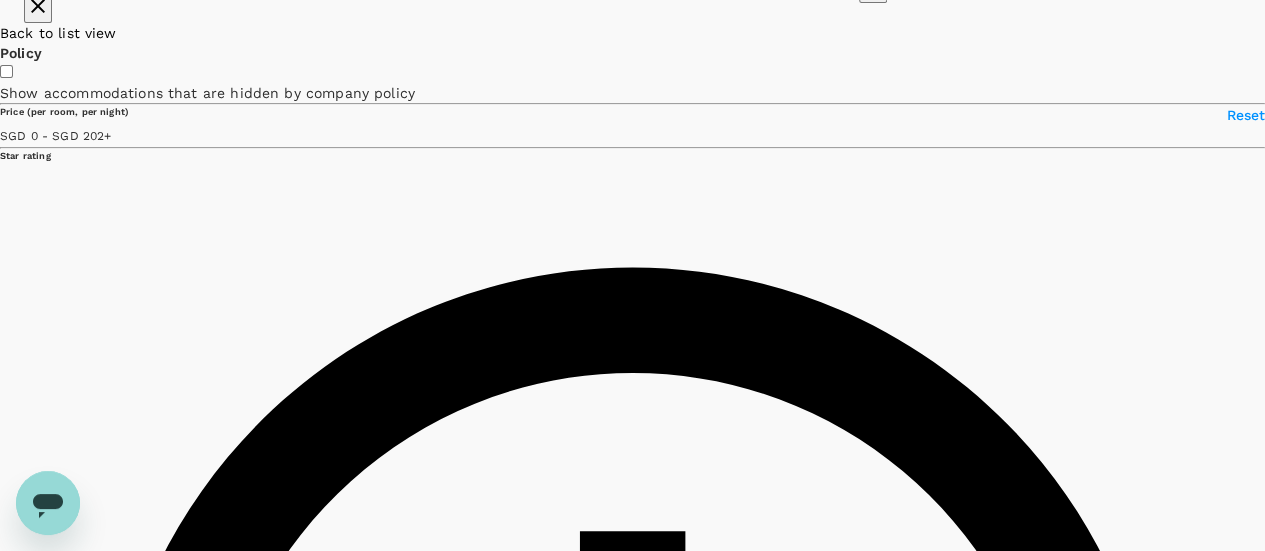 type on "SGD" 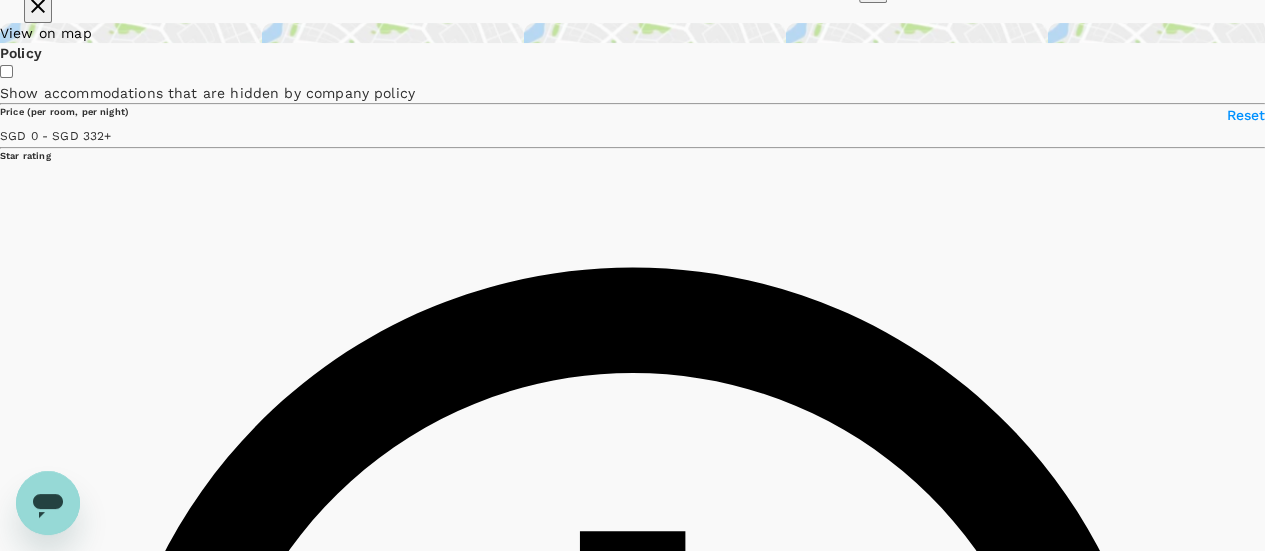 scroll, scrollTop: 400, scrollLeft: 0, axis: vertical 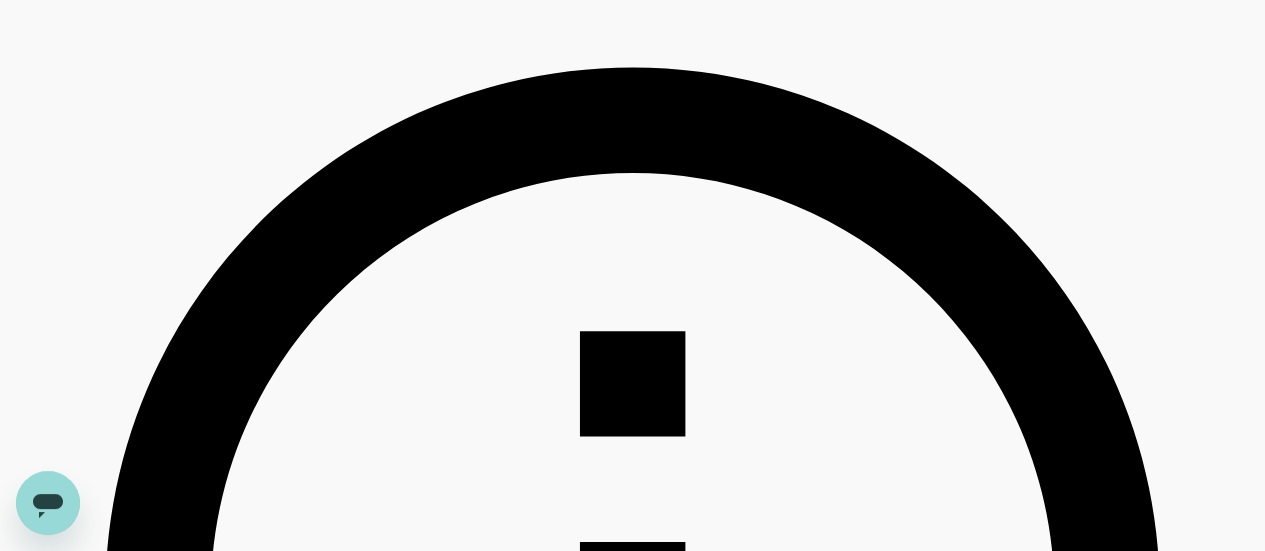 click on "Reset" at bounding box center (1245, -85) 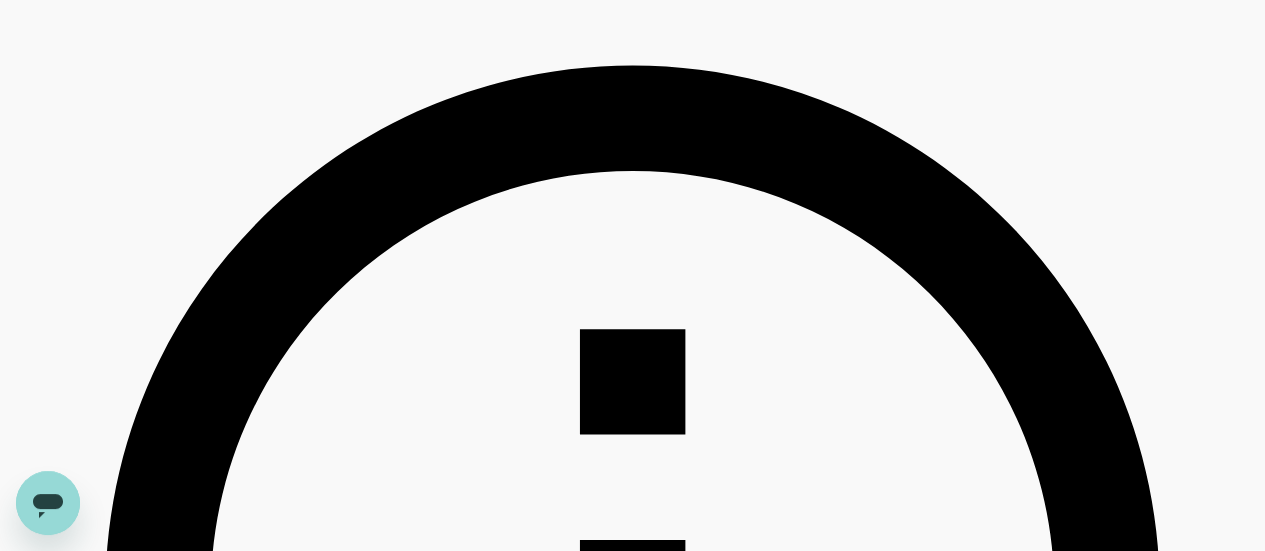 scroll, scrollTop: 600, scrollLeft: 0, axis: vertical 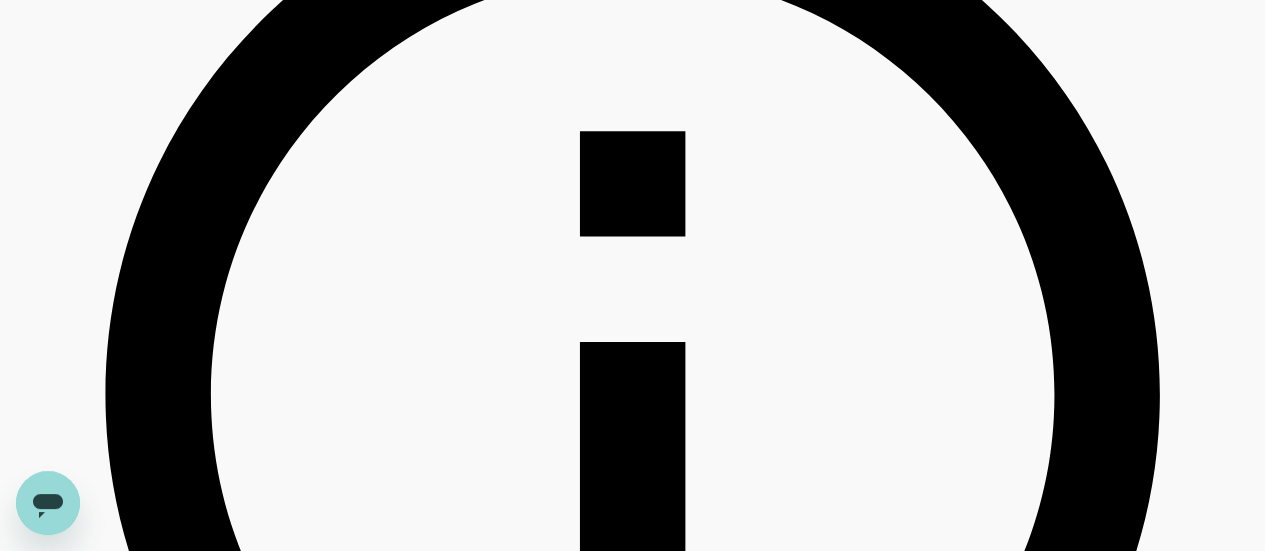 drag, startPoint x: 102, startPoint y: 123, endPoint x: 117, endPoint y: 139, distance: 21.931713 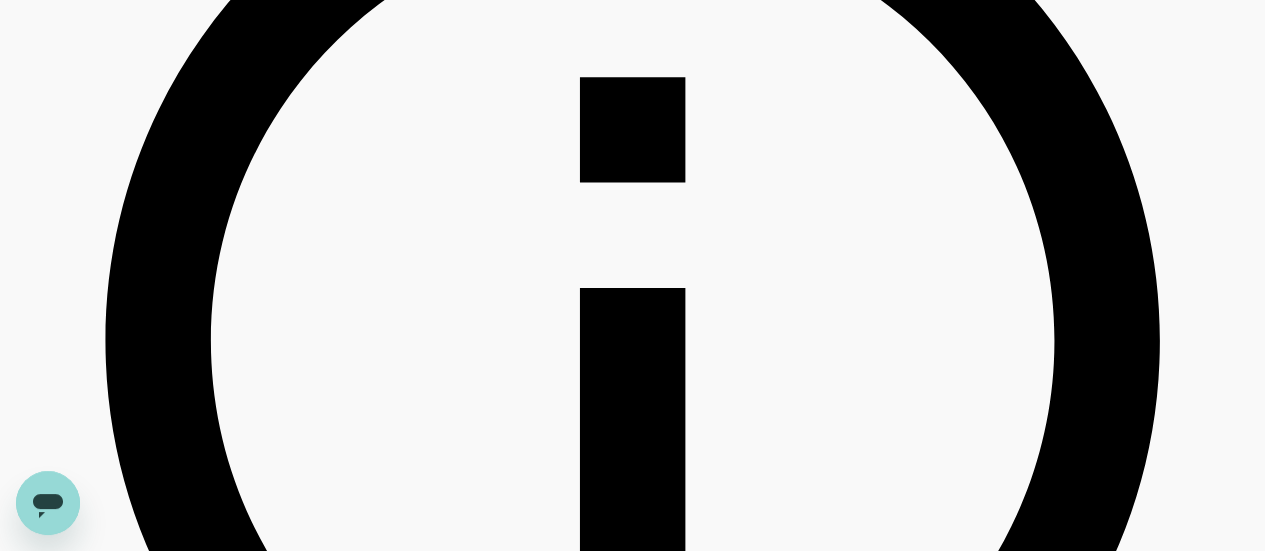 scroll, scrollTop: 800, scrollLeft: 0, axis: vertical 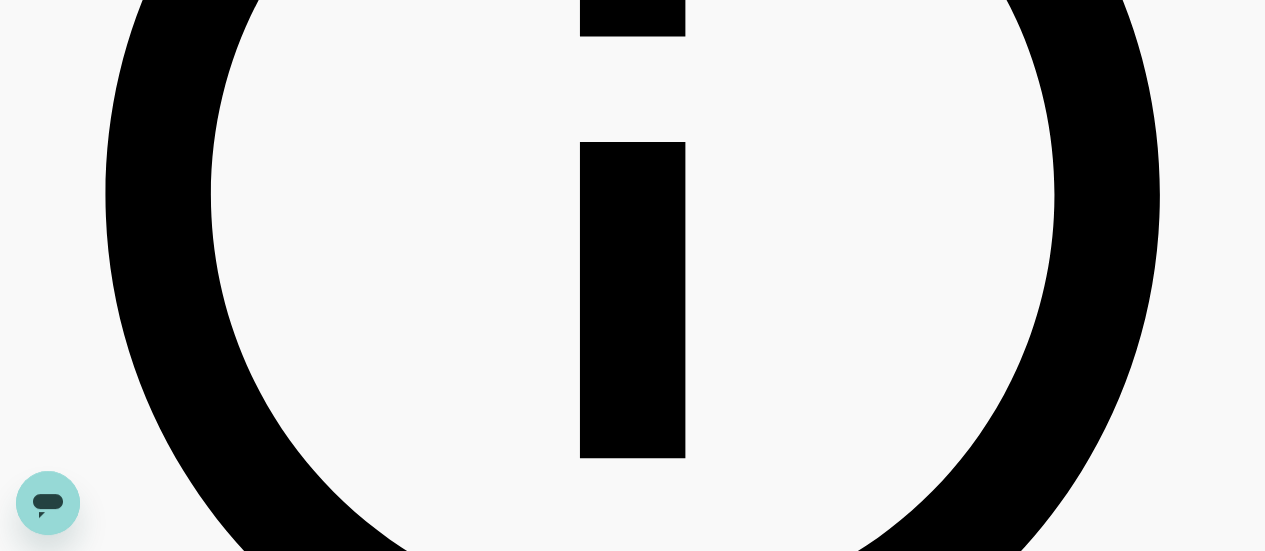 click on "Clear" at bounding box center [16, 1169] 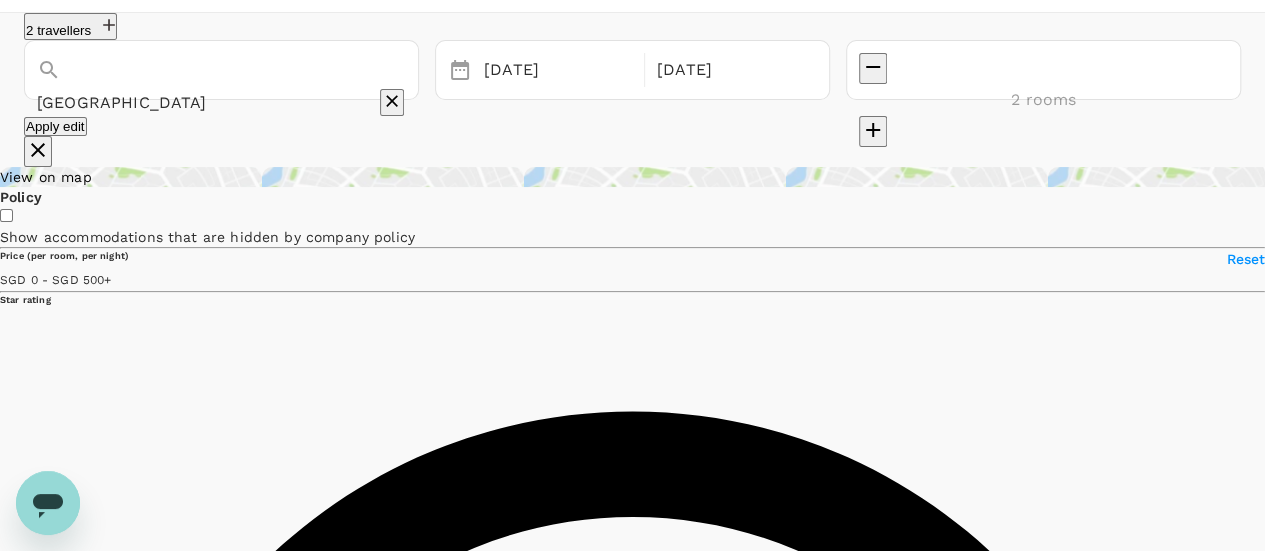 scroll, scrollTop: 0, scrollLeft: 0, axis: both 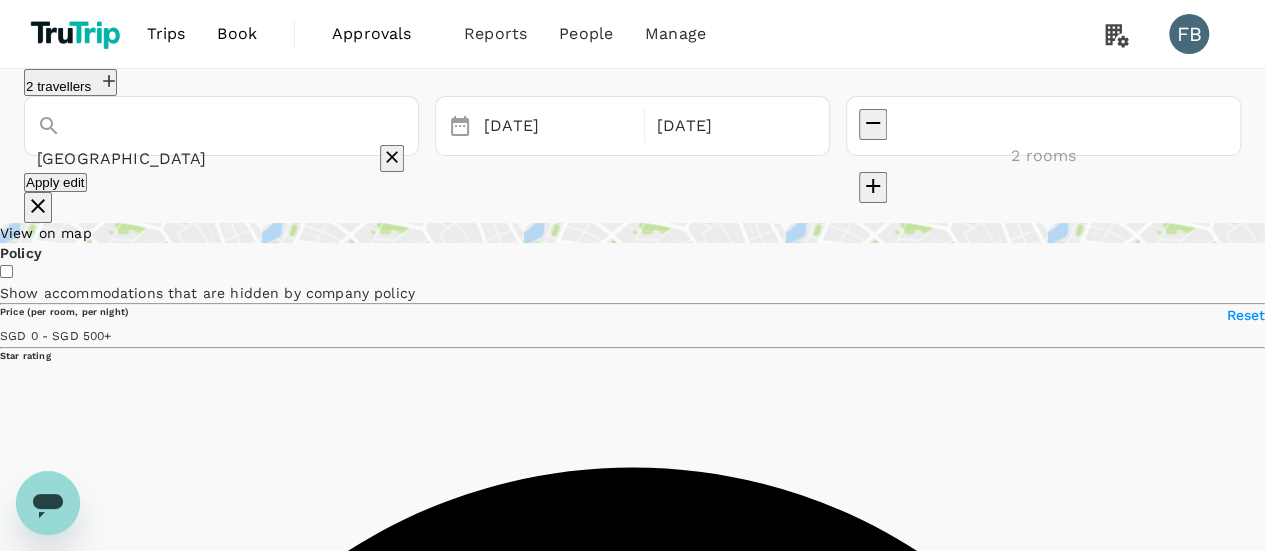 click on "Recommended" at bounding box center (52, 10537) 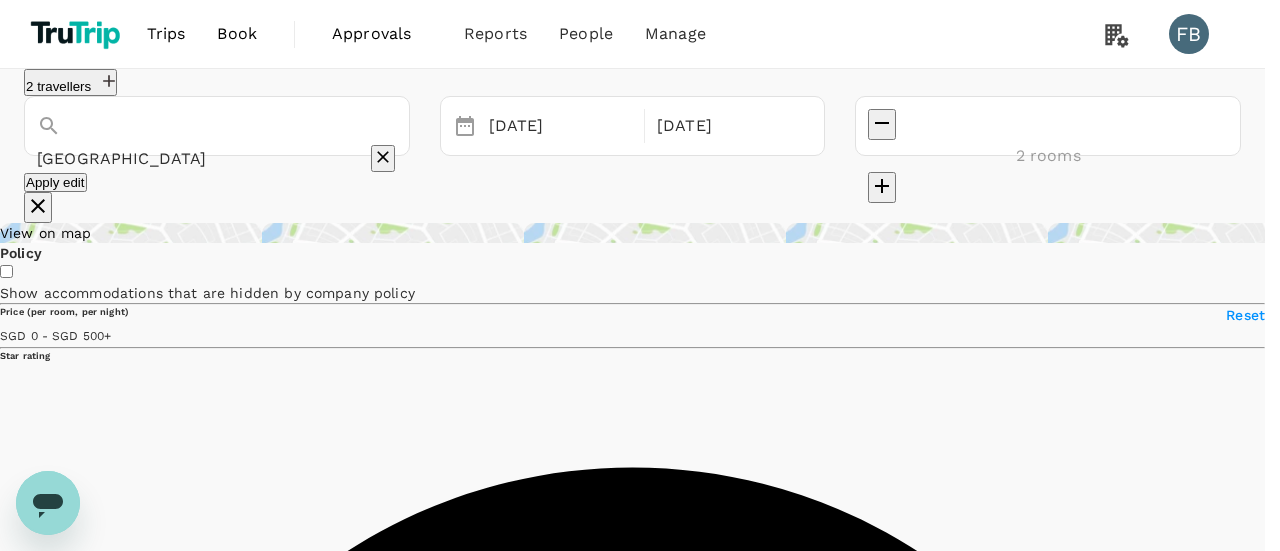 click on "Highest rating" at bounding box center [632, 80364] 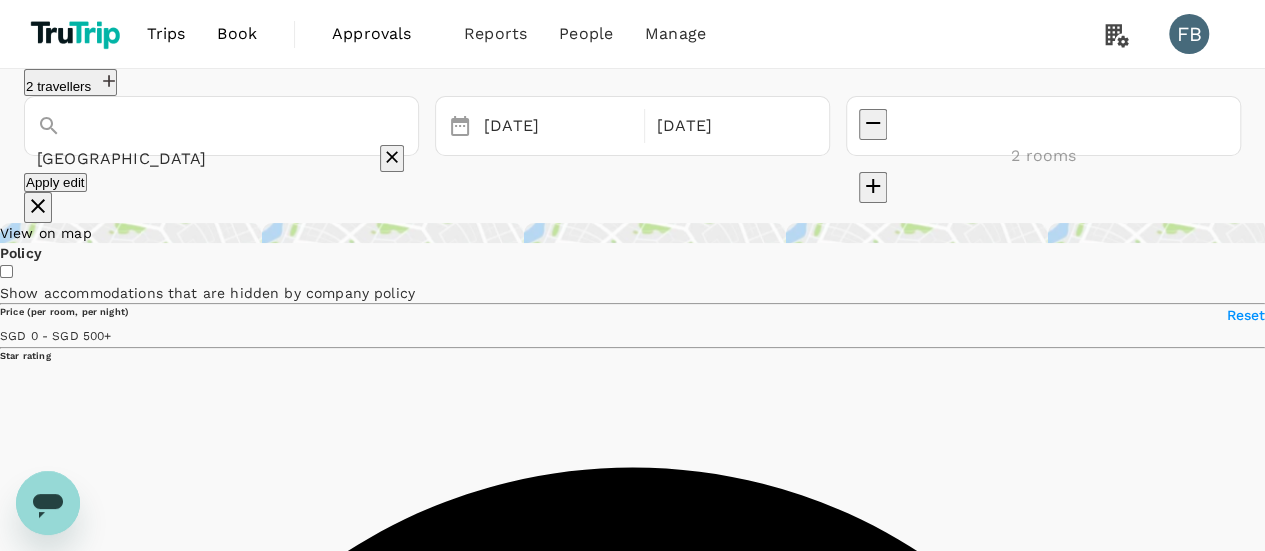 type on "541" 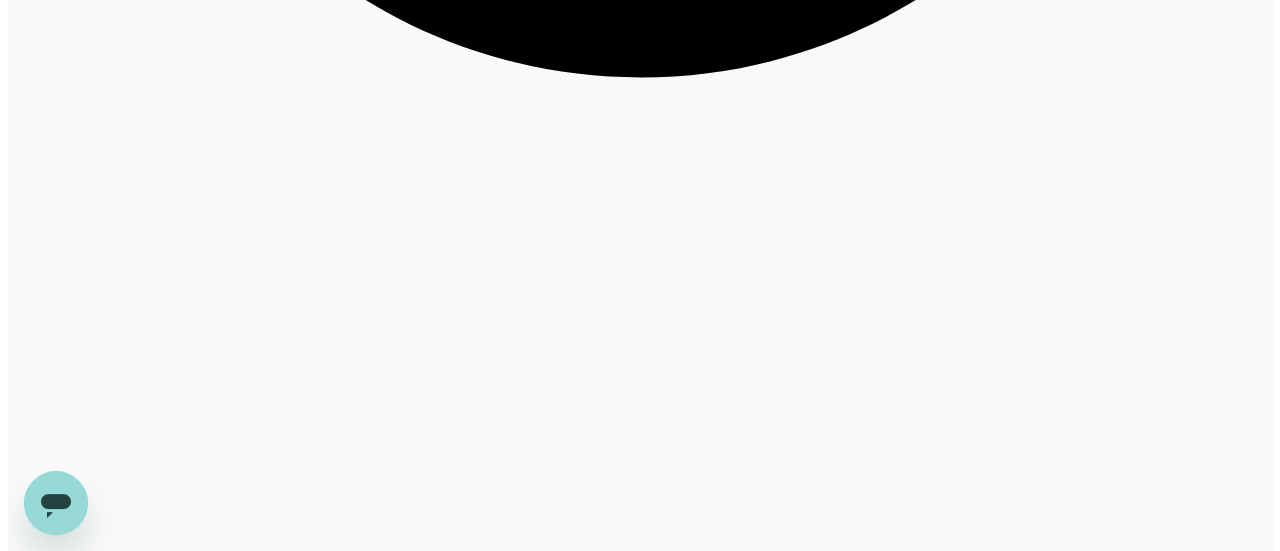 scroll, scrollTop: 3114, scrollLeft: 0, axis: vertical 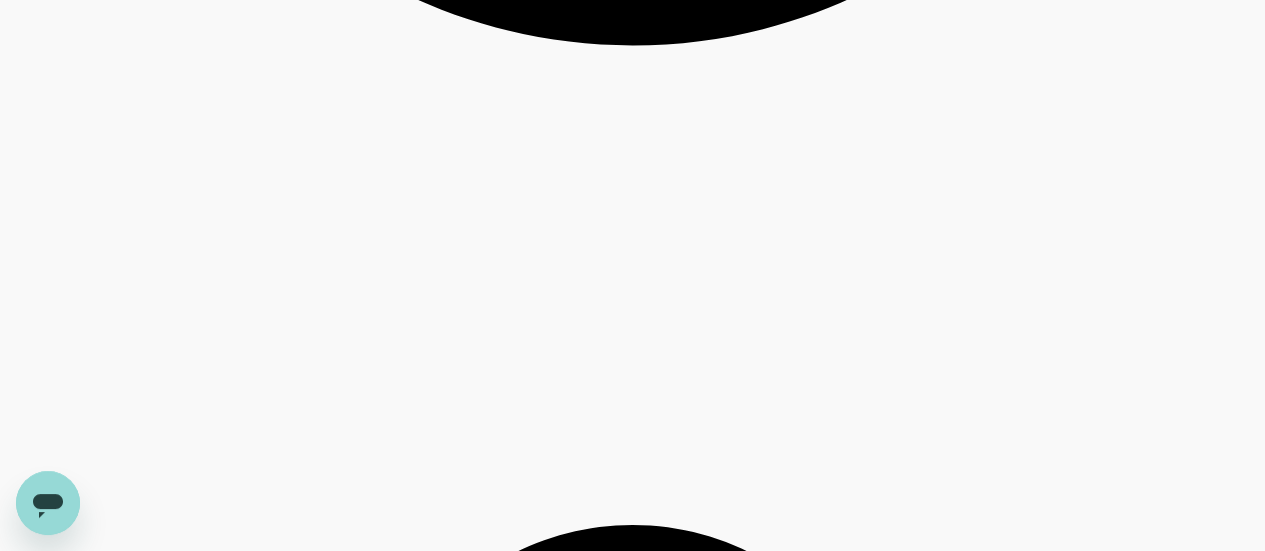 click on "Request booking" at bounding box center [52, 76950] 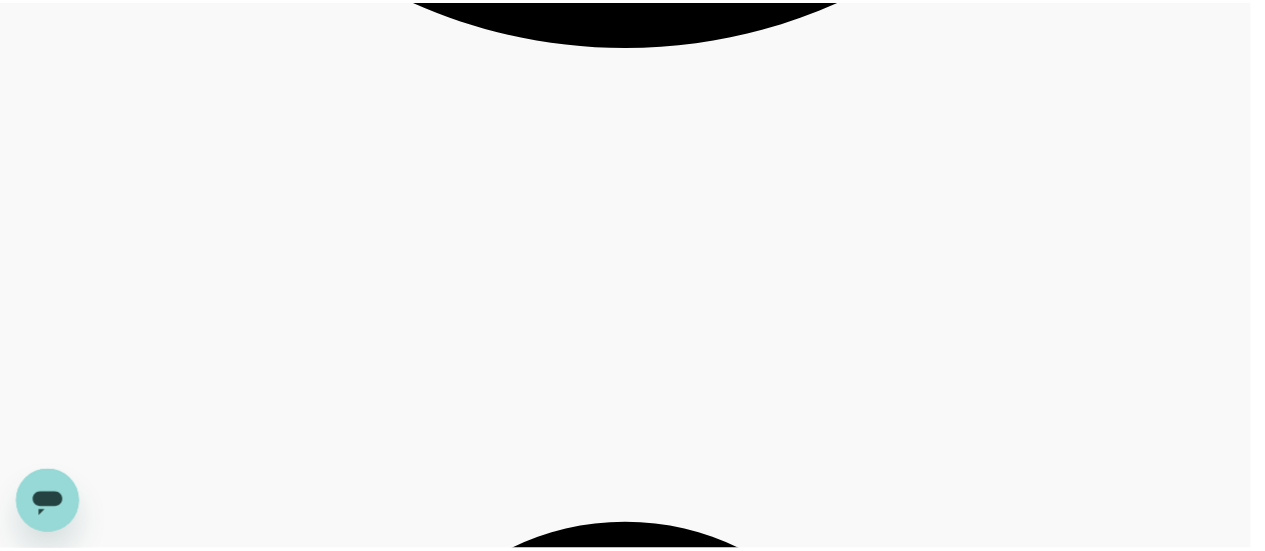 scroll, scrollTop: 0, scrollLeft: 0, axis: both 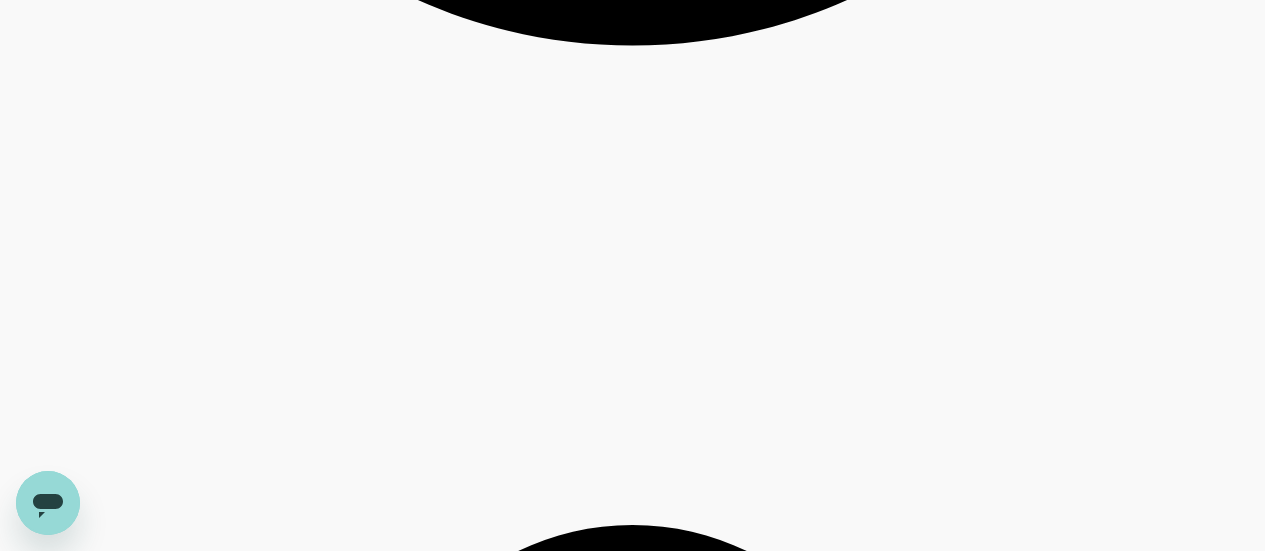 type on "fazri+produksi@trutrip.co" 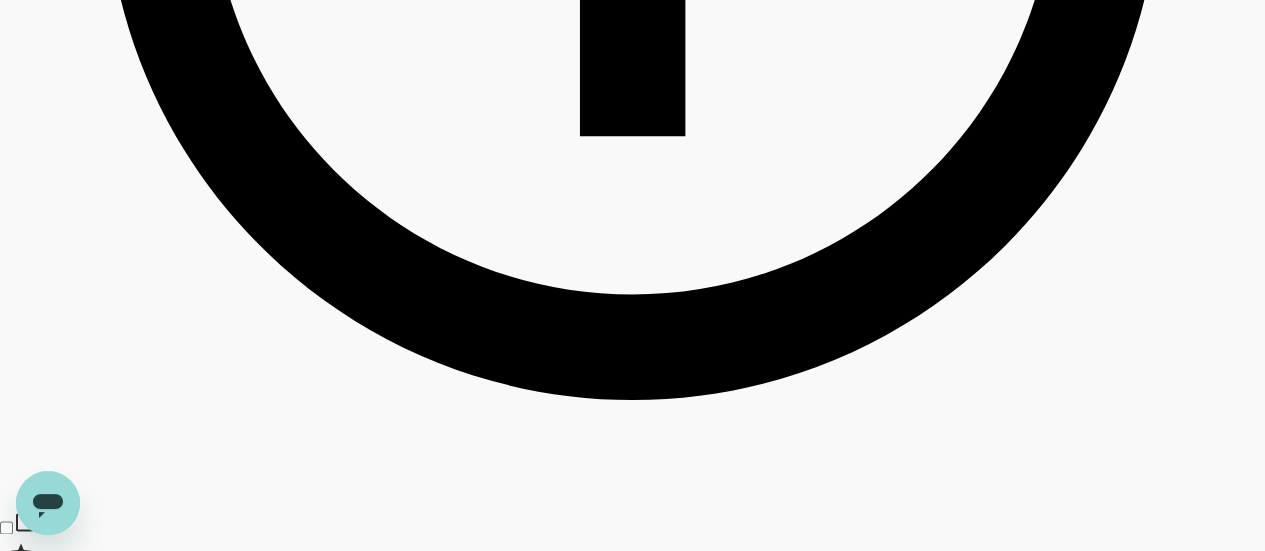 scroll, scrollTop: 514, scrollLeft: 0, axis: vertical 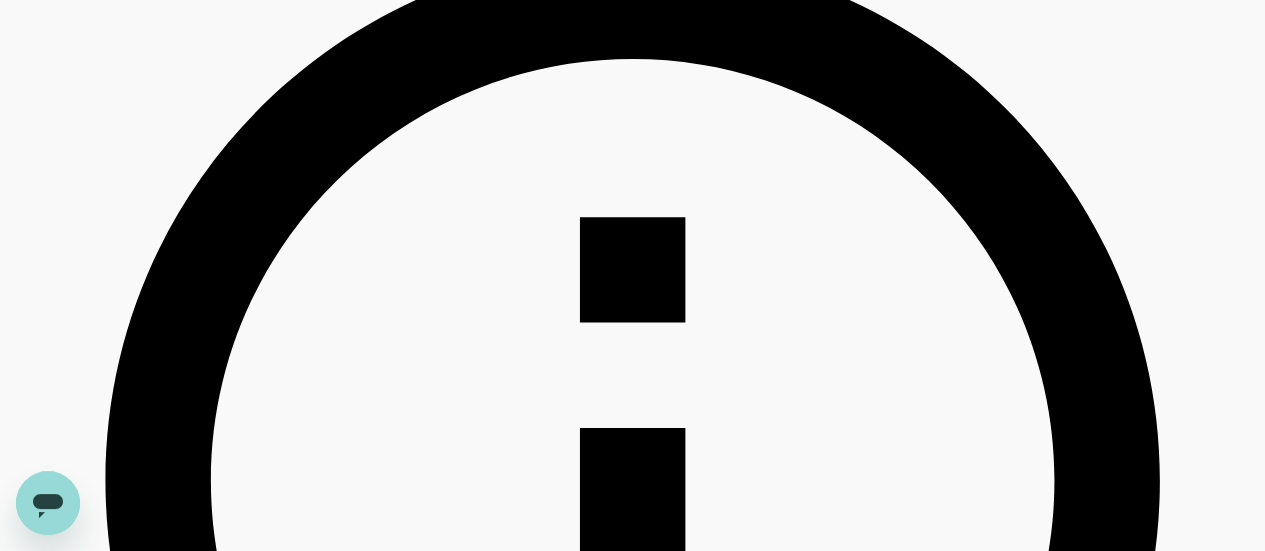 click on "View rooms" at bounding box center [36, 23920] 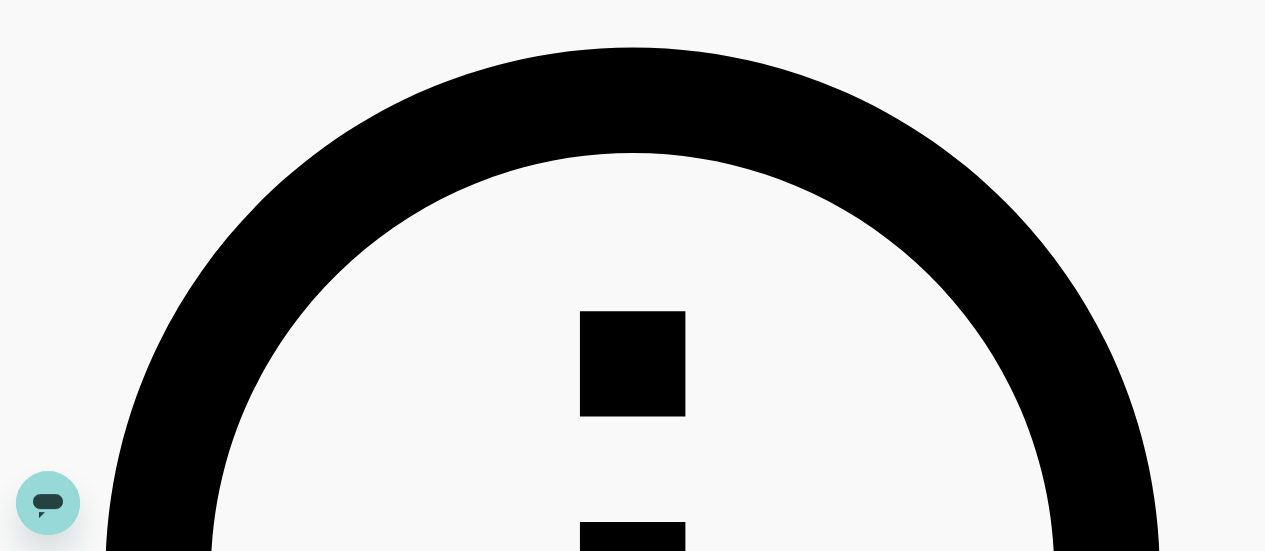 scroll, scrollTop: 114, scrollLeft: 0, axis: vertical 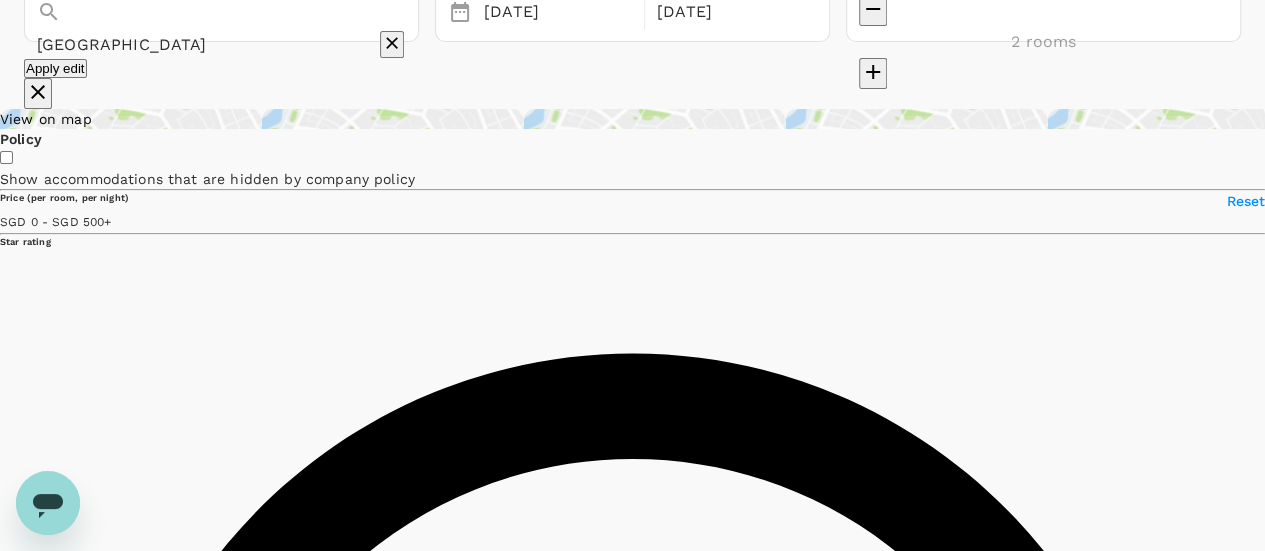 click on "View on map" at bounding box center (632, 119) 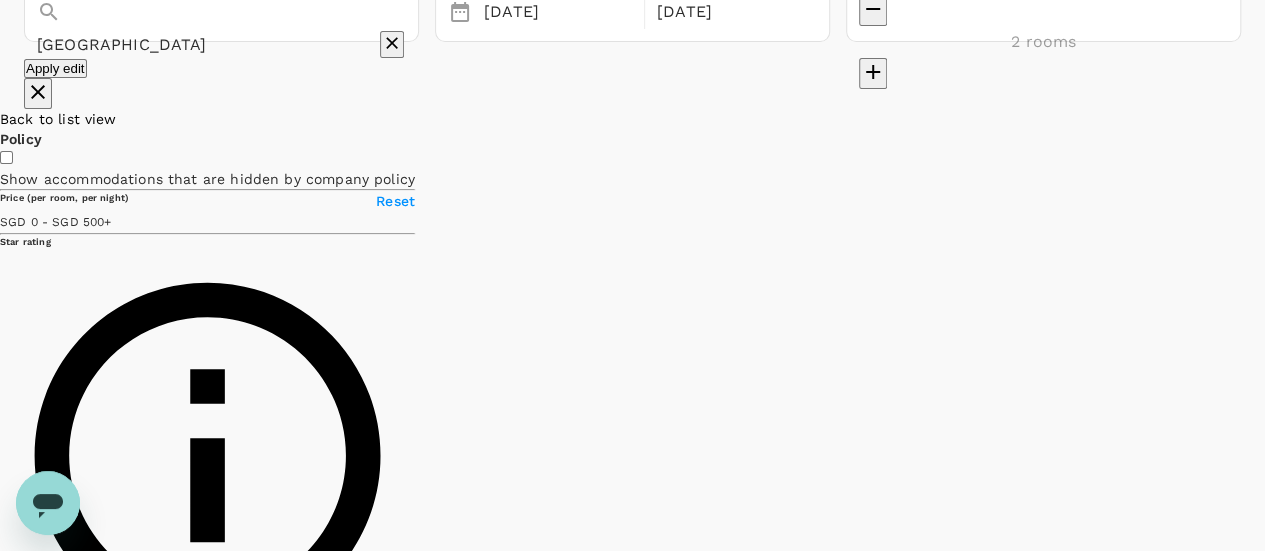 type on "541" 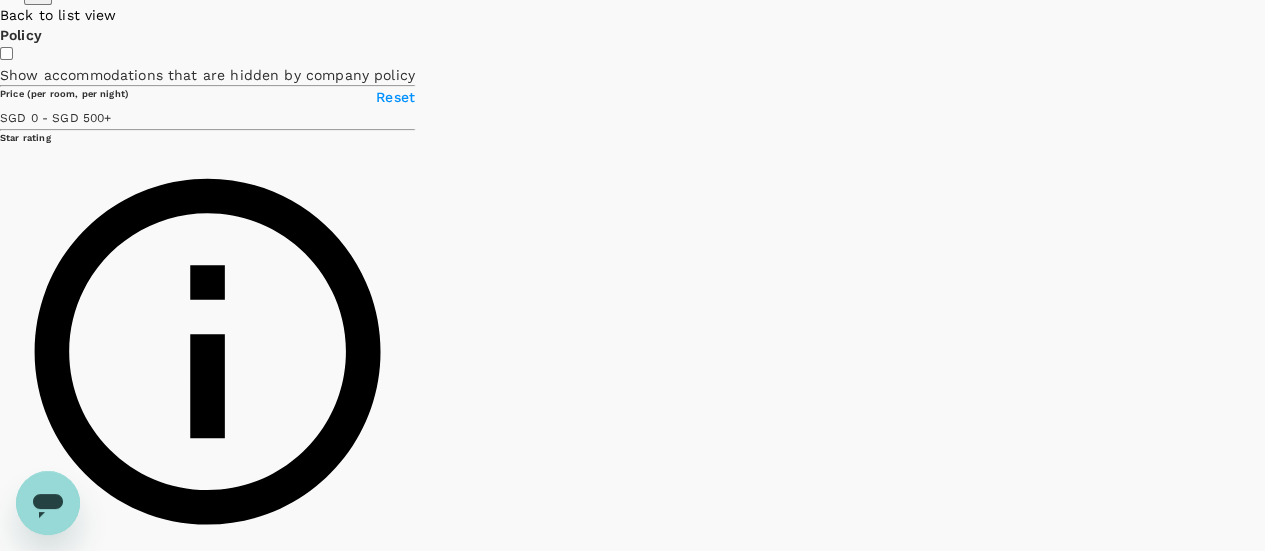 scroll, scrollTop: 0, scrollLeft: 0, axis: both 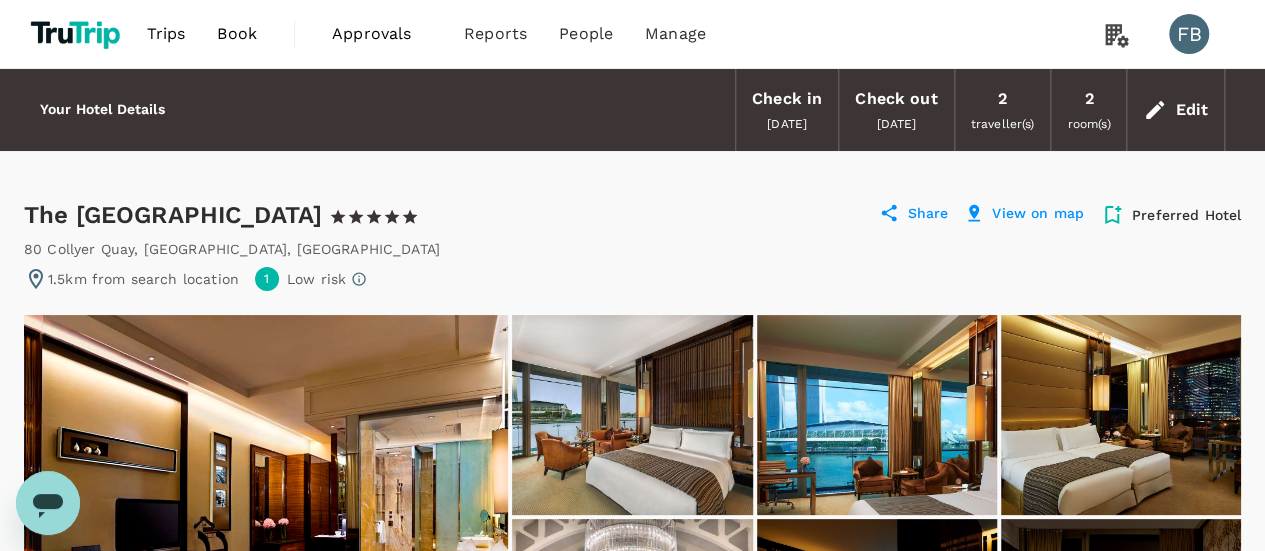 click on "Preferred Hotel" at bounding box center [1186, 215] 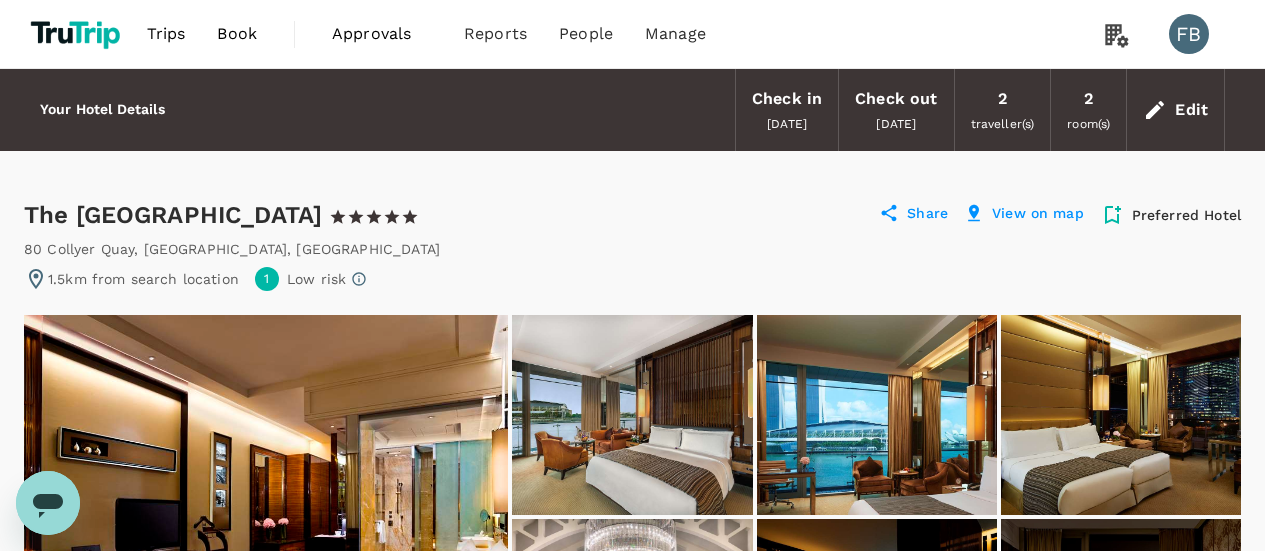 click on "Add to preferred hotel list? You are about to add  The [GEOGRAPHIC_DATA] | [GEOGRAPHIC_DATA]  to your preferred hotel list.   Preferred hotels will show up on top of the search results when  any one  in the company searches in the city ([GEOGRAPHIC_DATA])  This hotel will be prioritized in company search results and marked as preferred option Cancel Add as preferred hotel" at bounding box center (632, 4608) 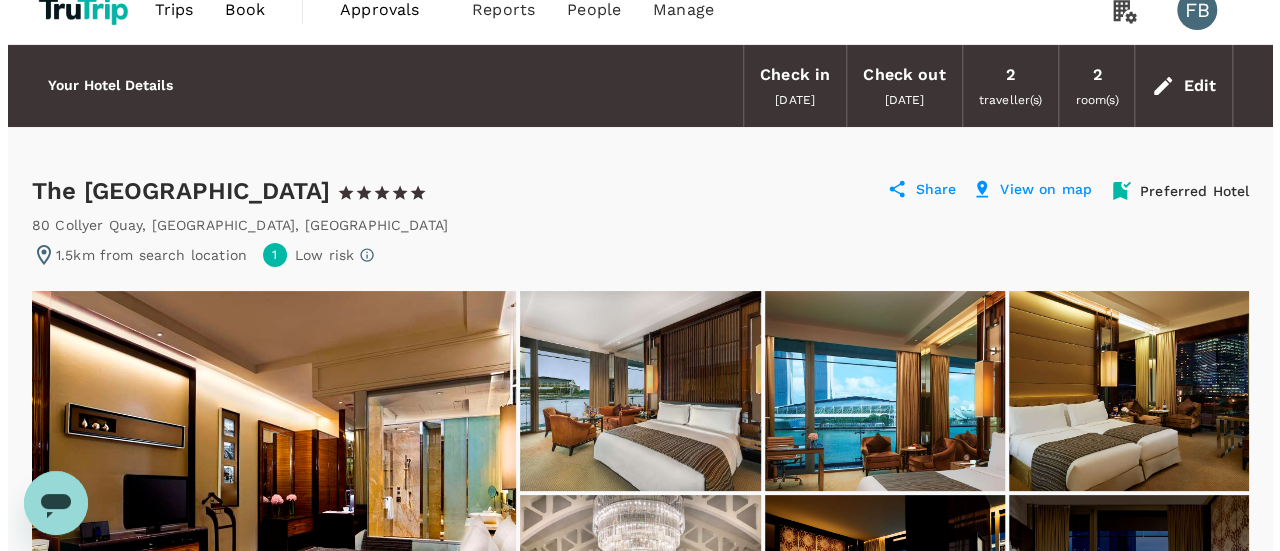 scroll, scrollTop: 0, scrollLeft: 0, axis: both 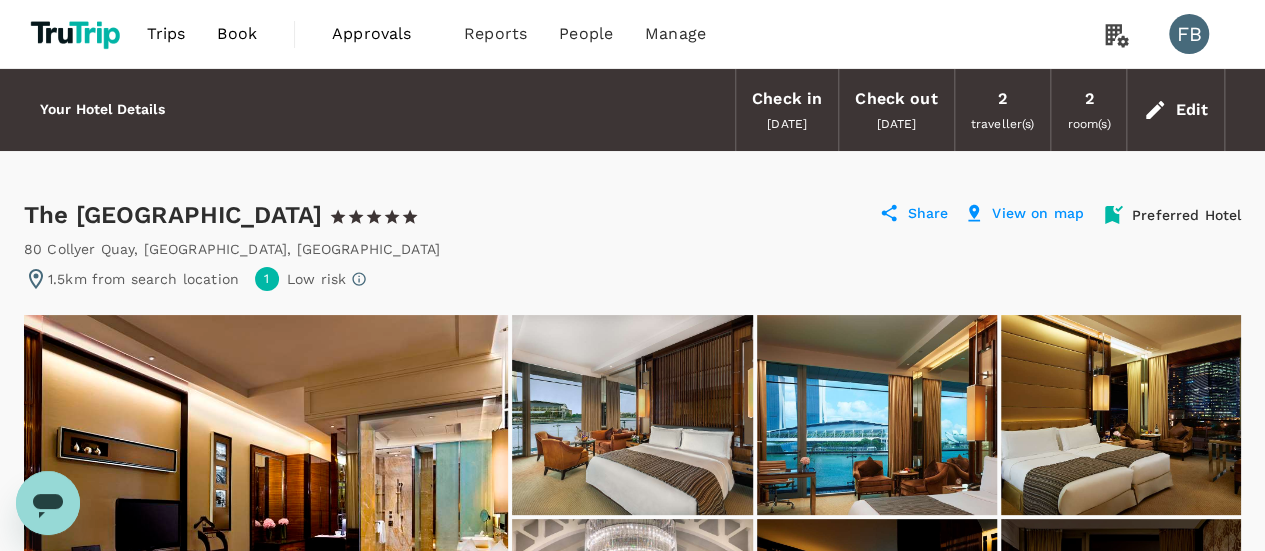 click on "Book" at bounding box center (237, 34) 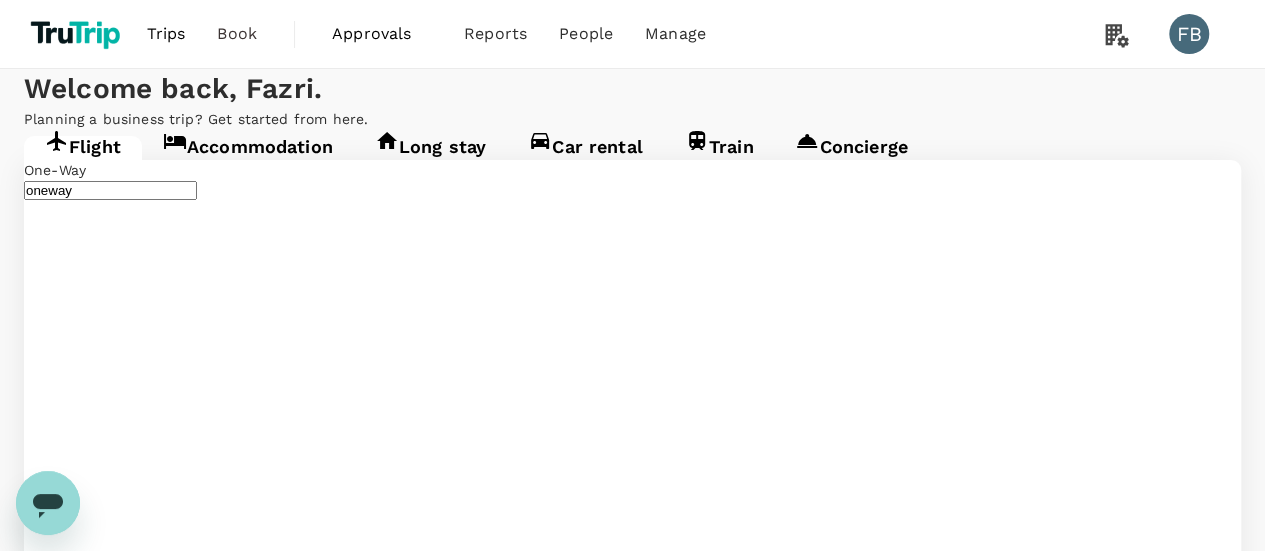 click on "One-Way oneway Economy economy Frequent flyer programme 24 Jul Add return Travellers   FB Fazri Bulk test Find flights" at bounding box center [632, 2266] 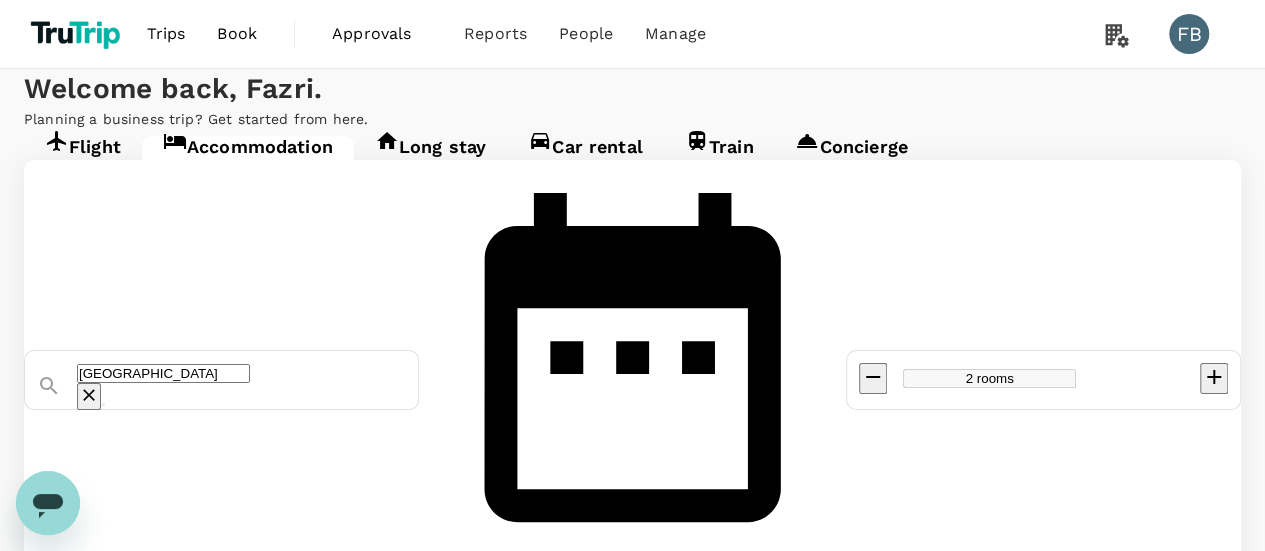 click on "Find hotels" at bounding box center (58, 760) 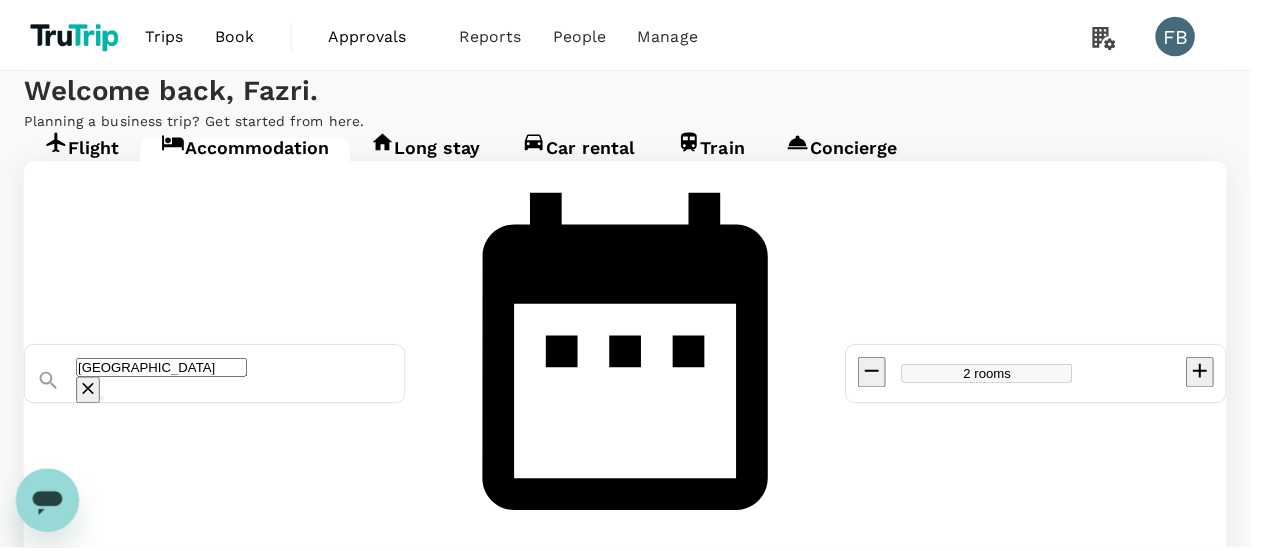 scroll, scrollTop: 192, scrollLeft: 0, axis: vertical 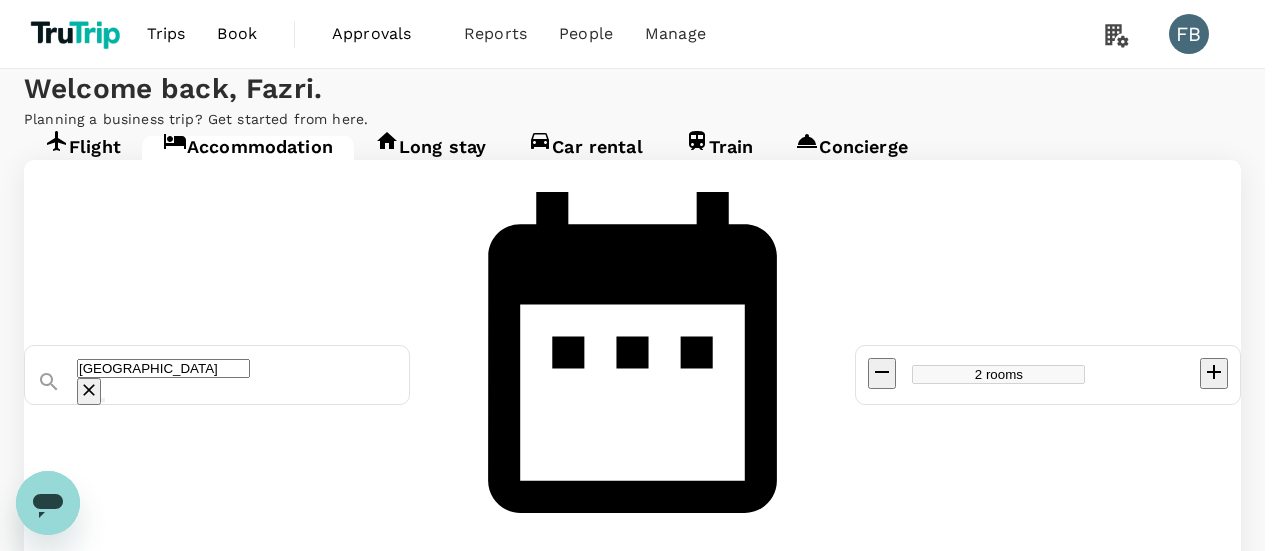 click on "Confirm" at bounding box center (73, 11356) 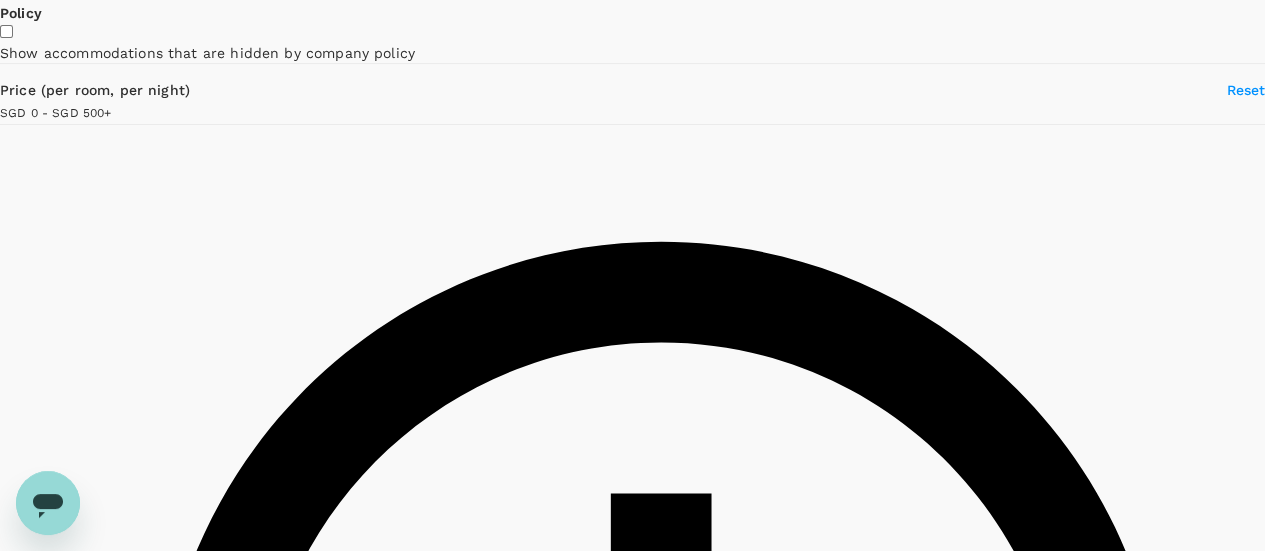 scroll, scrollTop: 0, scrollLeft: 0, axis: both 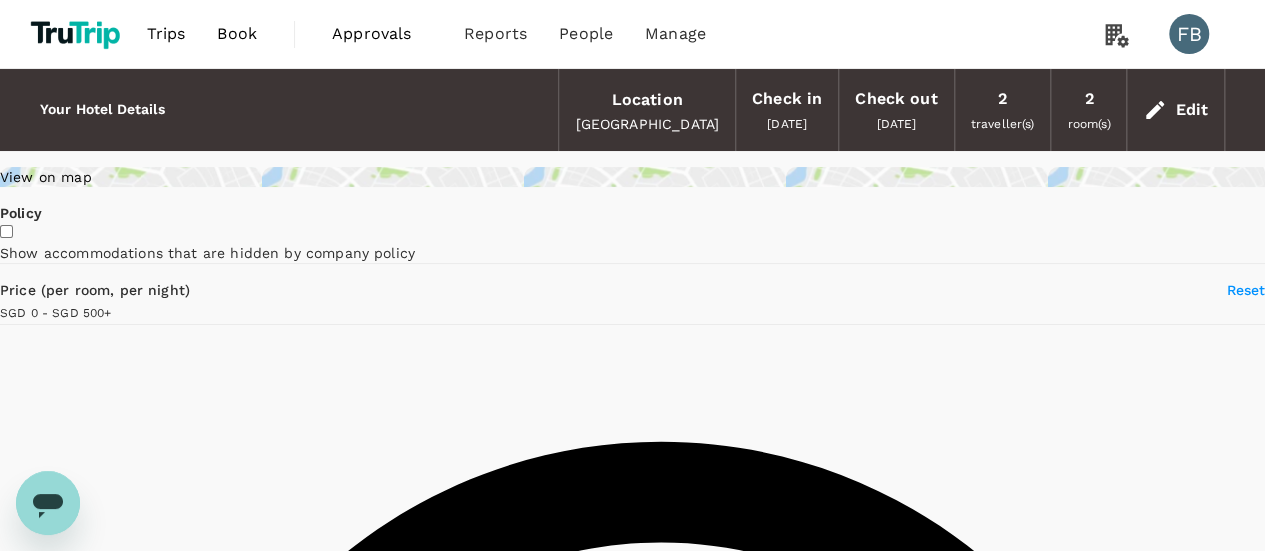 click on "View on map" at bounding box center (632, 177) 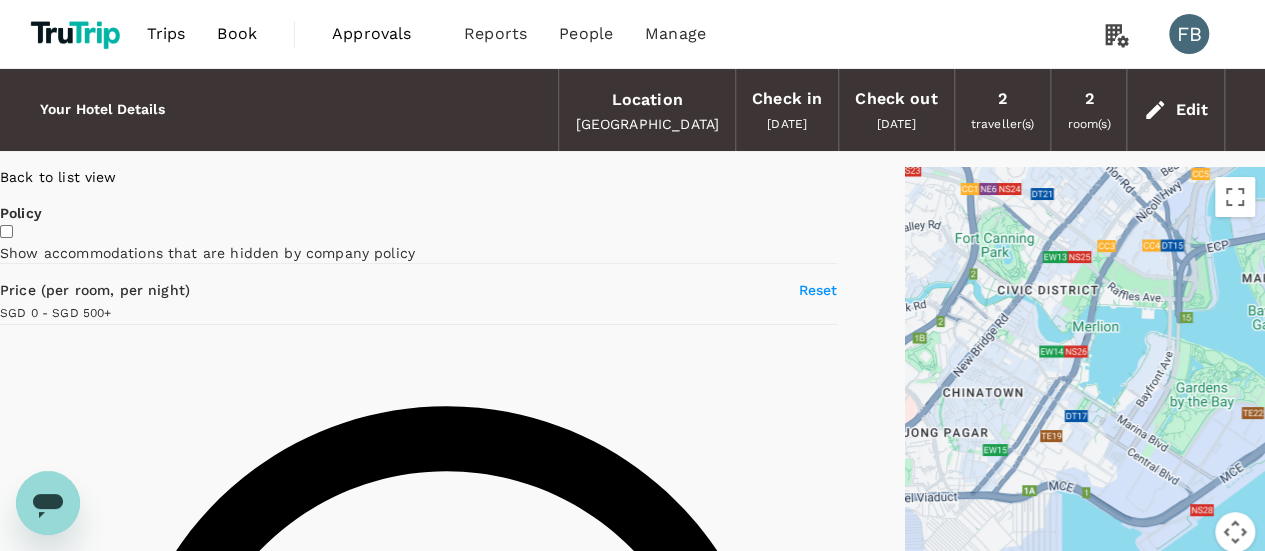 click on "Back to list view" at bounding box center [418, 177] 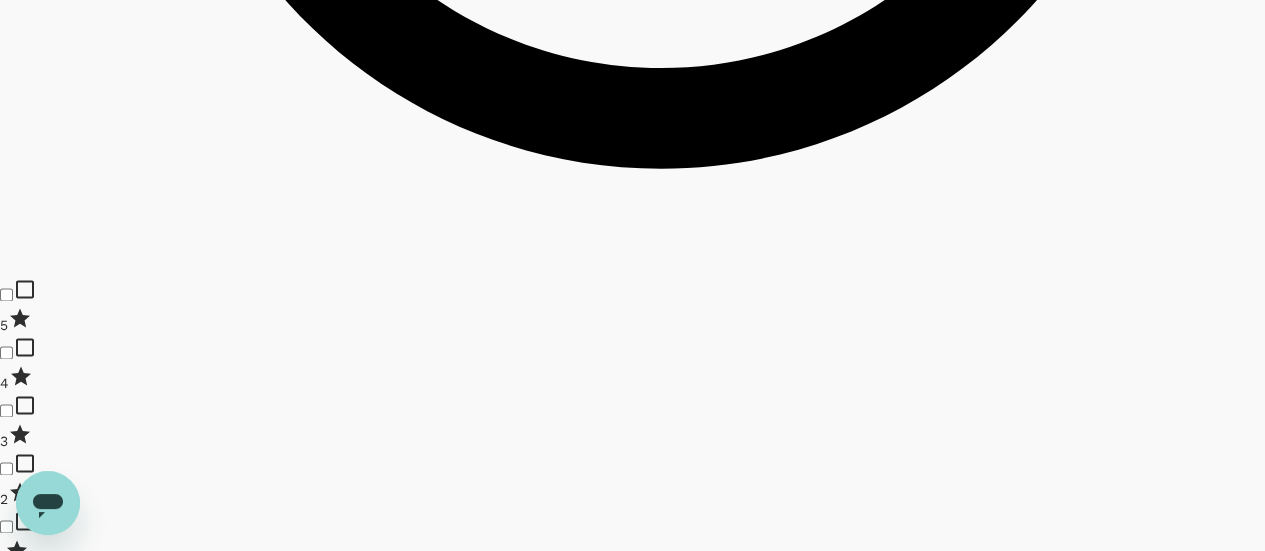 scroll, scrollTop: 1400, scrollLeft: 0, axis: vertical 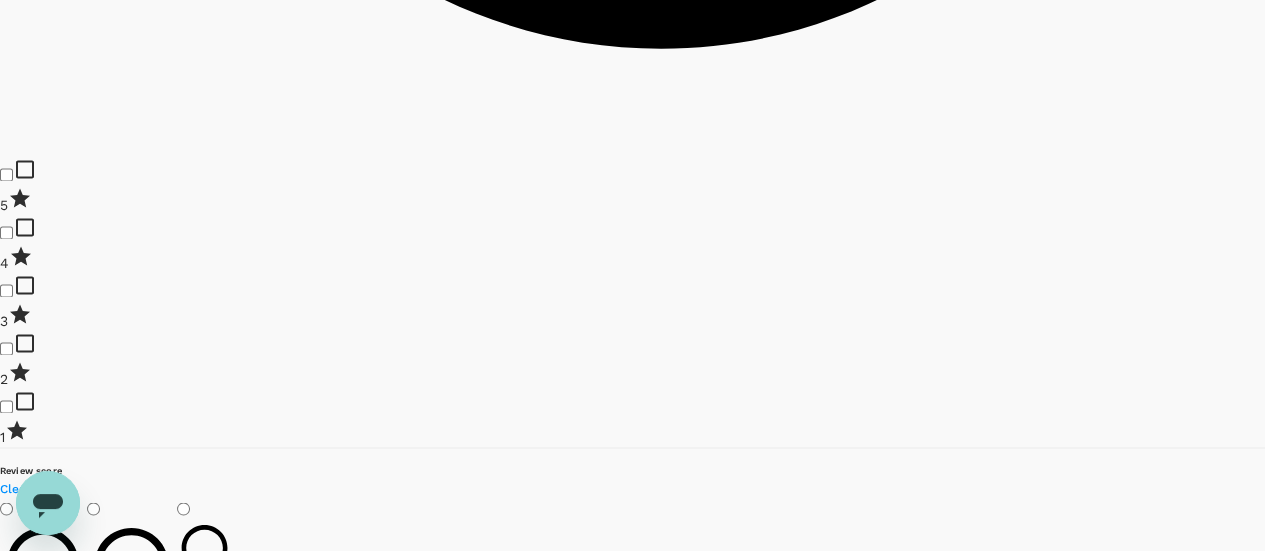 click on "View rooms" at bounding box center (36, 2861) 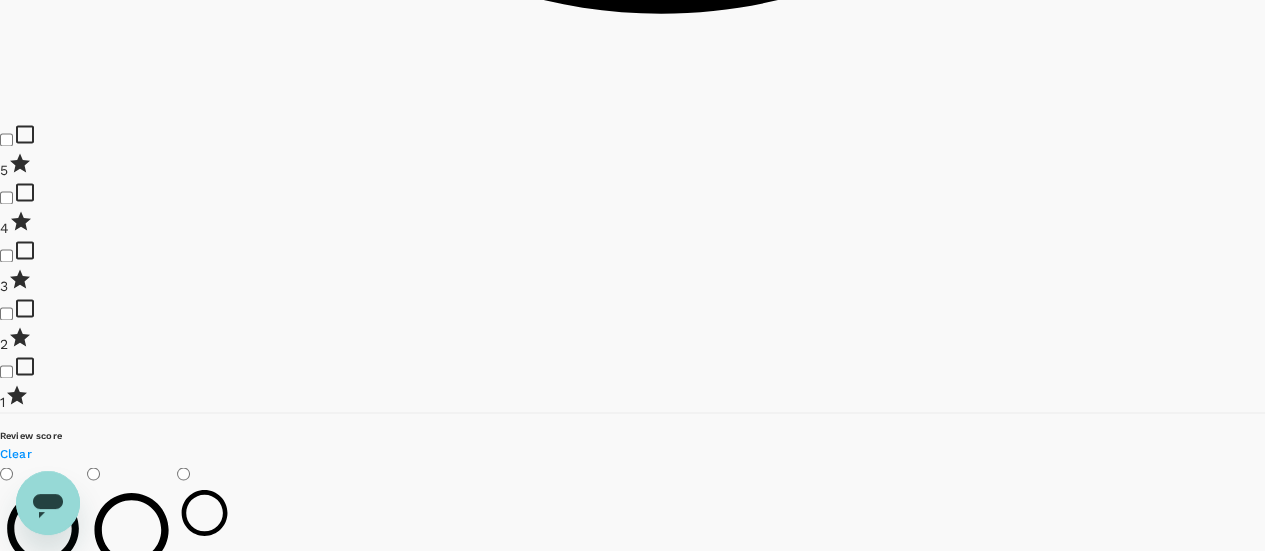 scroll, scrollTop: 1200, scrollLeft: 0, axis: vertical 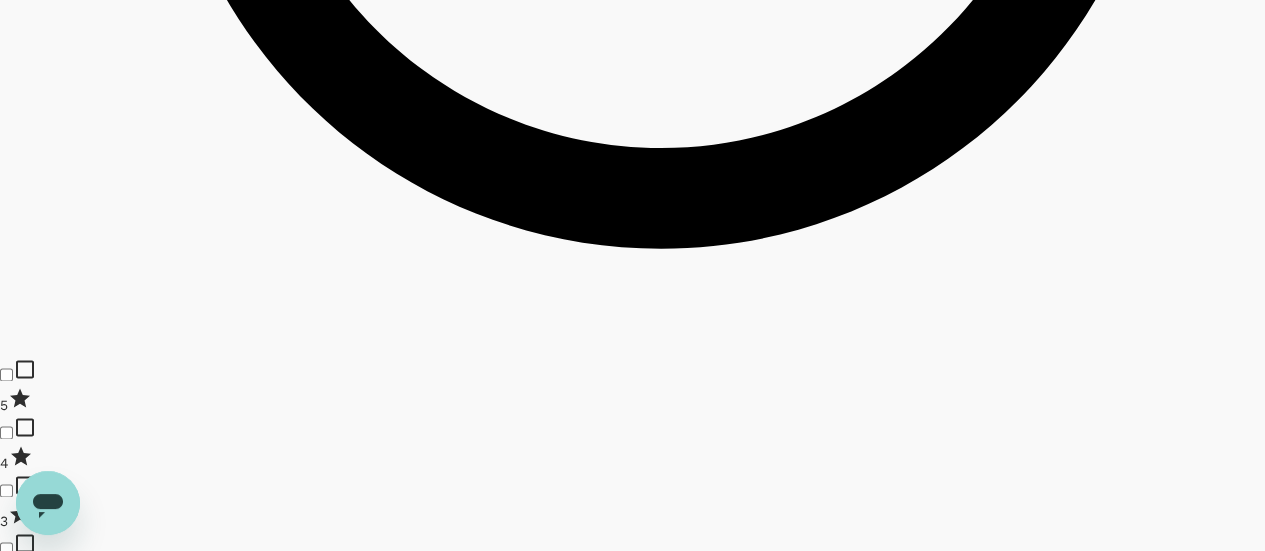 type on "541" 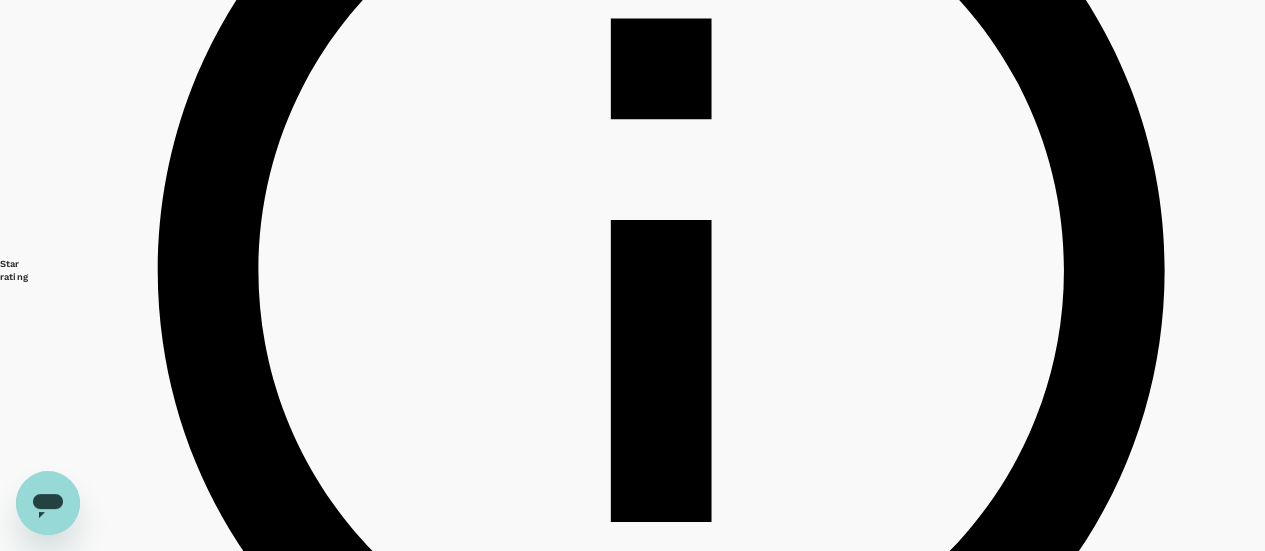 scroll, scrollTop: 200, scrollLeft: 0, axis: vertical 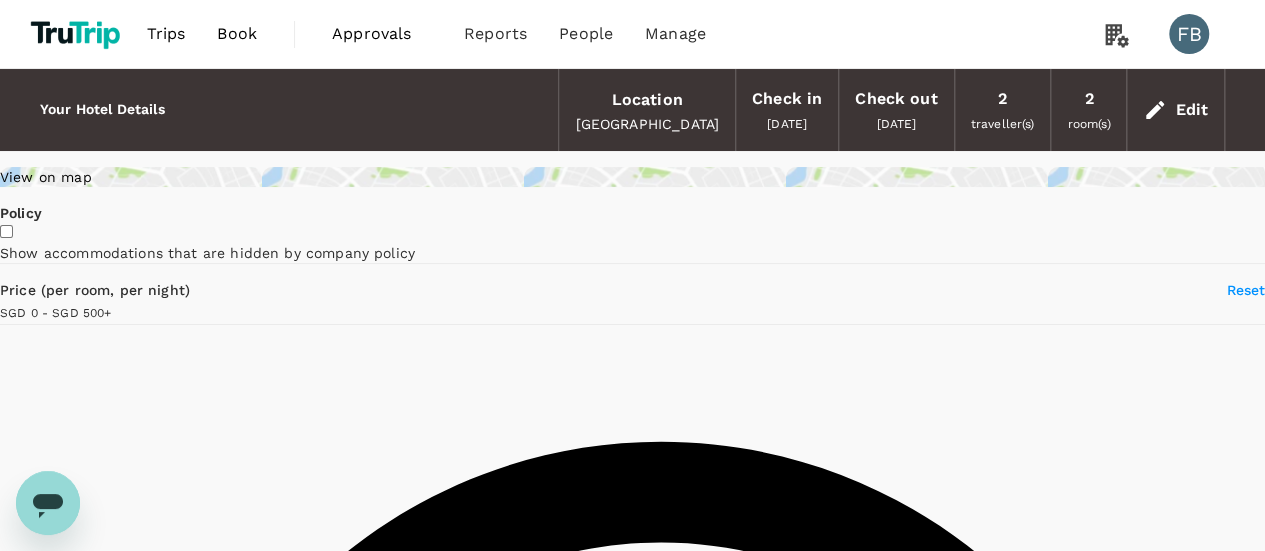 click on "Book" at bounding box center [237, 34] 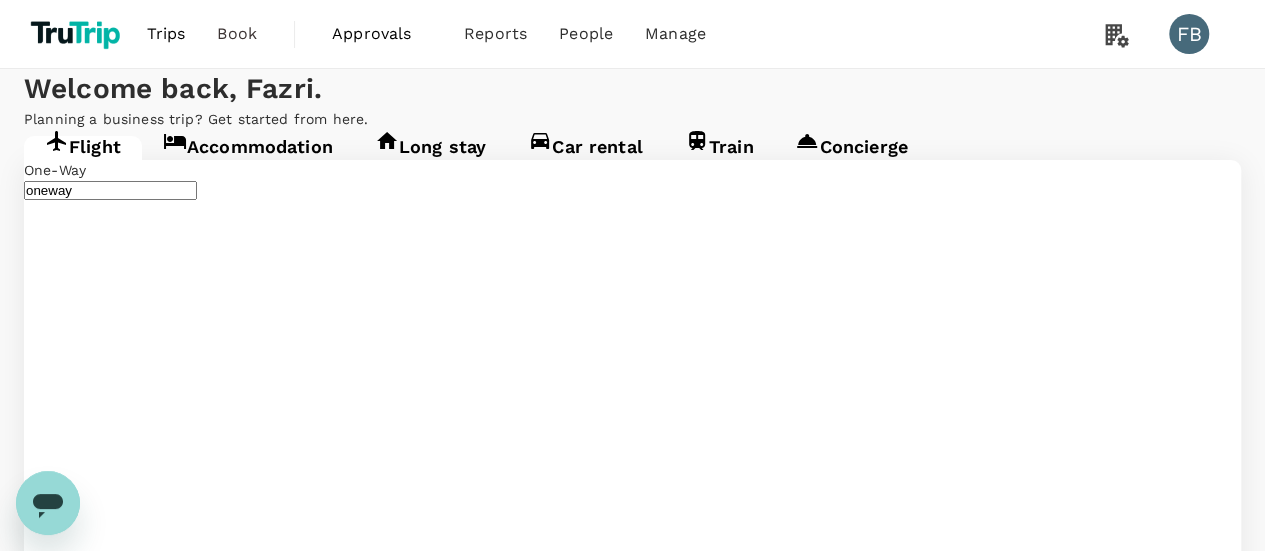 type on "Kuching Intl (KCH)" 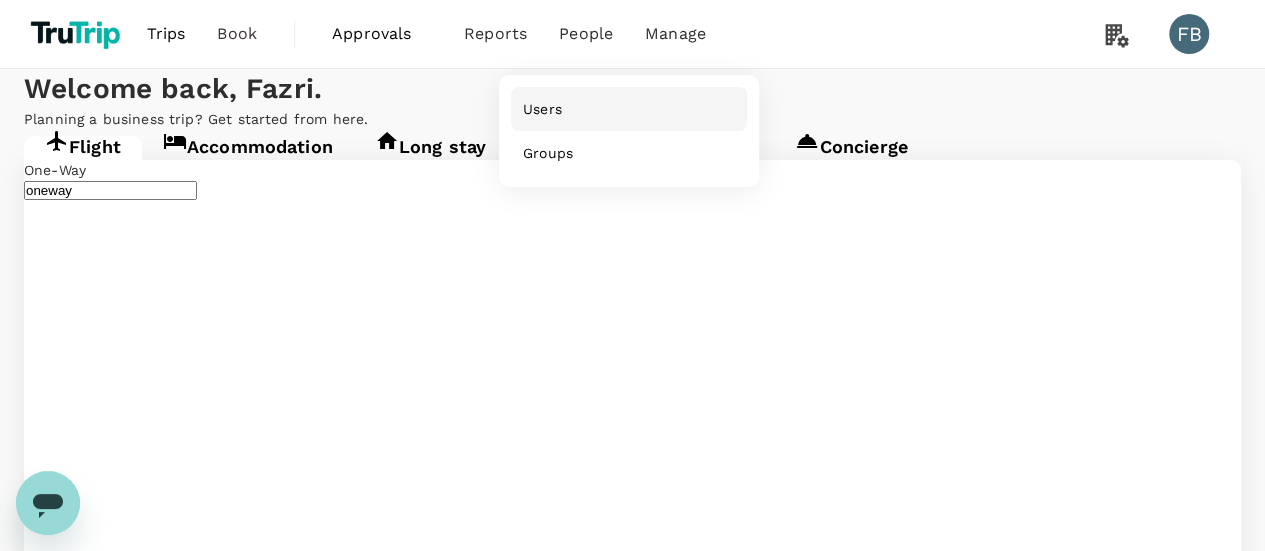 click on "Users" at bounding box center [629, 109] 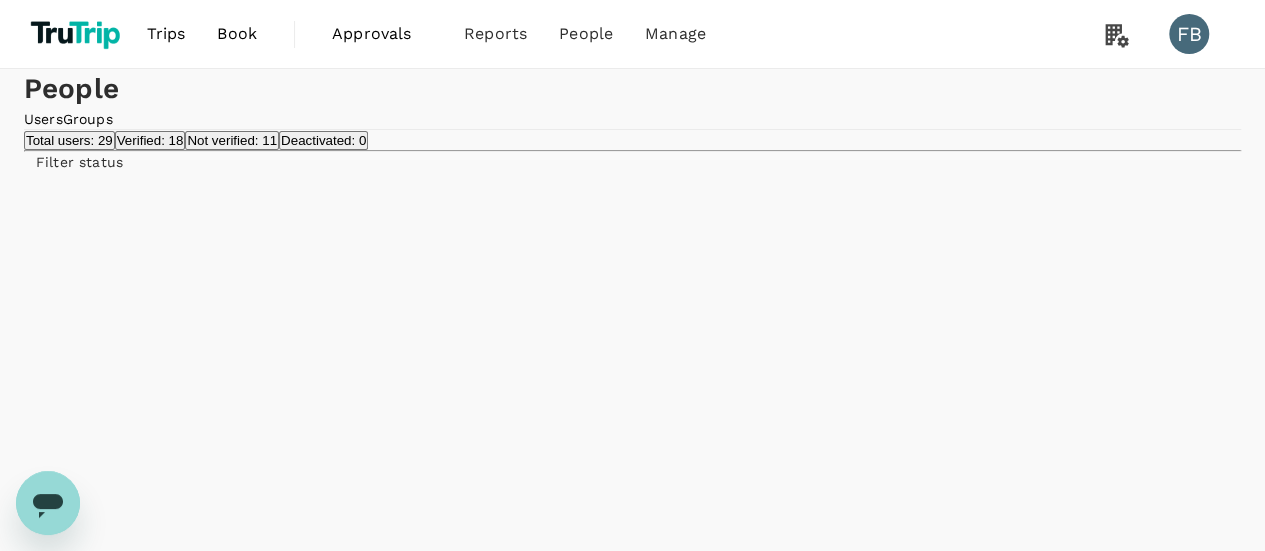 click on "Groups" at bounding box center [88, 119] 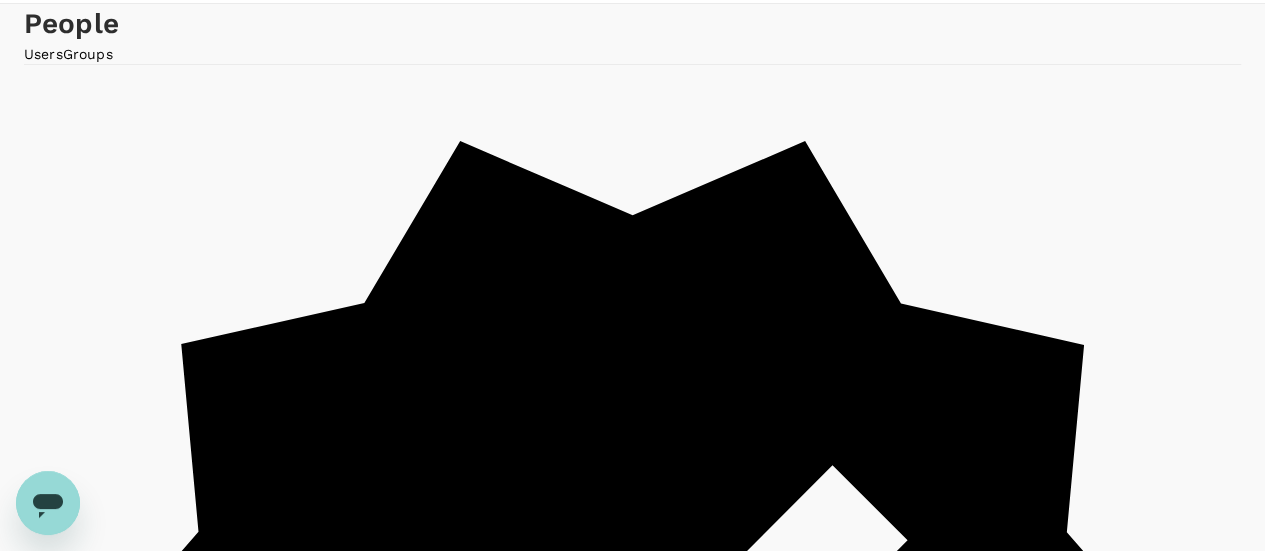 scroll, scrollTop: 0, scrollLeft: 0, axis: both 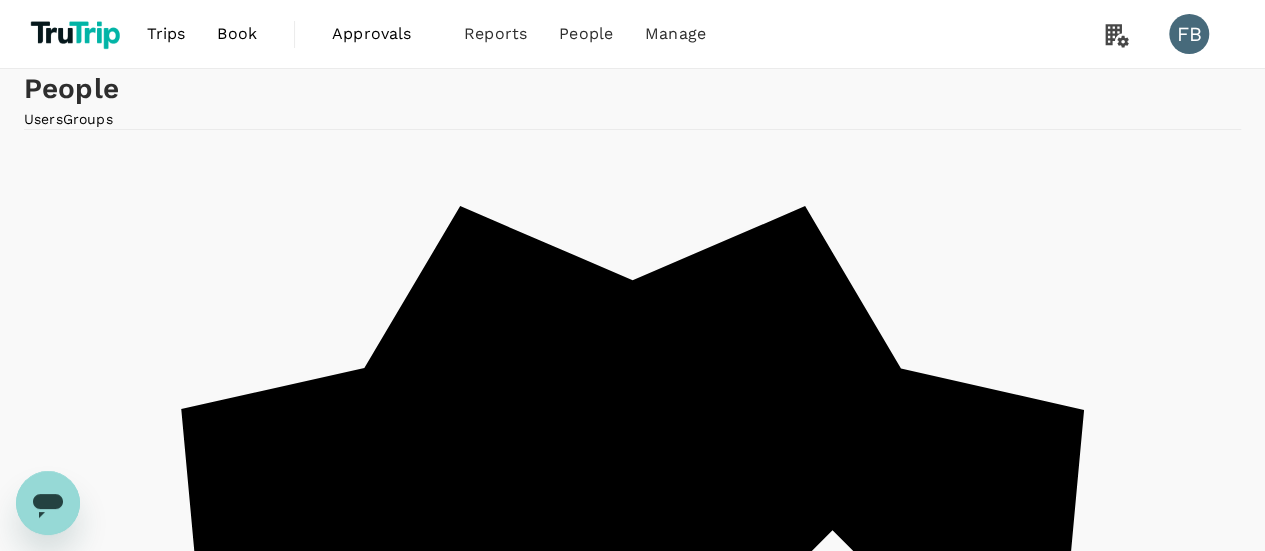 click on "Users" at bounding box center (43, 119) 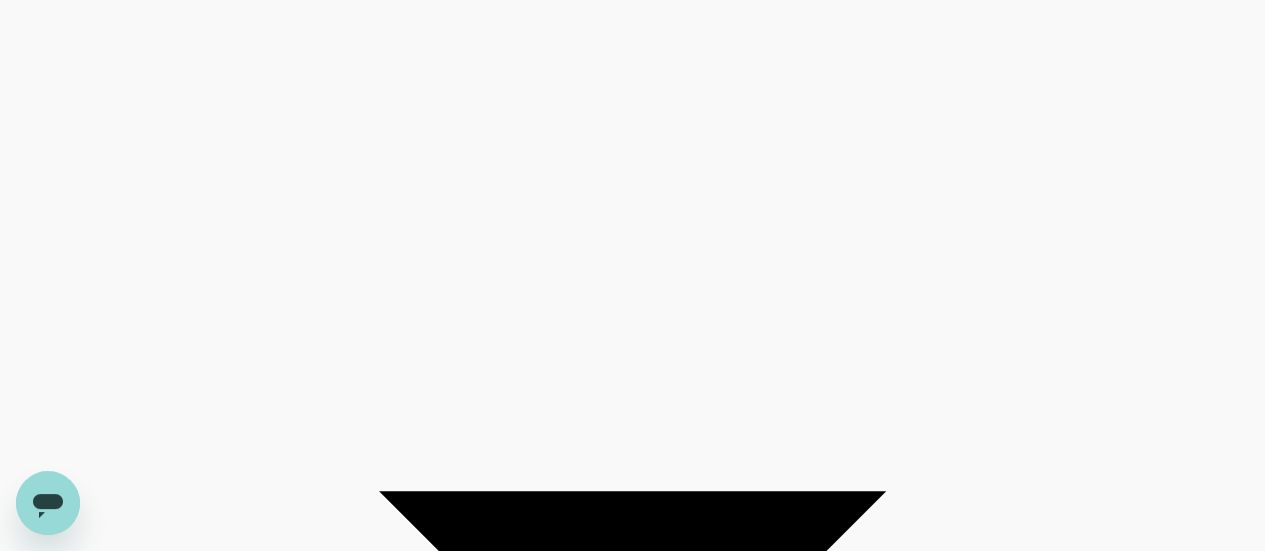 scroll, scrollTop: 194, scrollLeft: 0, axis: vertical 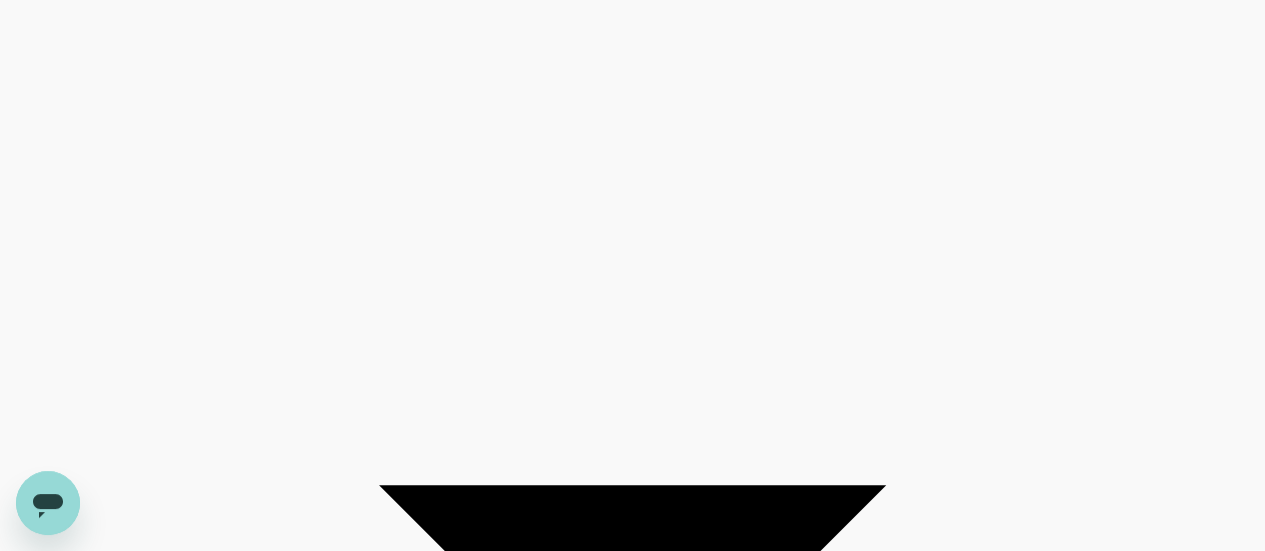 click on "Add new user" at bounding box center [85, 1316] 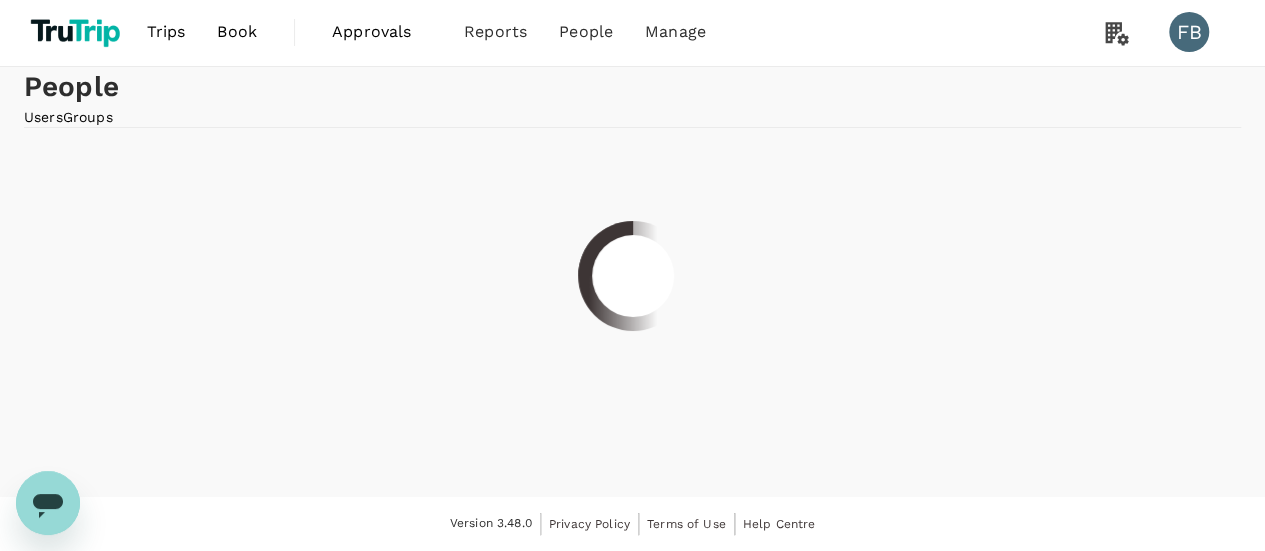 scroll, scrollTop: 0, scrollLeft: 0, axis: both 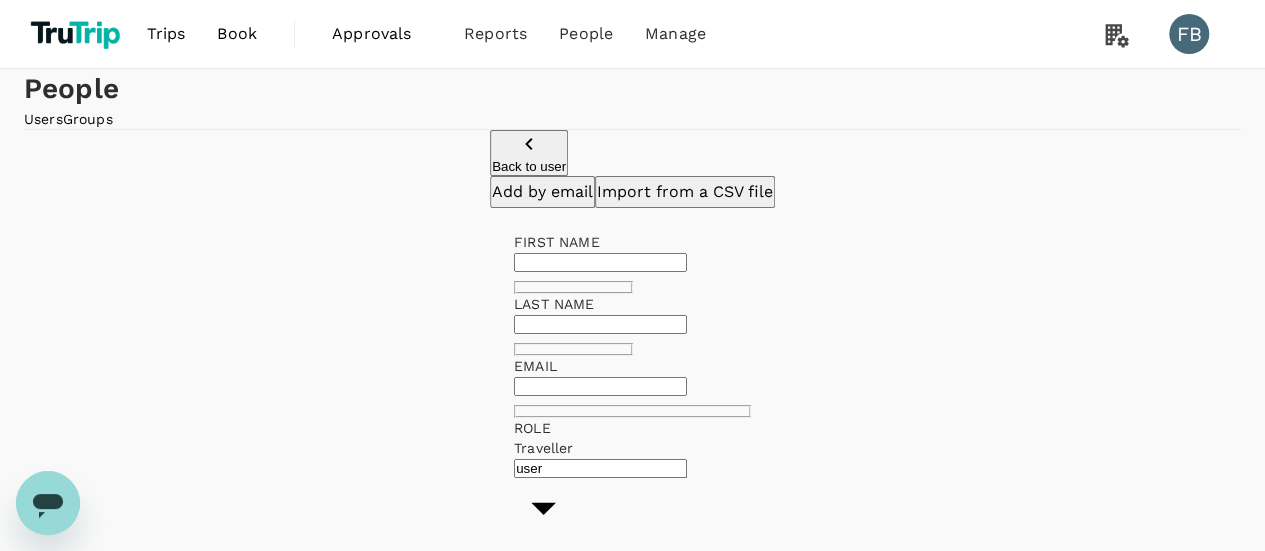 click at bounding box center [600, 262] 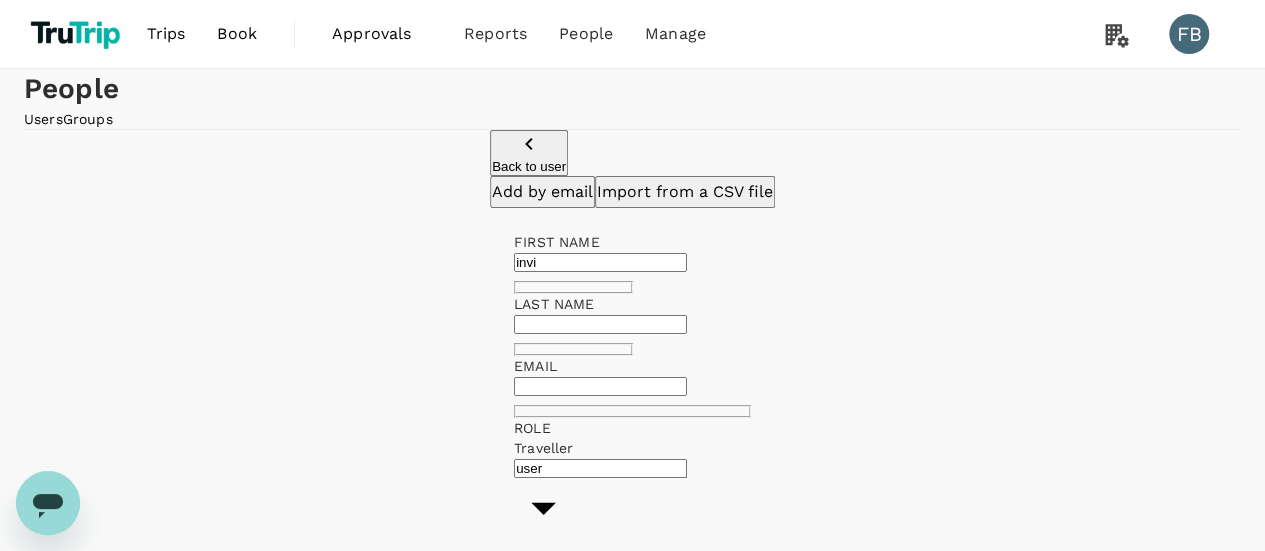 type on "invi" 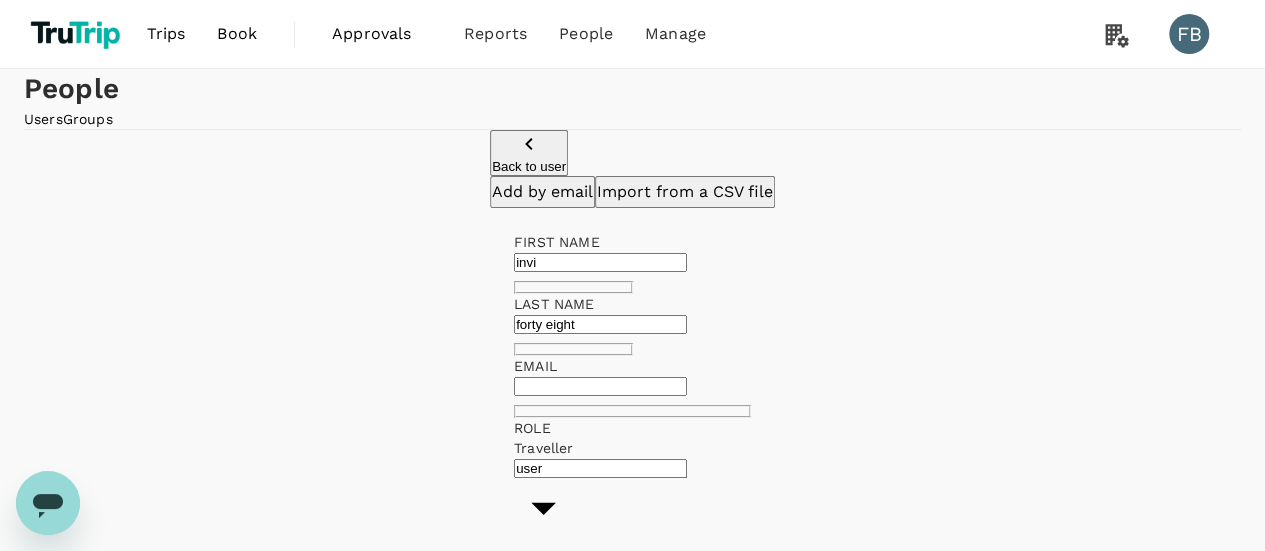type on "forty eight" 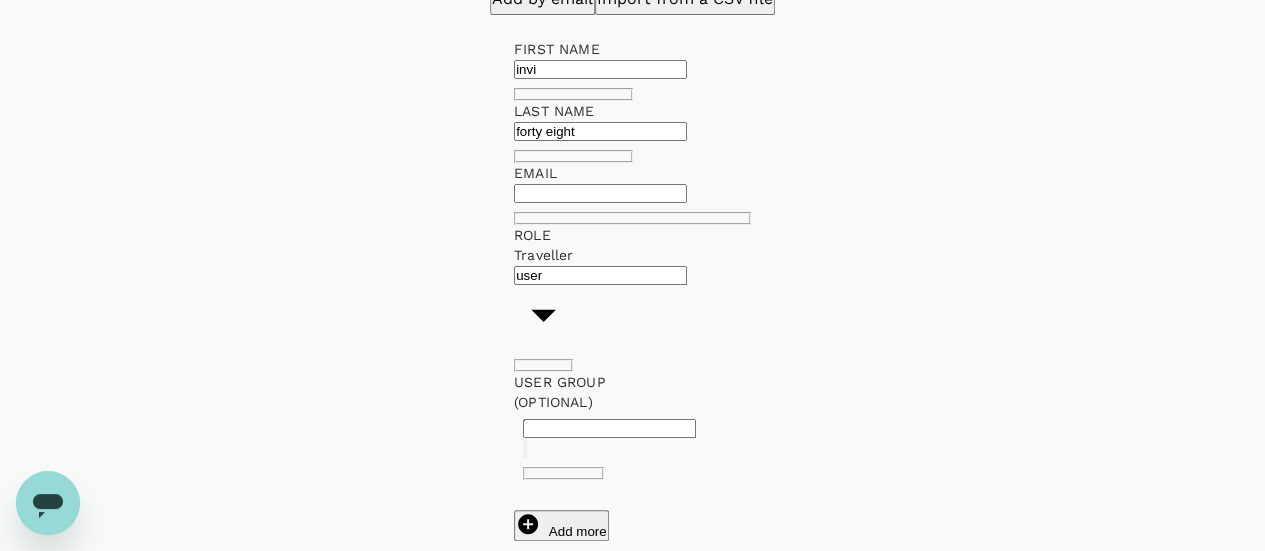 scroll, scrollTop: 212, scrollLeft: 0, axis: vertical 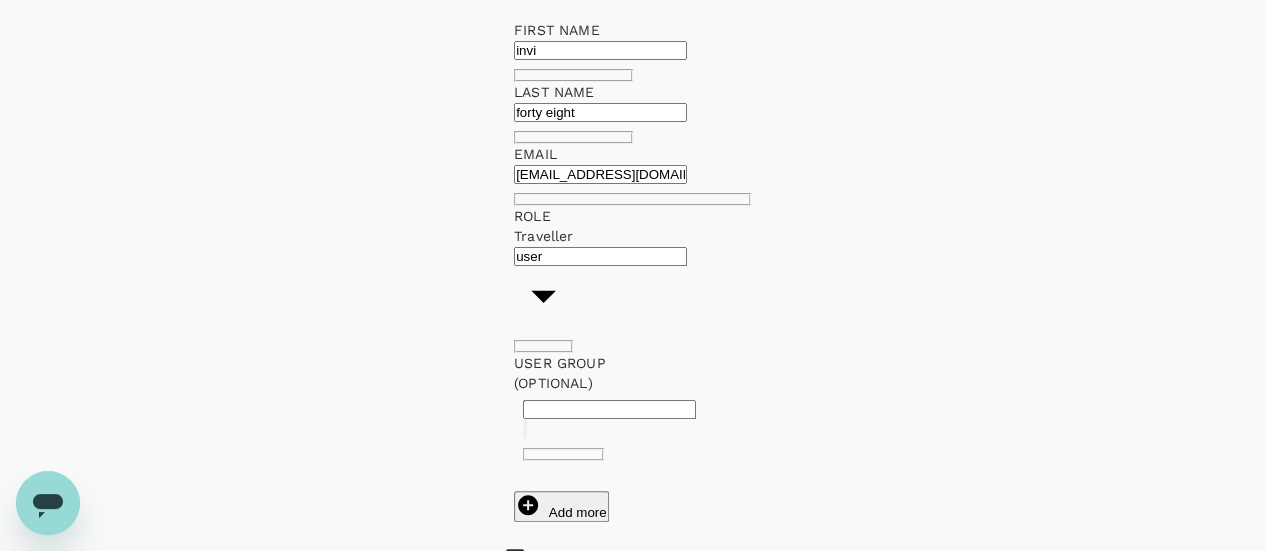 type on "fazri+inv348@trutrip.co" 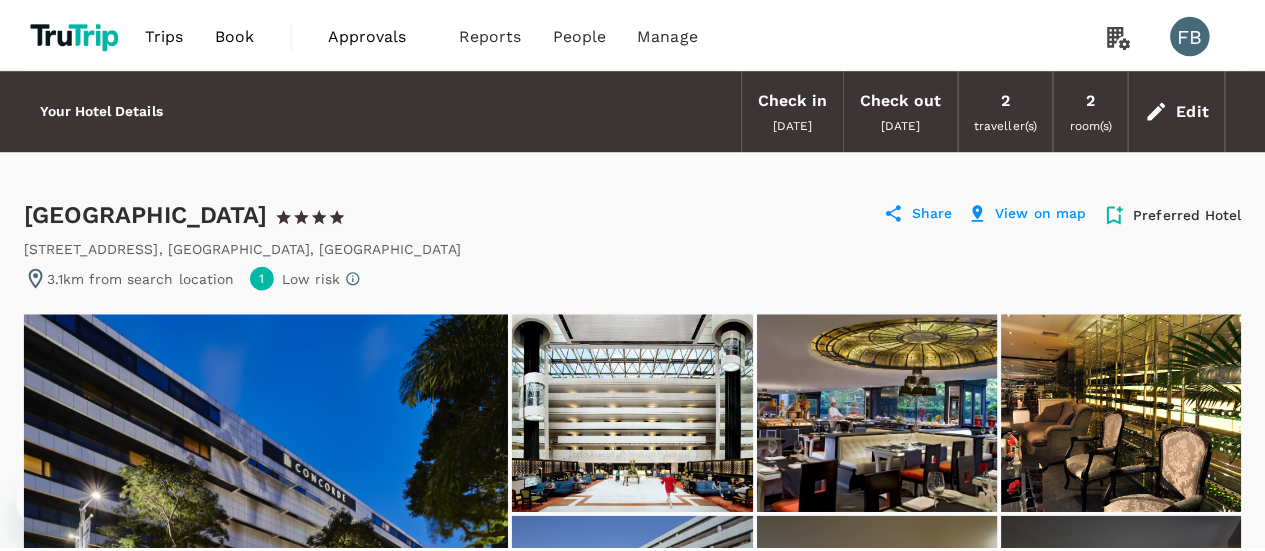 scroll, scrollTop: 0, scrollLeft: 0, axis: both 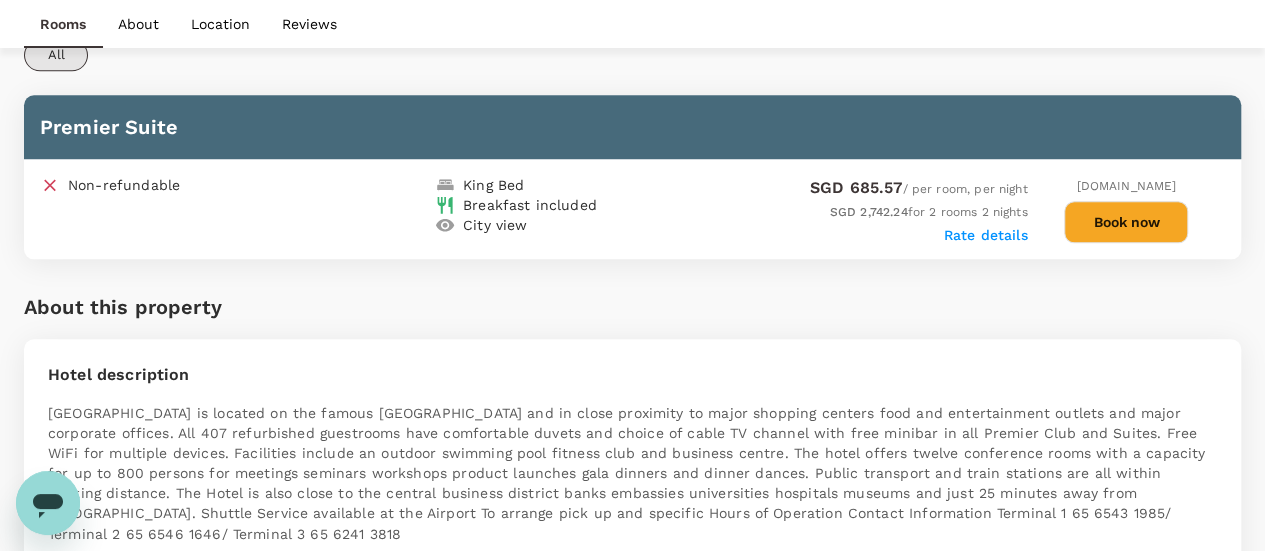 drag, startPoint x: 1012, startPoint y: 215, endPoint x: 1006, endPoint y: 228, distance: 14.3178215 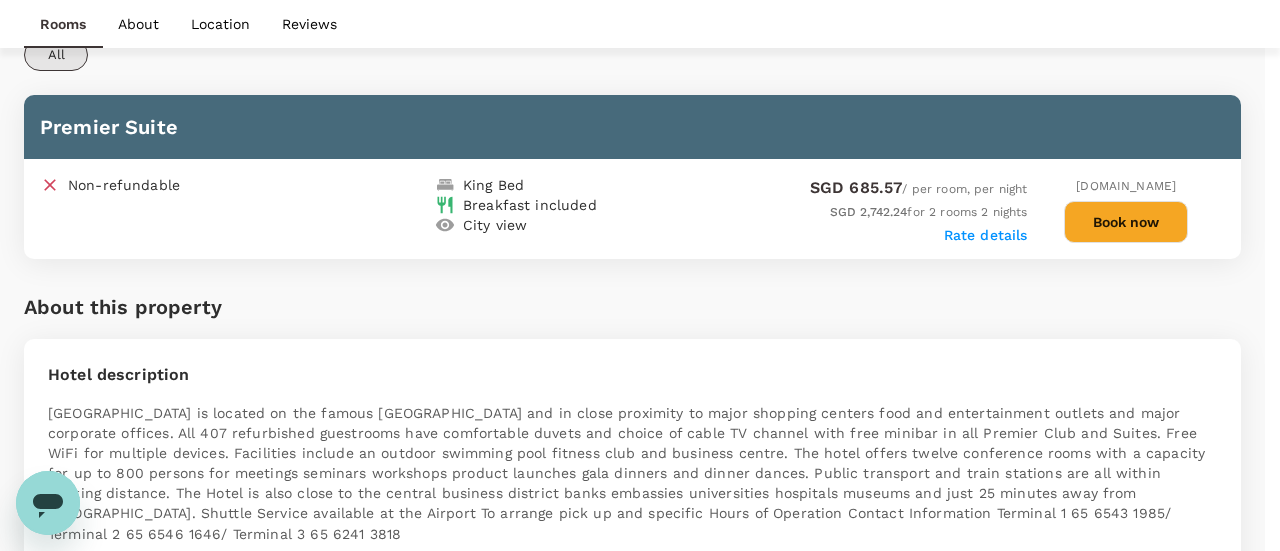 click 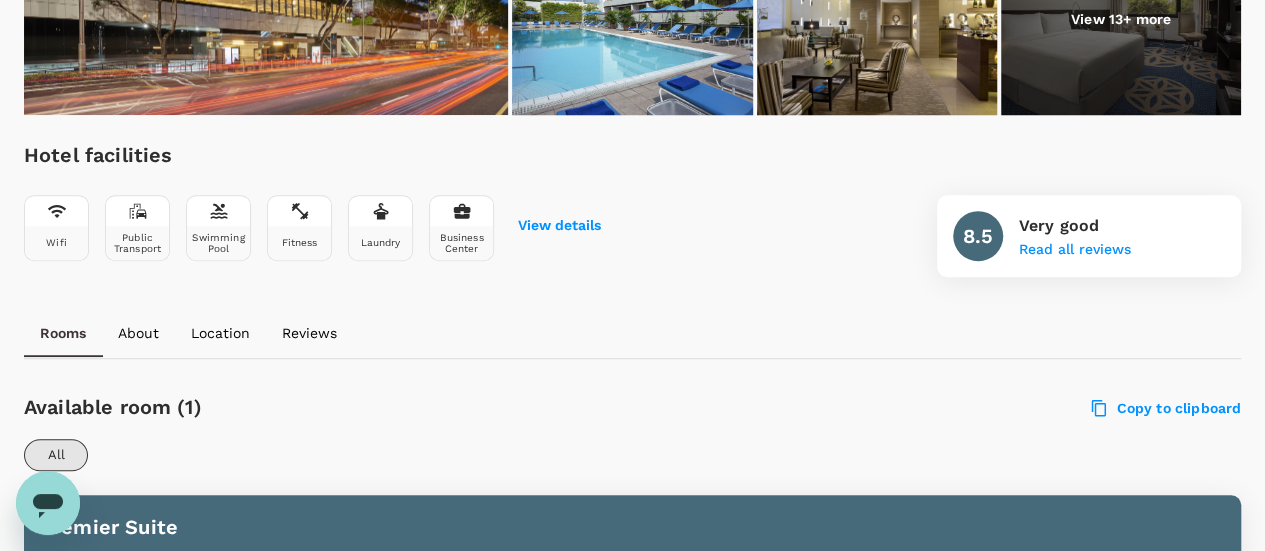 scroll, scrollTop: 200, scrollLeft: 0, axis: vertical 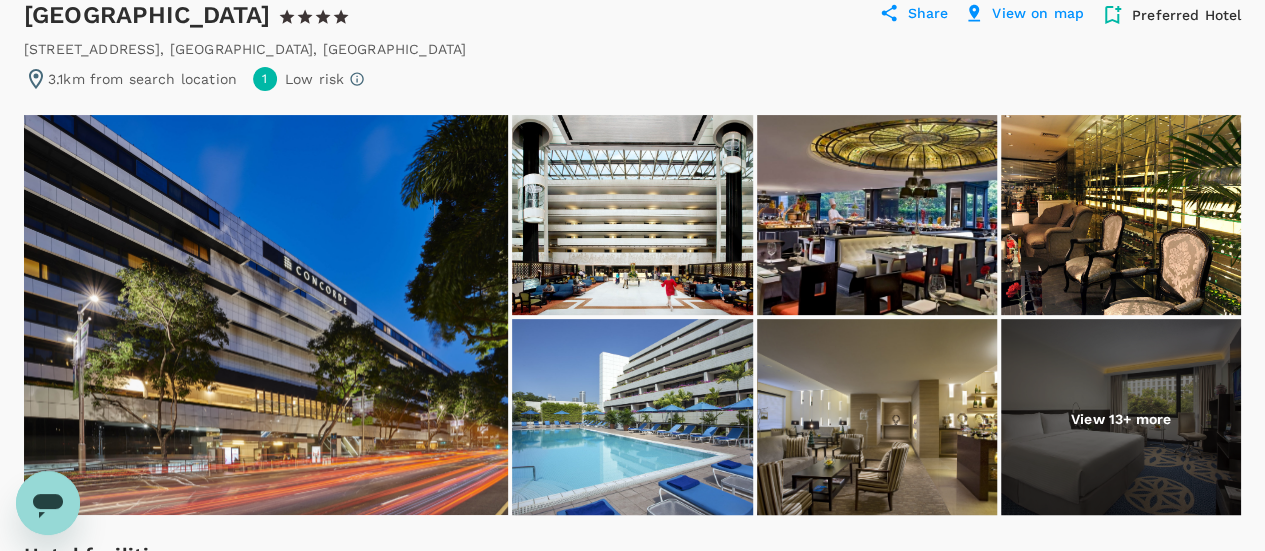 click at bounding box center (266, 315) 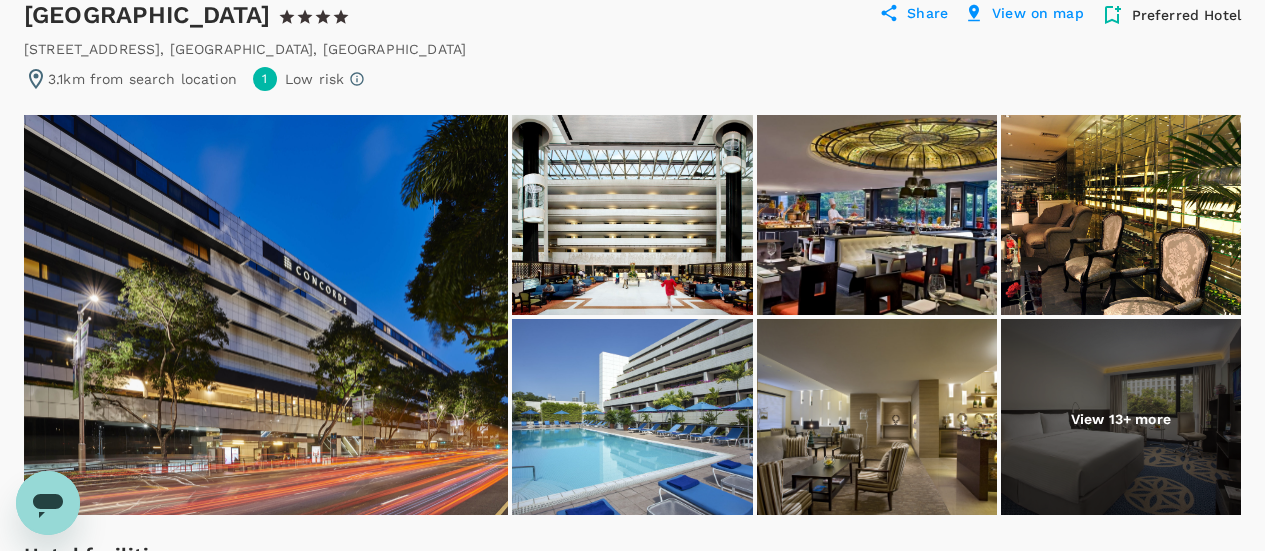 click at bounding box center (632, 3653) 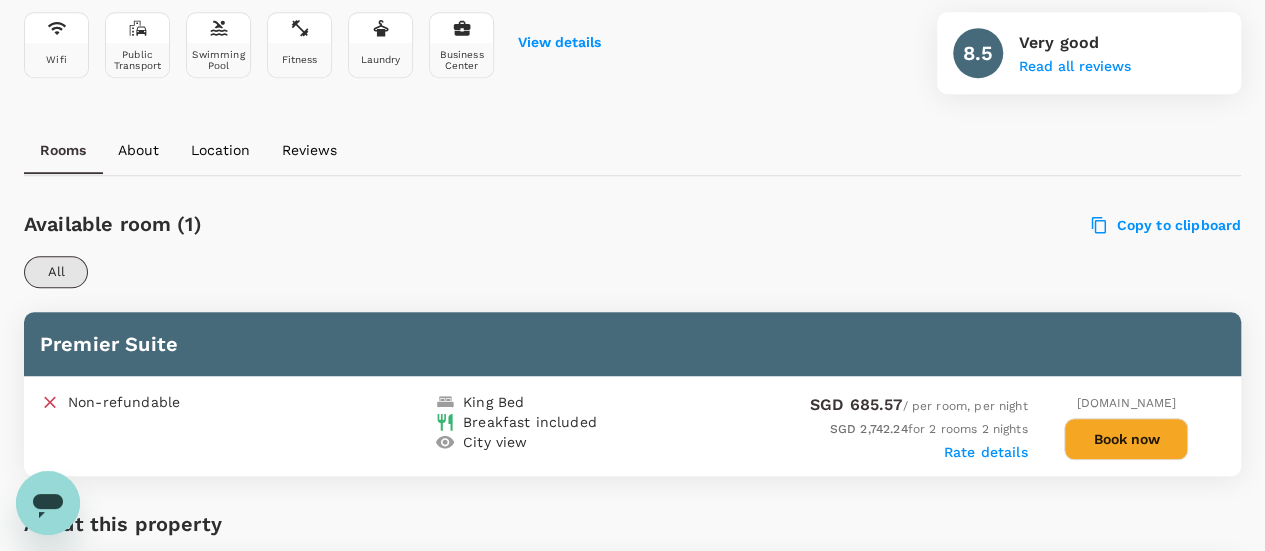 scroll, scrollTop: 800, scrollLeft: 0, axis: vertical 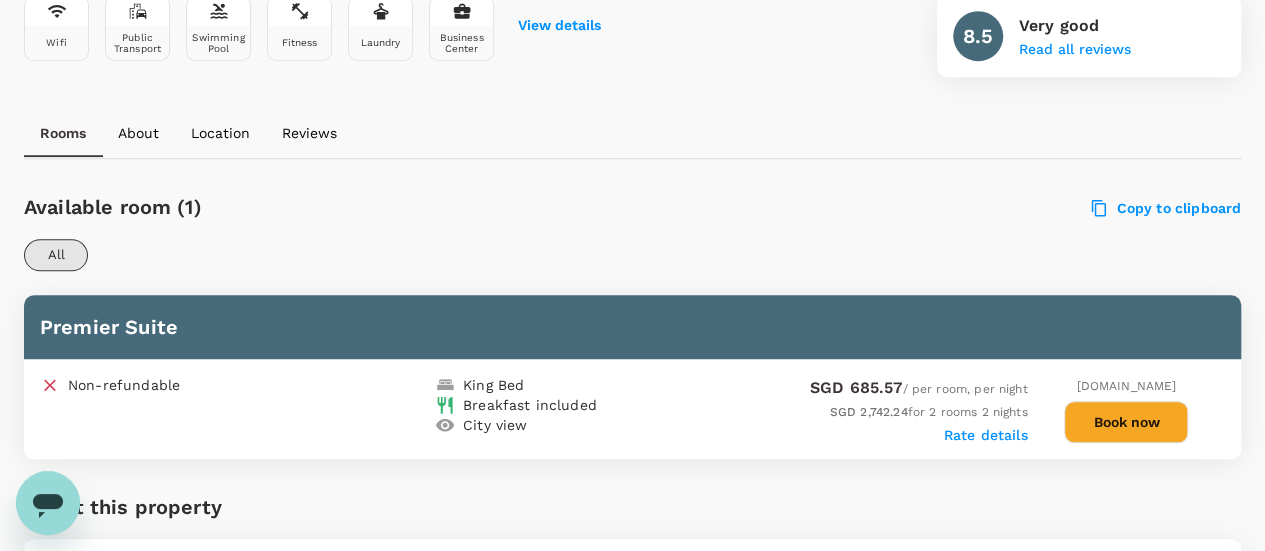 click on "Book now" at bounding box center [1126, 422] 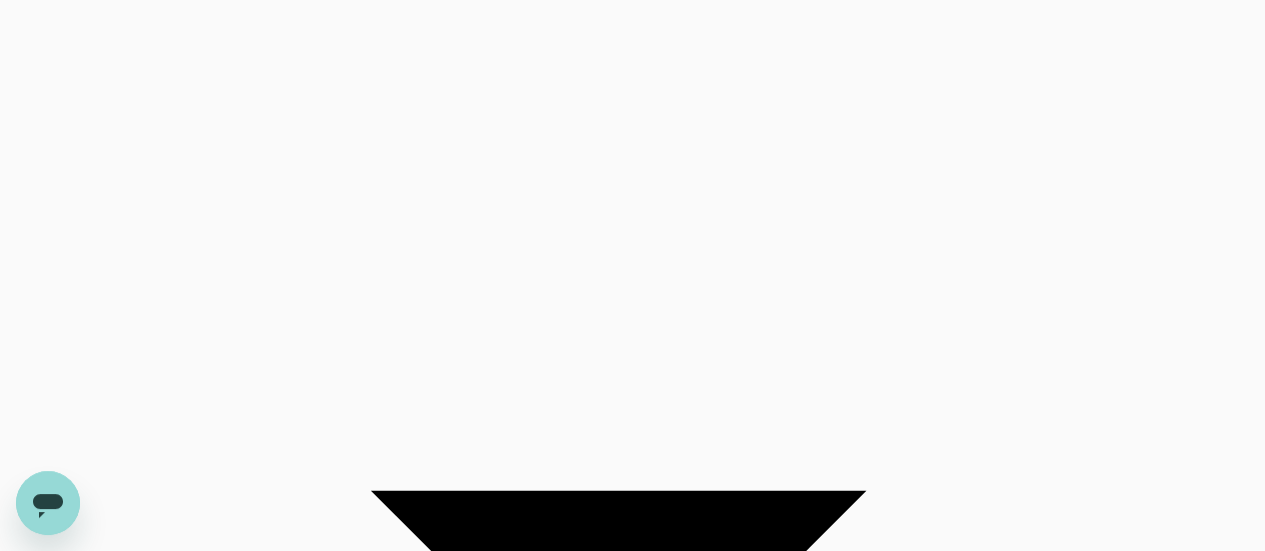 scroll, scrollTop: 0, scrollLeft: 0, axis: both 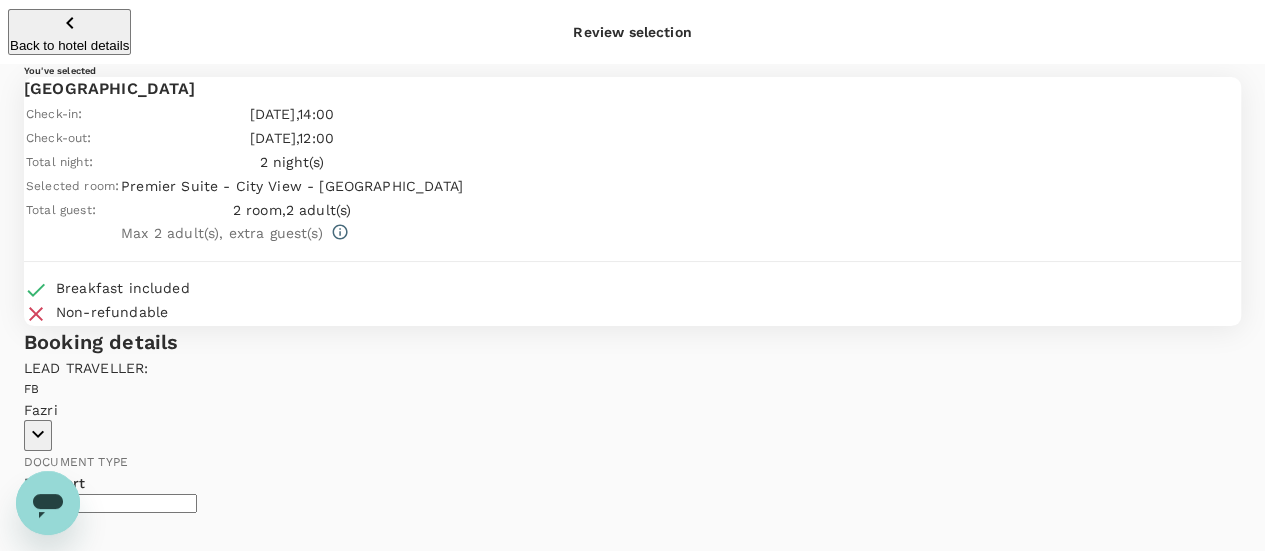 click on "Continue to payment details" at bounding box center [108, 2404] 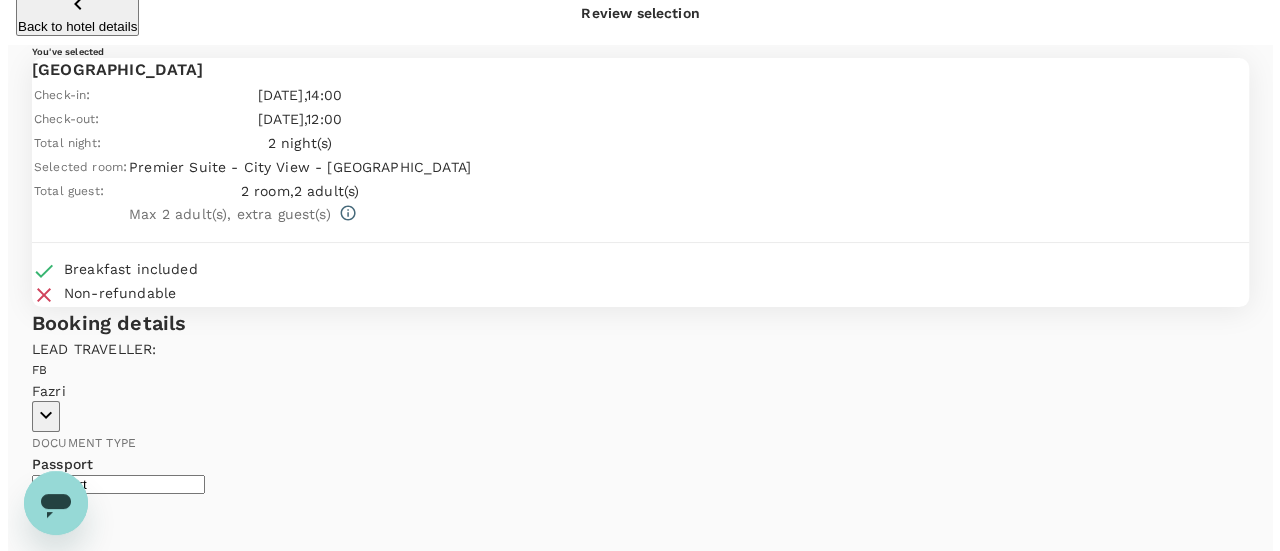 scroll, scrollTop: 0, scrollLeft: 0, axis: both 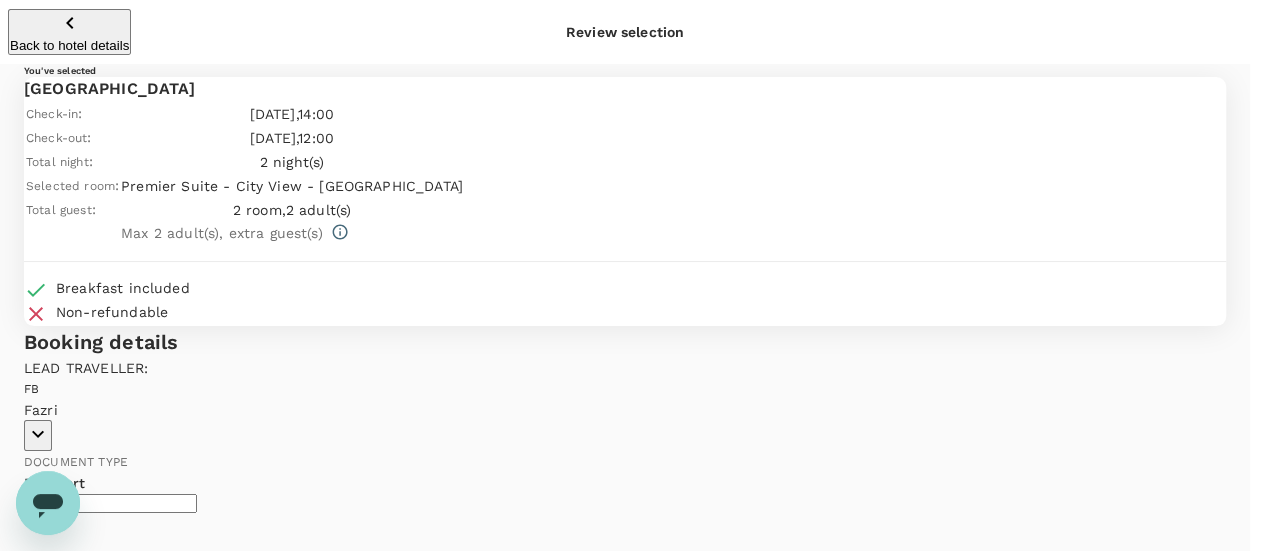 type on "9a03193b-5cc9-4301-8798-5511fc4184b9" 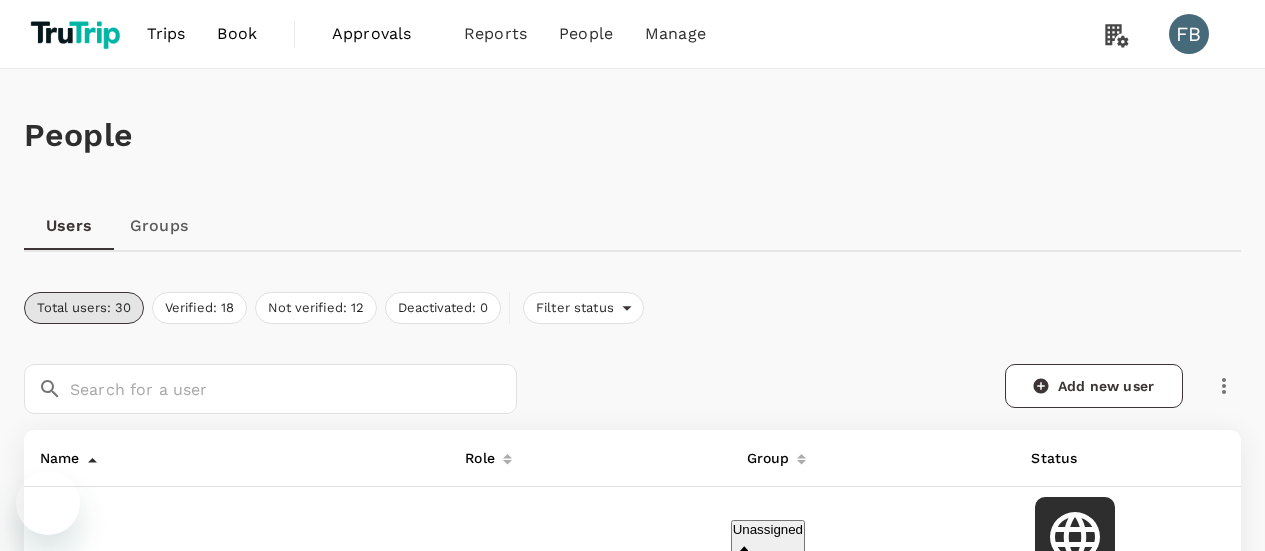 scroll, scrollTop: 0, scrollLeft: 0, axis: both 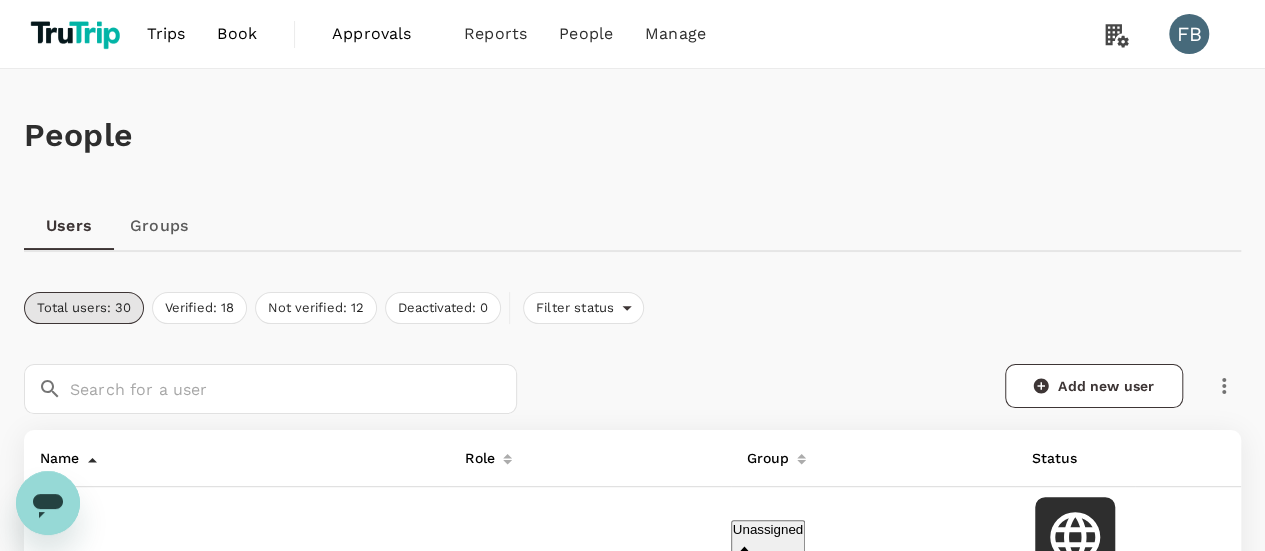 click on "Groups" at bounding box center [159, 226] 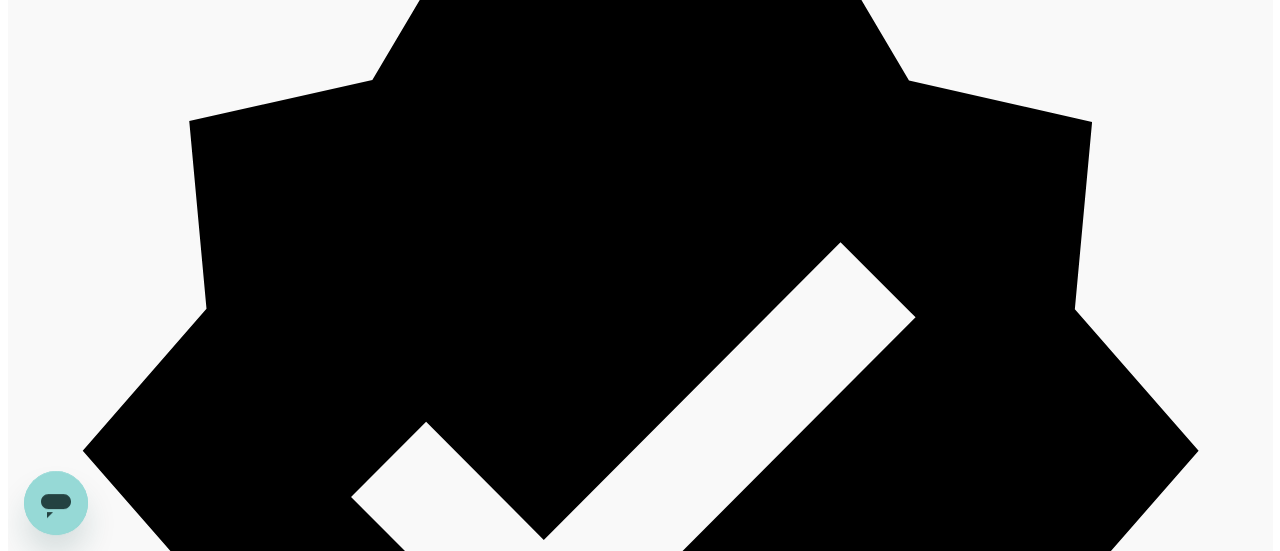 scroll, scrollTop: 478, scrollLeft: 0, axis: vertical 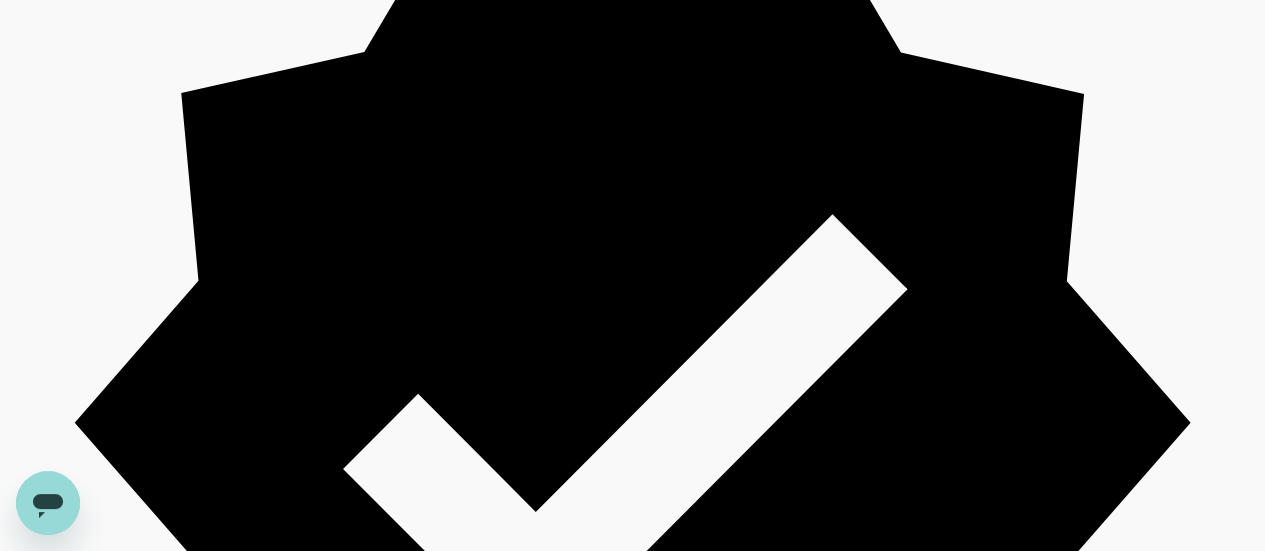 click 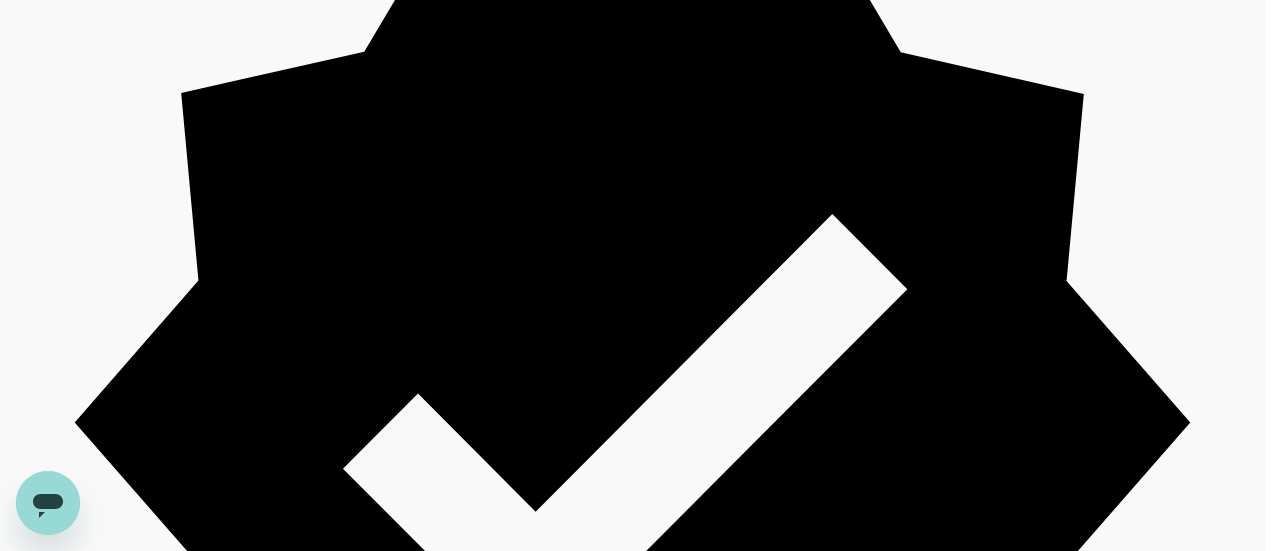click at bounding box center [632, 1822] 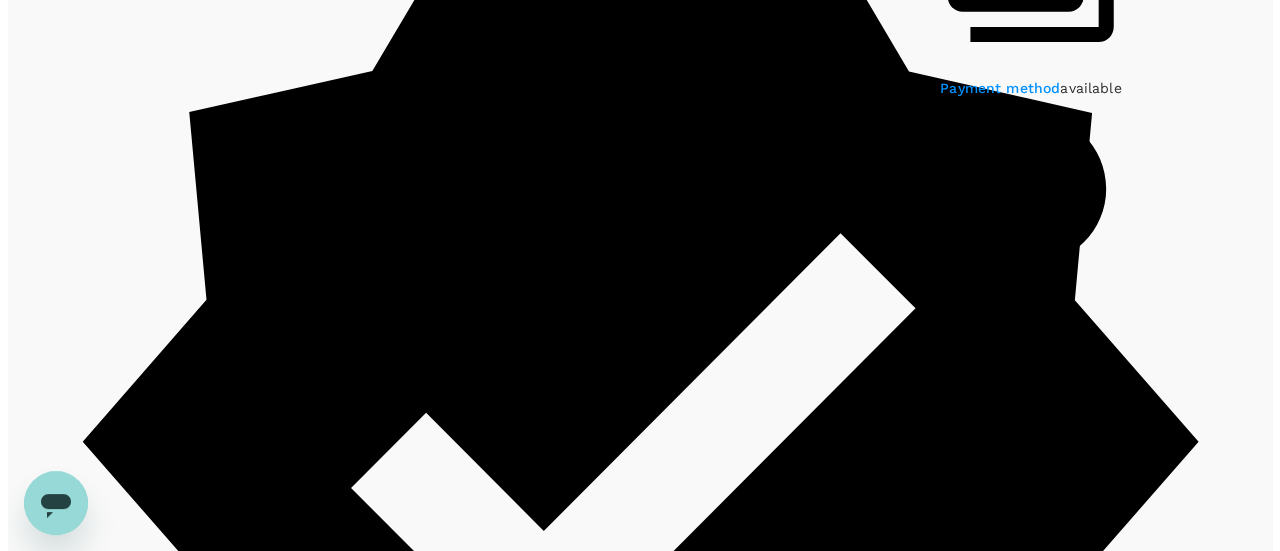 scroll, scrollTop: 478, scrollLeft: 0, axis: vertical 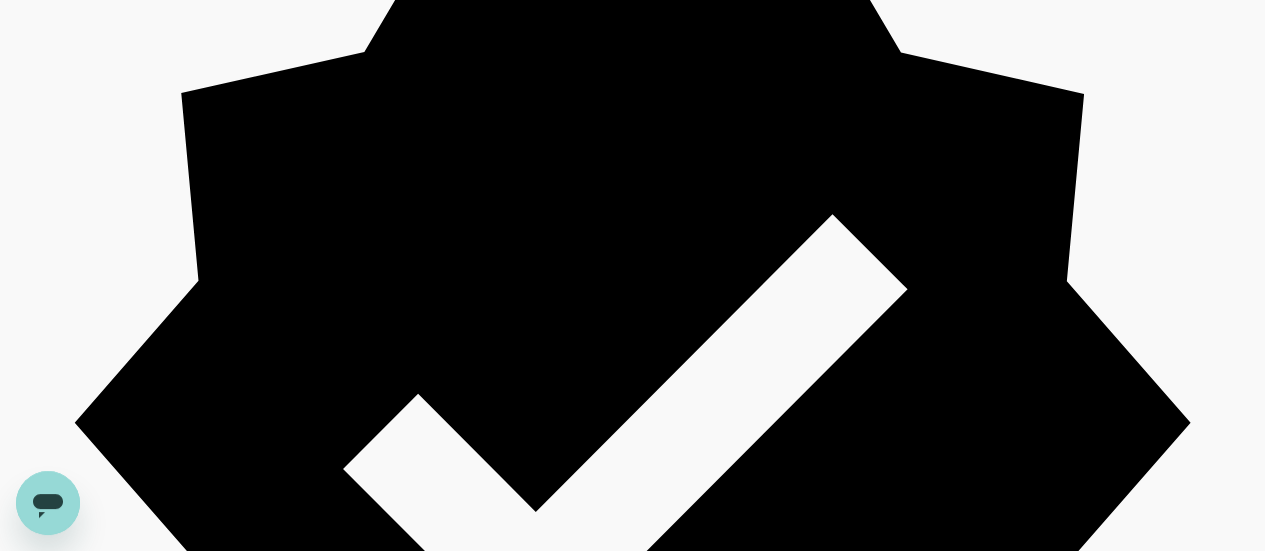 click at bounding box center [1190, 1228] 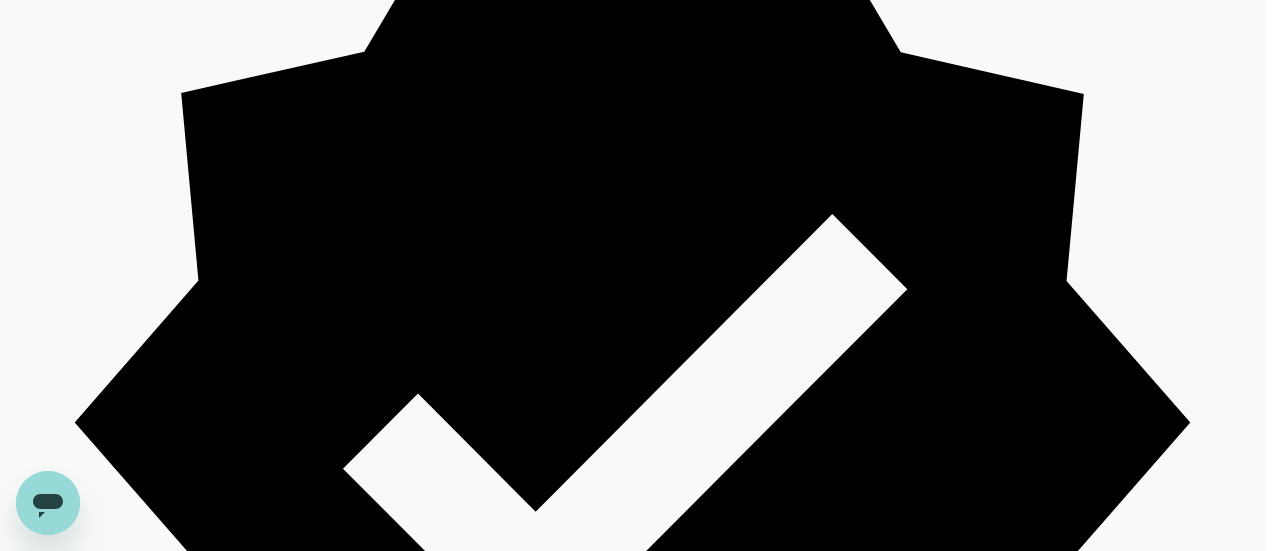 click on "Delete user group" at bounding box center [632, 1895] 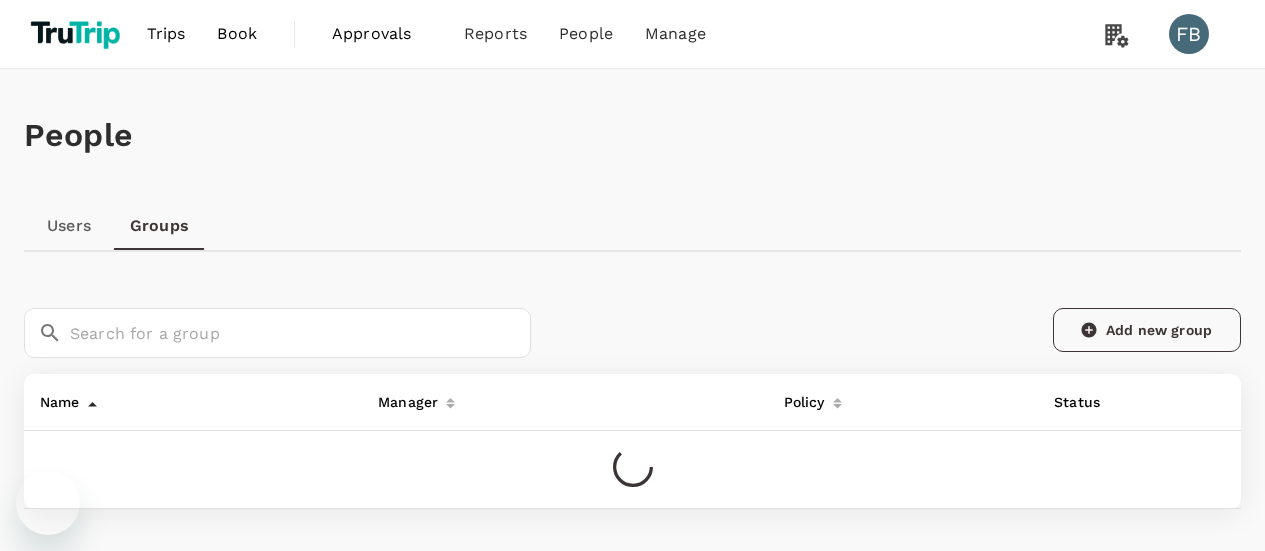 click on "Add new group" at bounding box center (1147, 330) 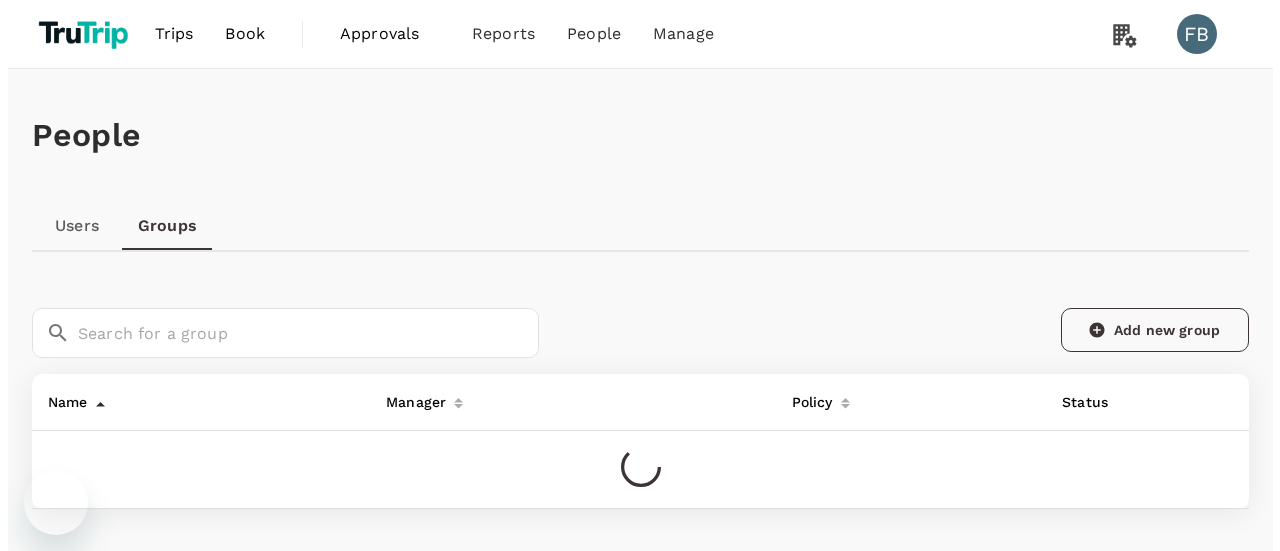 scroll, scrollTop: 0, scrollLeft: 0, axis: both 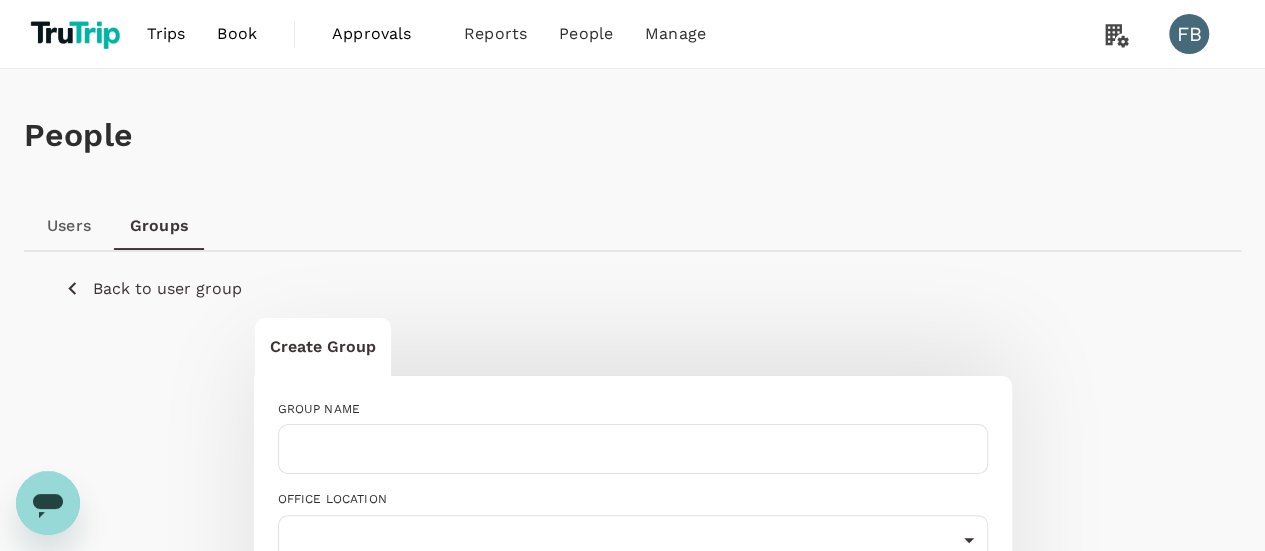 click on "GROUP NAME" at bounding box center [633, 410] 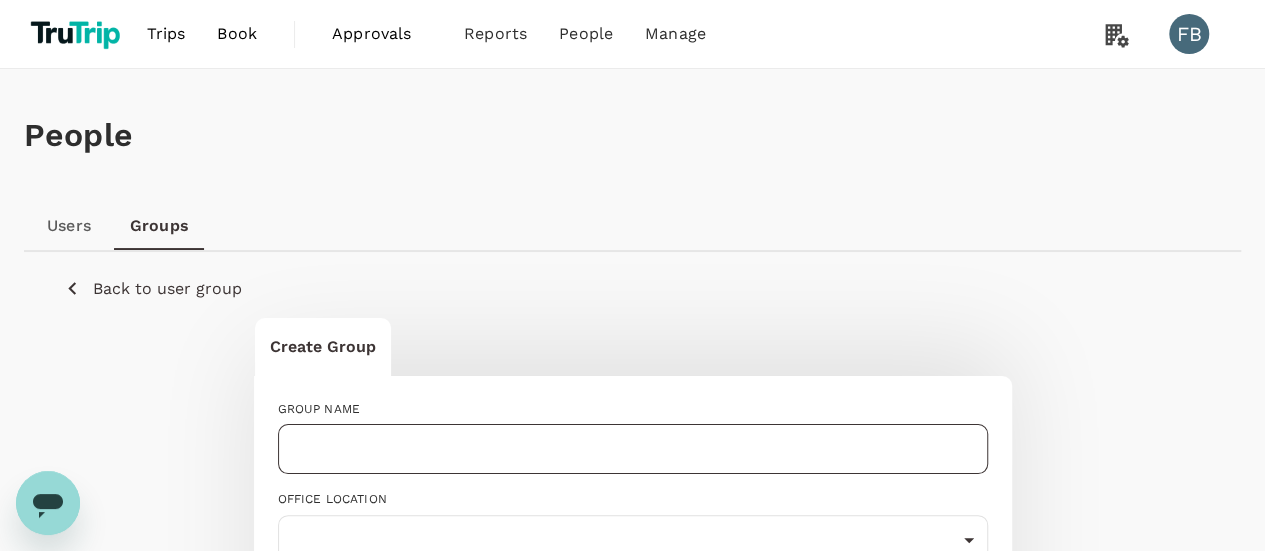 drag, startPoint x: 391, startPoint y: 445, endPoint x: 384, endPoint y: 437, distance: 10.630146 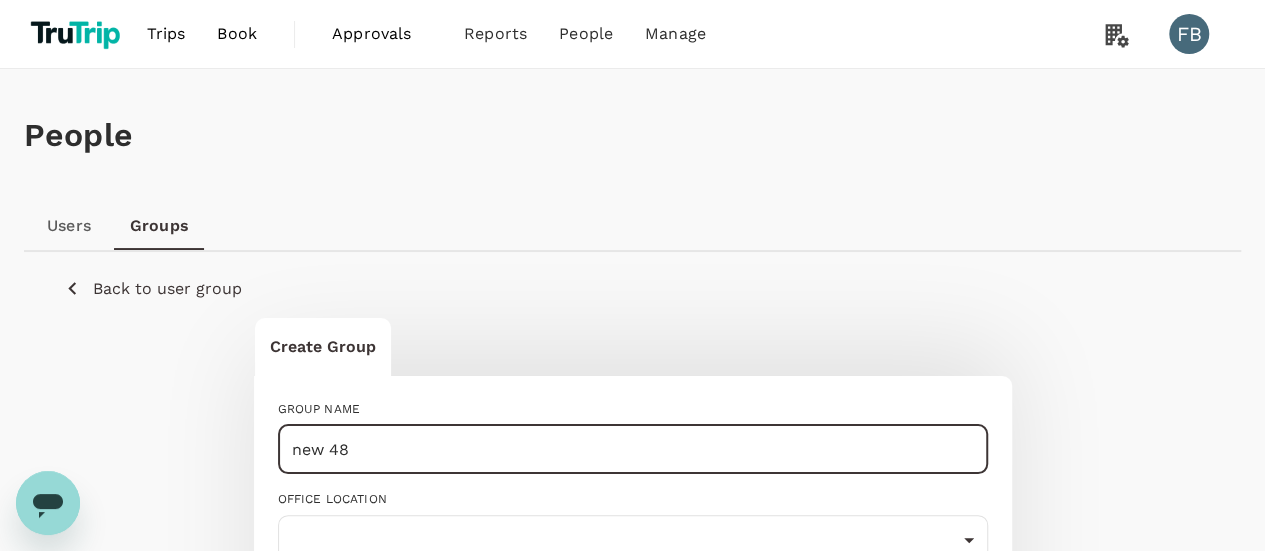 type on "new 48" 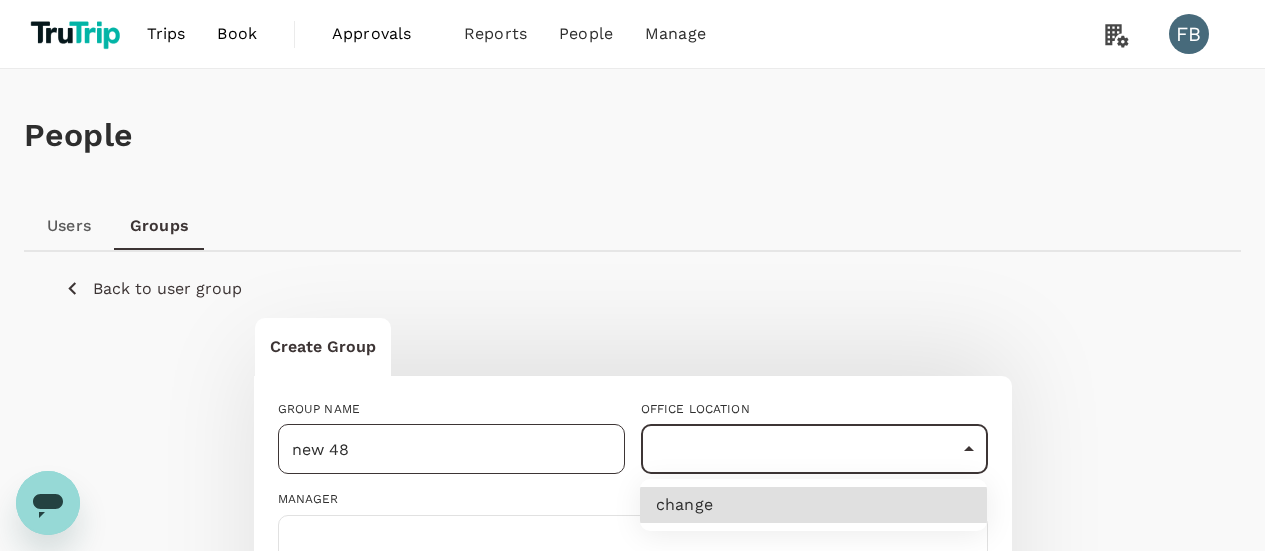 type 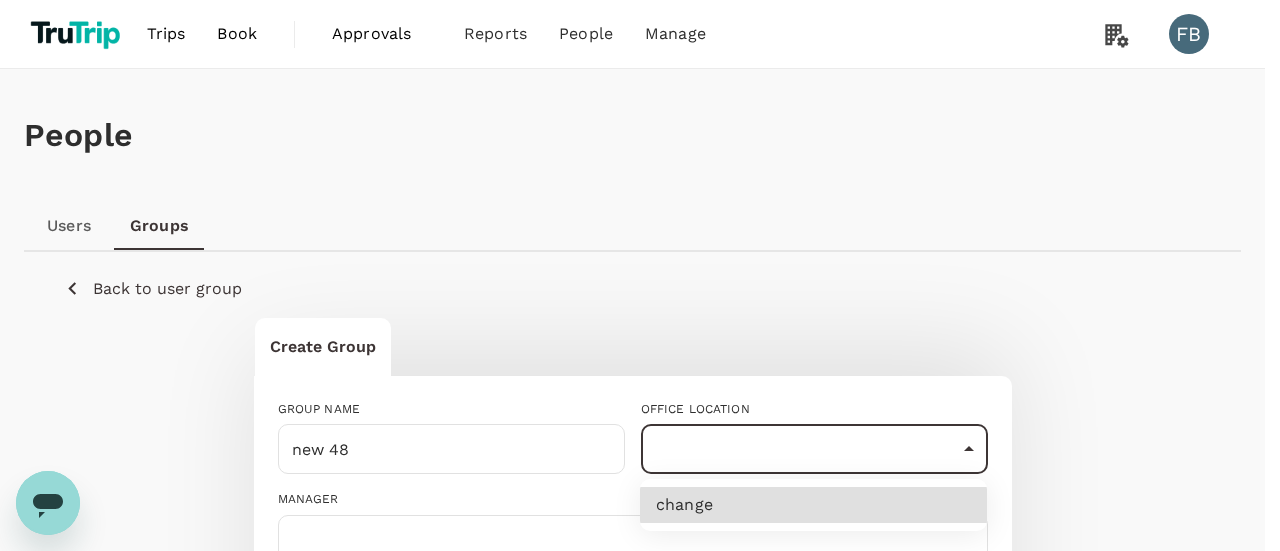 click on "change" at bounding box center (813, 505) 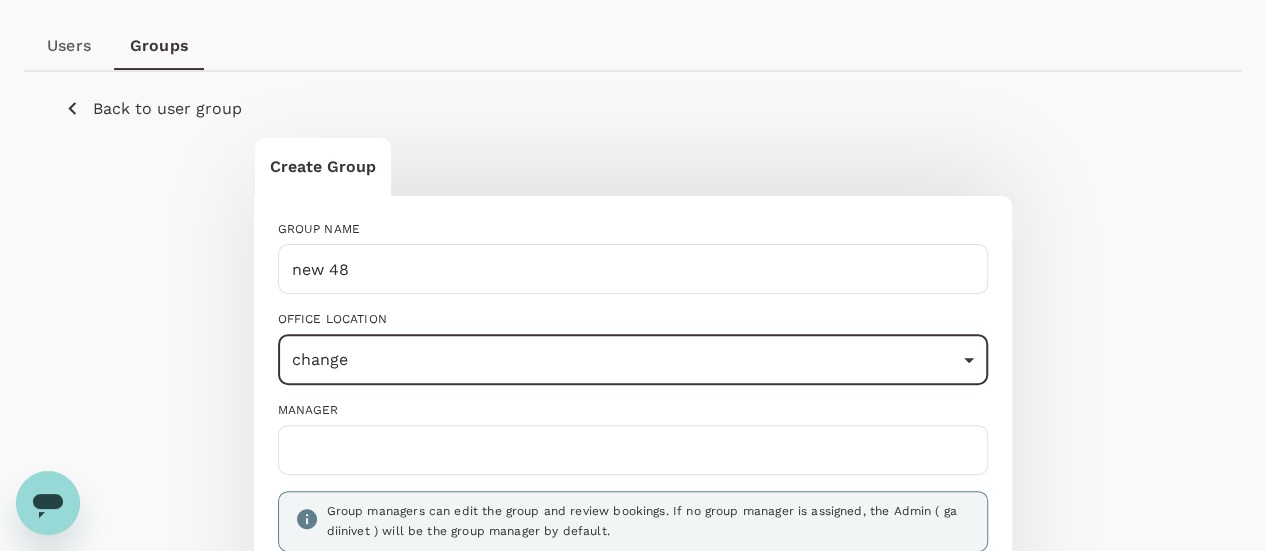 scroll, scrollTop: 200, scrollLeft: 0, axis: vertical 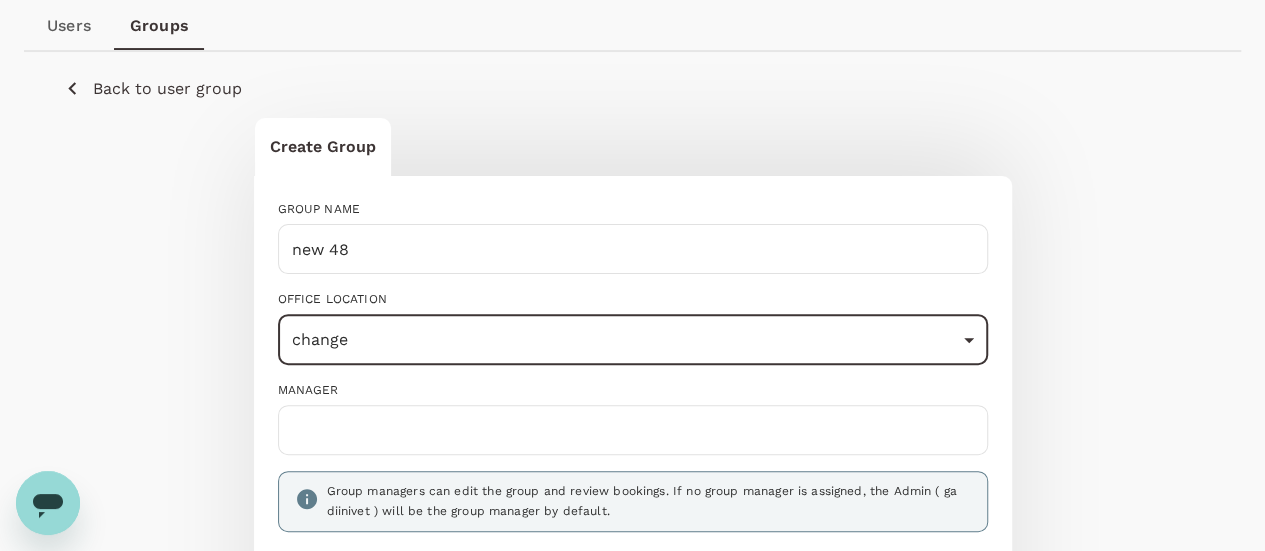 drag, startPoint x: 348, startPoint y: 298, endPoint x: 357, endPoint y: 319, distance: 22.847319 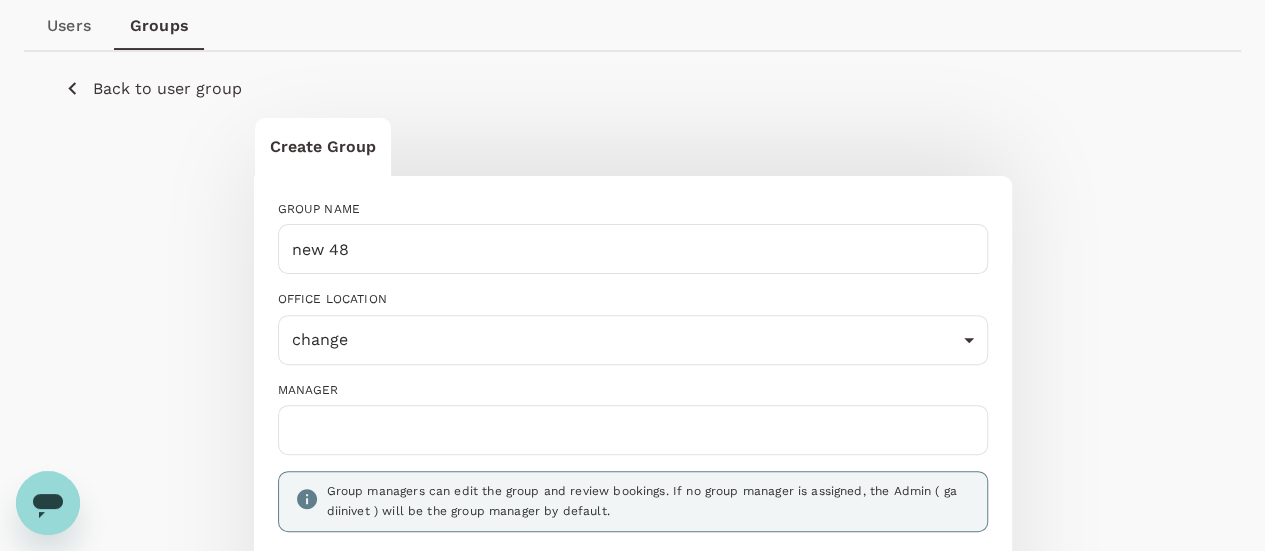 click at bounding box center [633, 430] 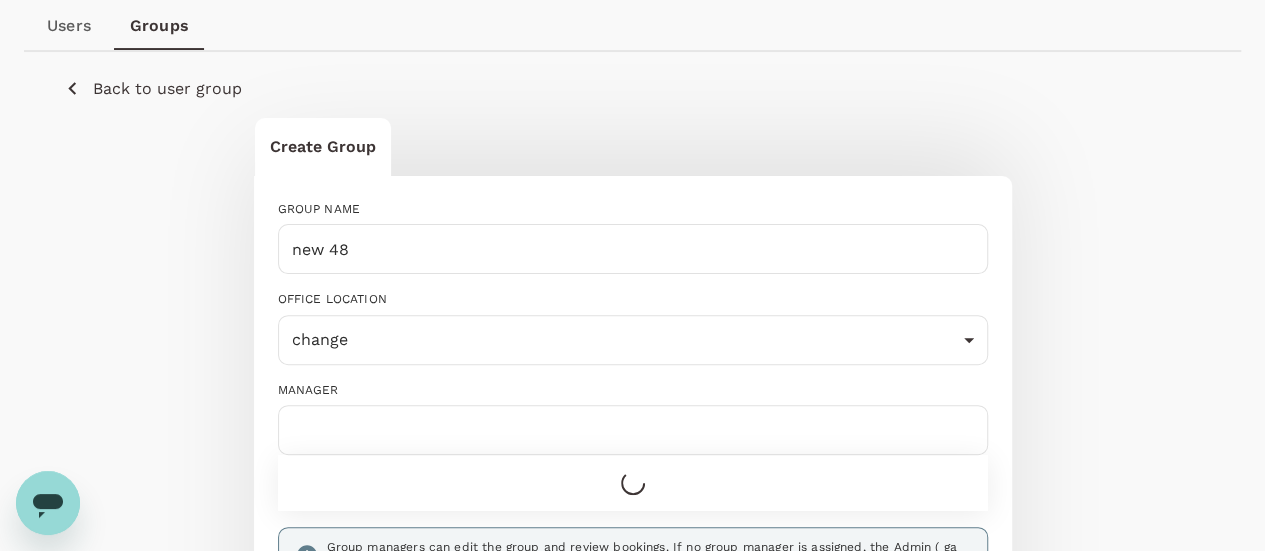 click at bounding box center (633, 483) 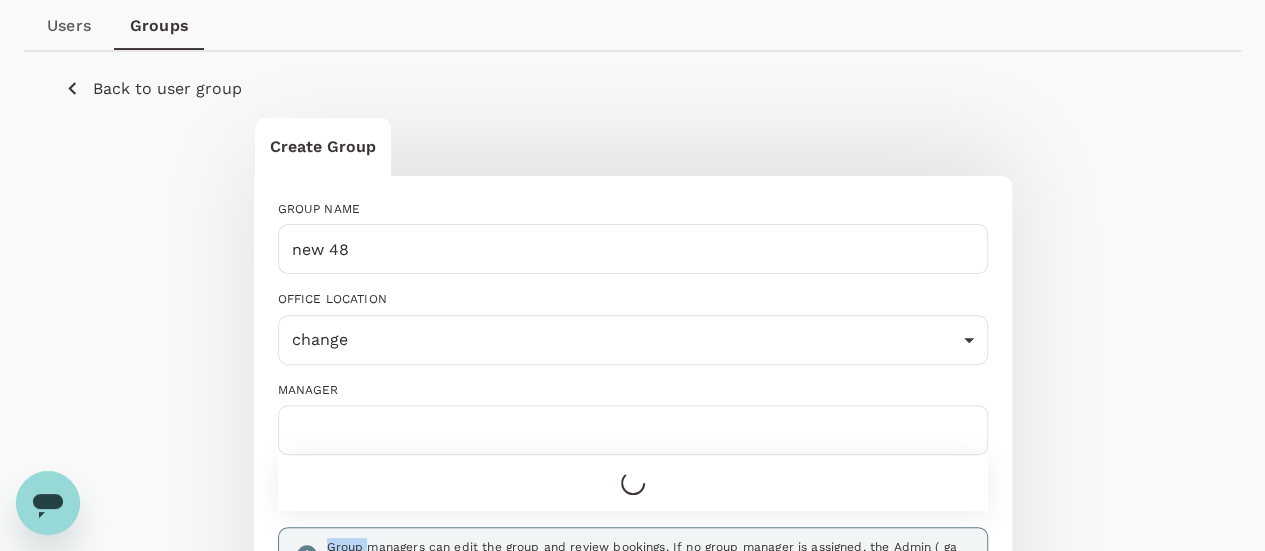 click at bounding box center (633, 483) 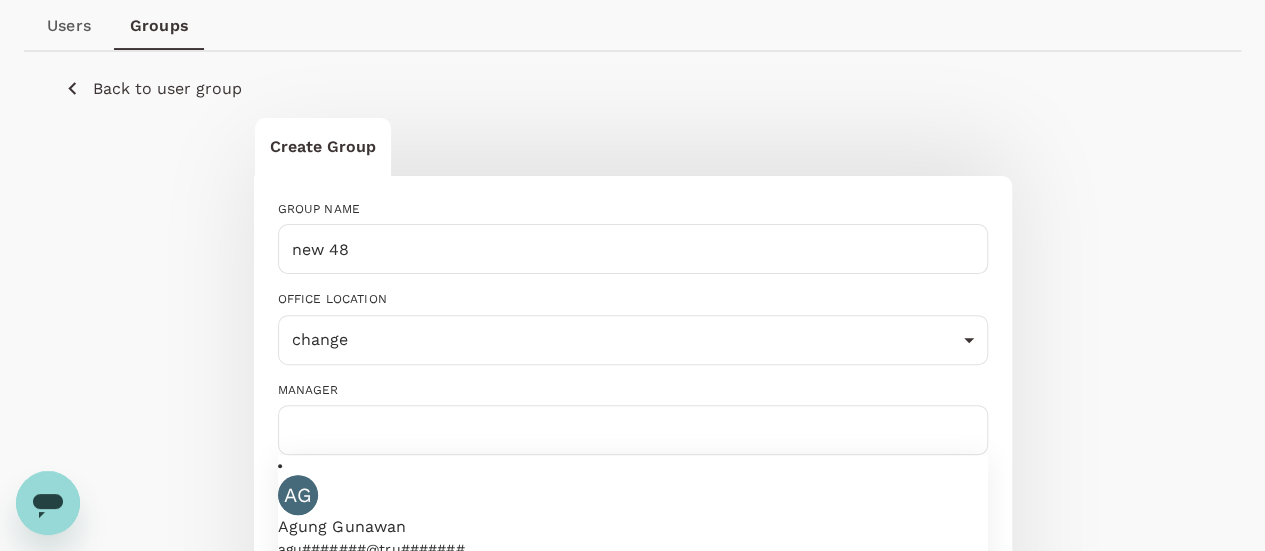 click on "Agung Gunawan" at bounding box center [633, 527] 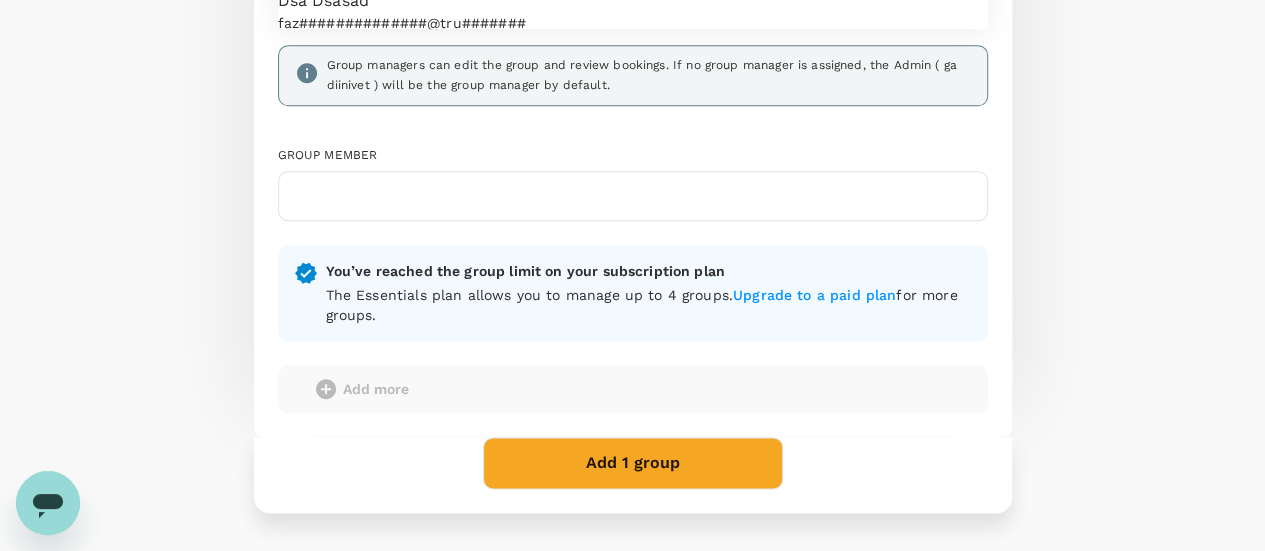 click on "Add 1 group" at bounding box center [633, 463] 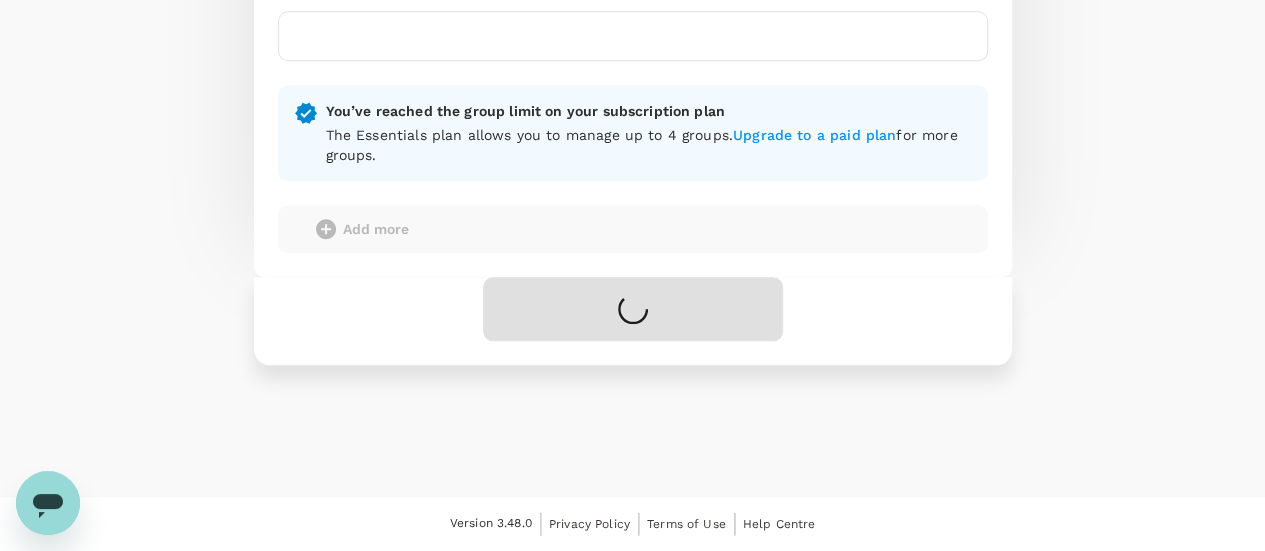 scroll, scrollTop: 680, scrollLeft: 0, axis: vertical 